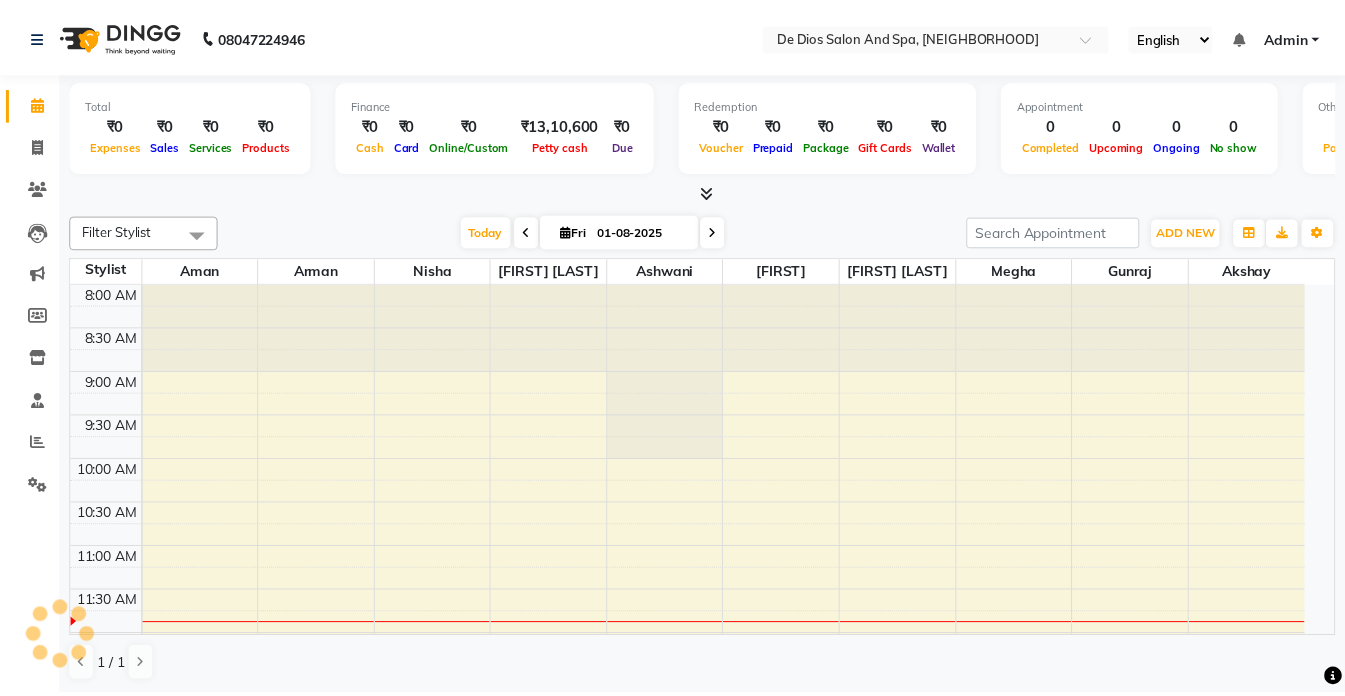 scroll, scrollTop: 0, scrollLeft: 0, axis: both 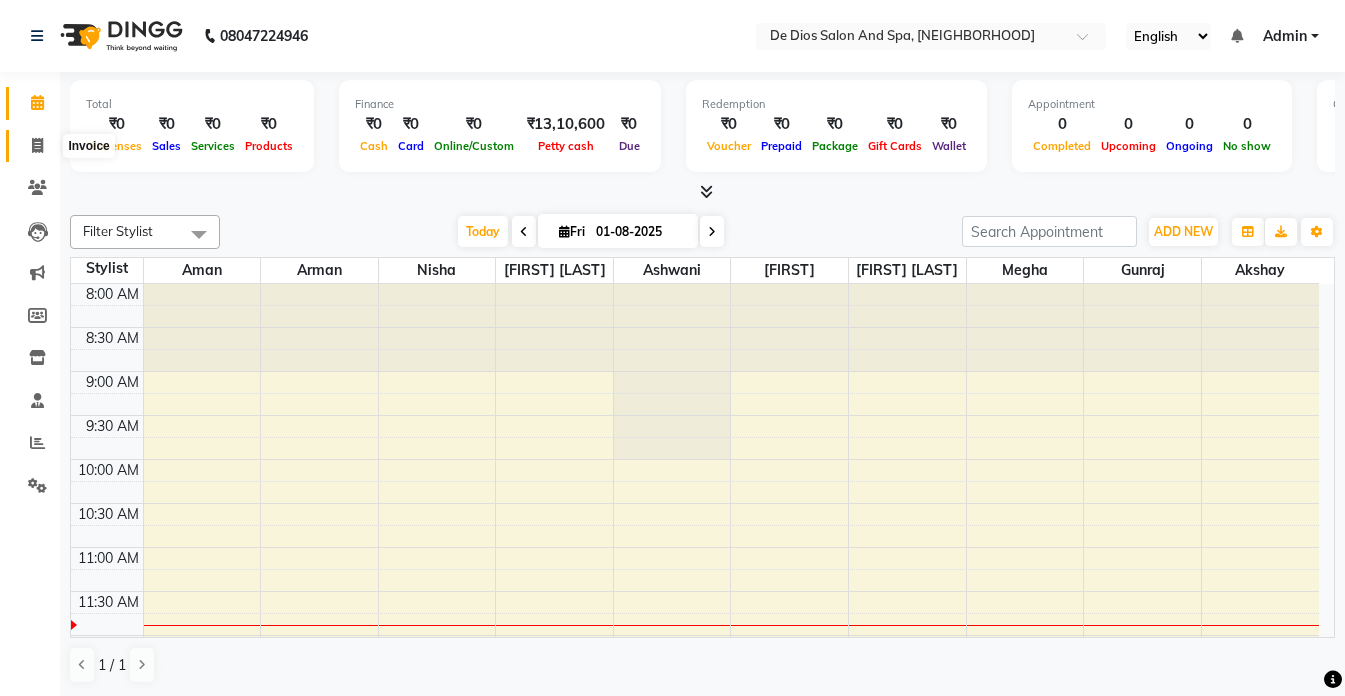 click 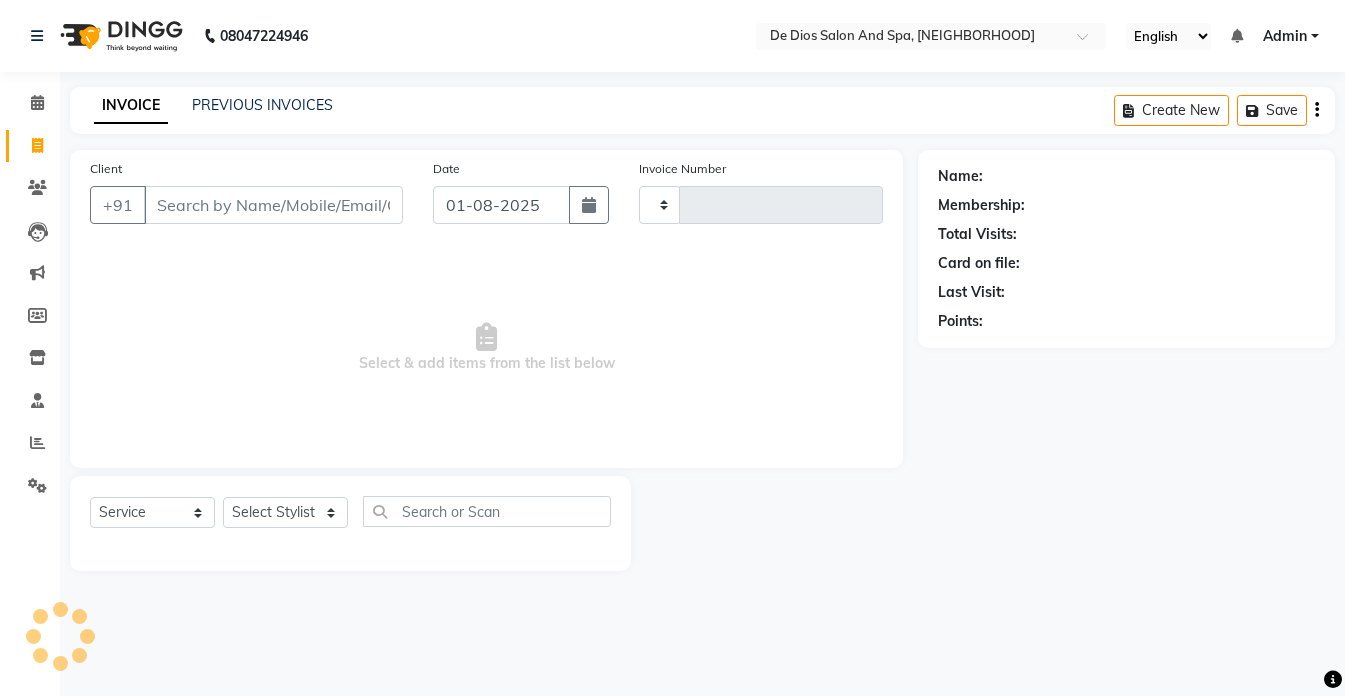 type on "1987" 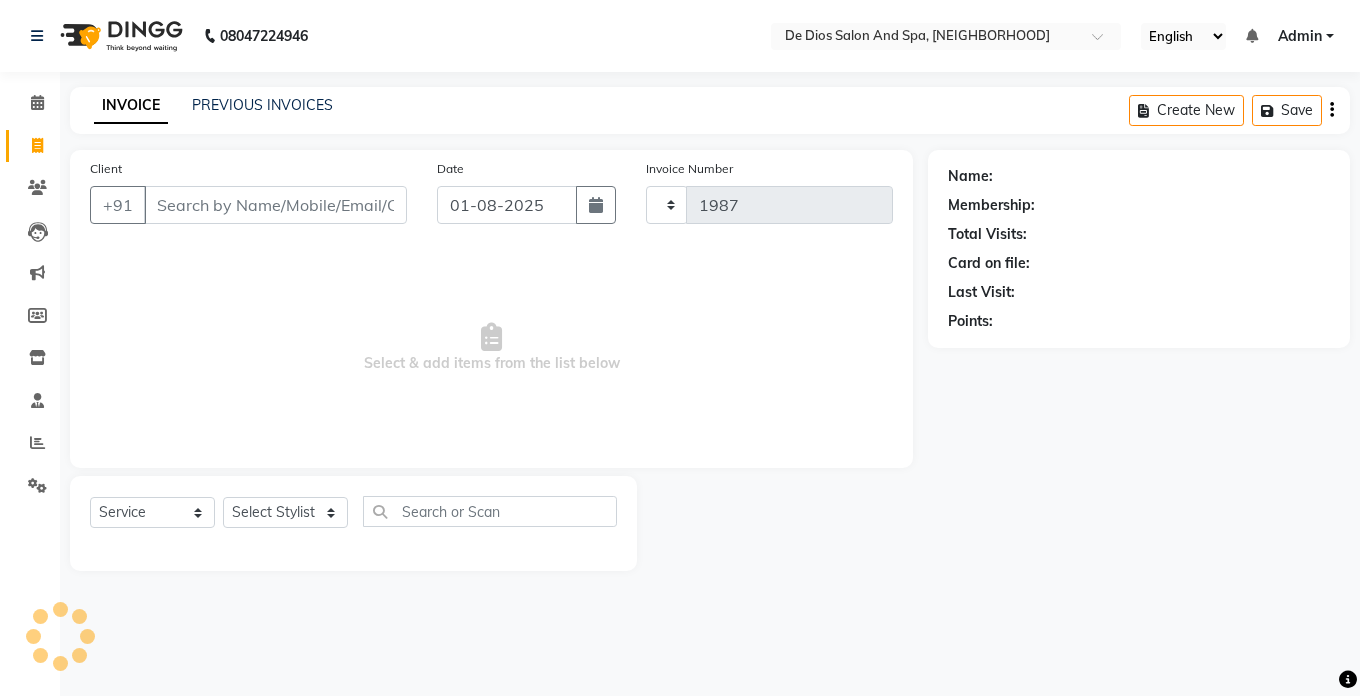 select on "6431" 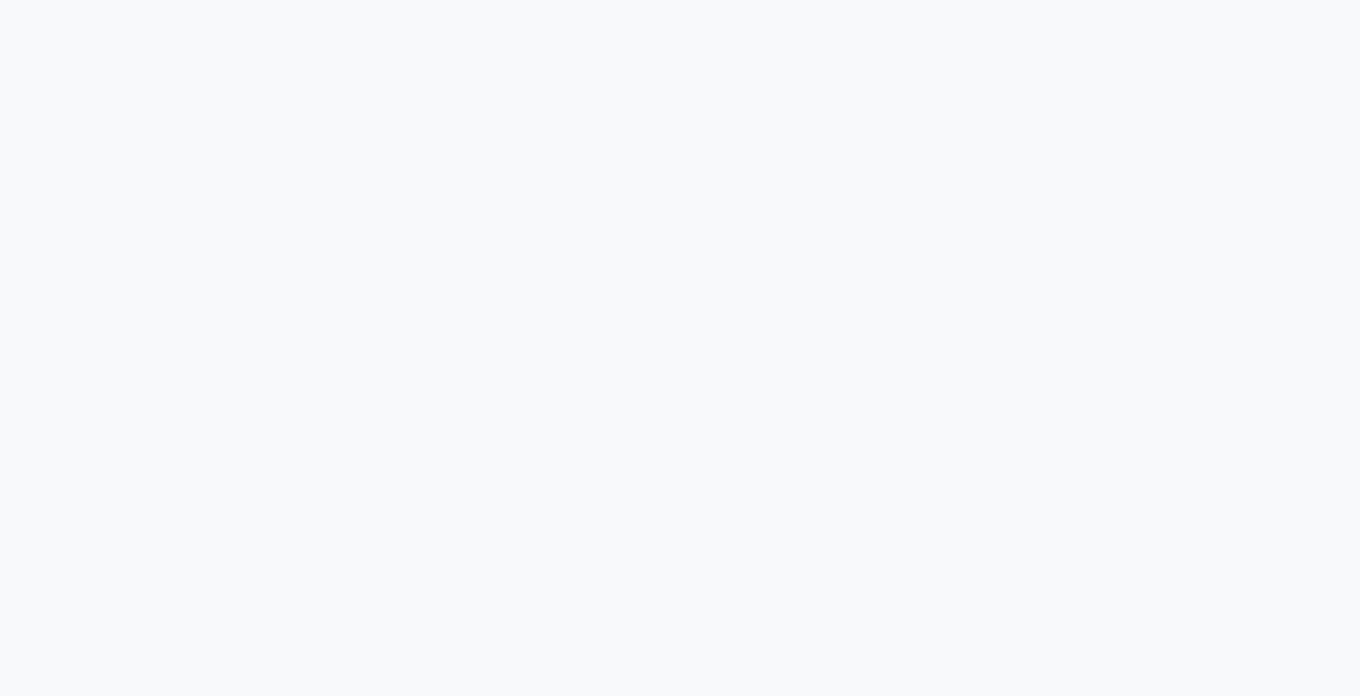 scroll, scrollTop: 0, scrollLeft: 0, axis: both 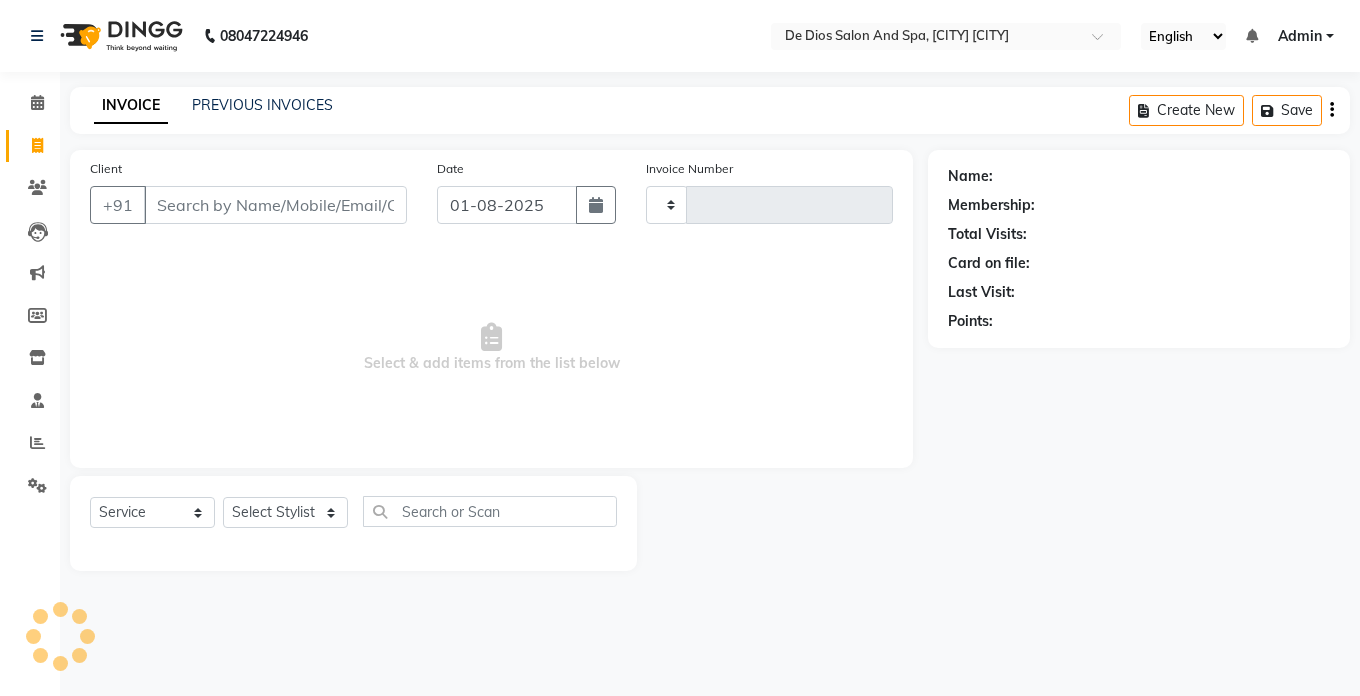 type on "1987" 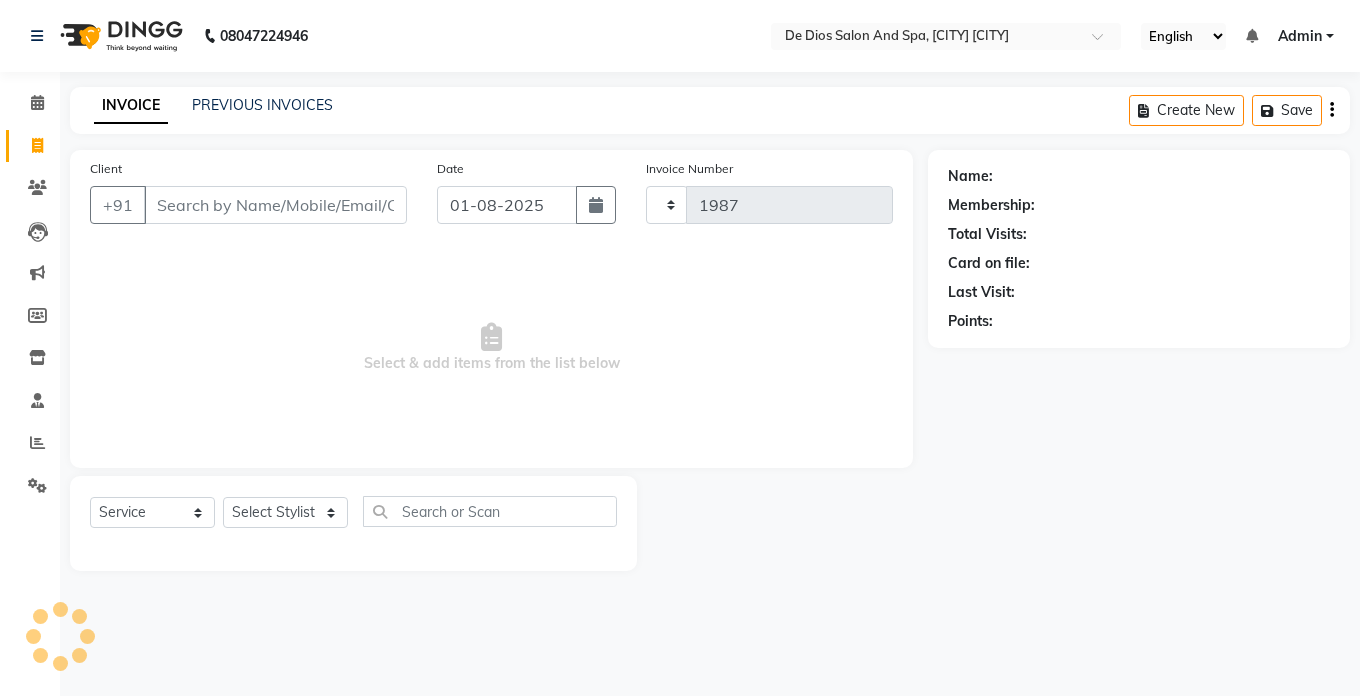 select on "6431" 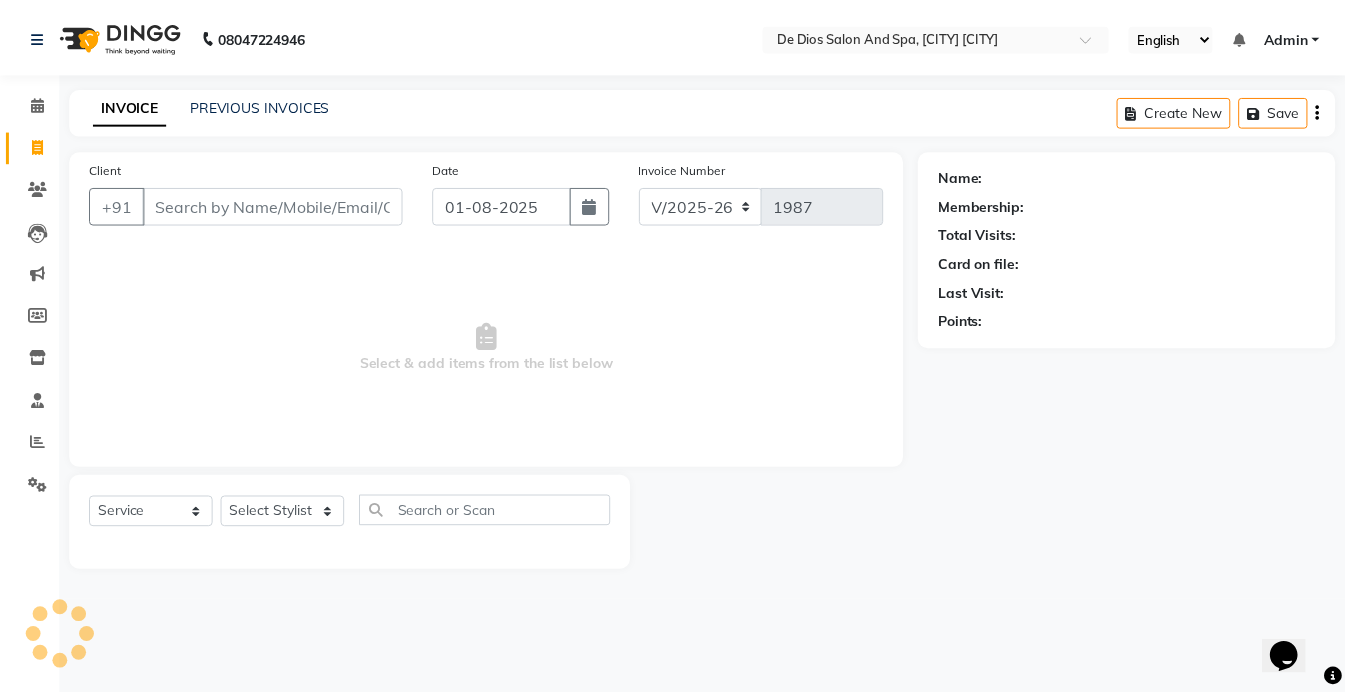 scroll, scrollTop: 0, scrollLeft: 0, axis: both 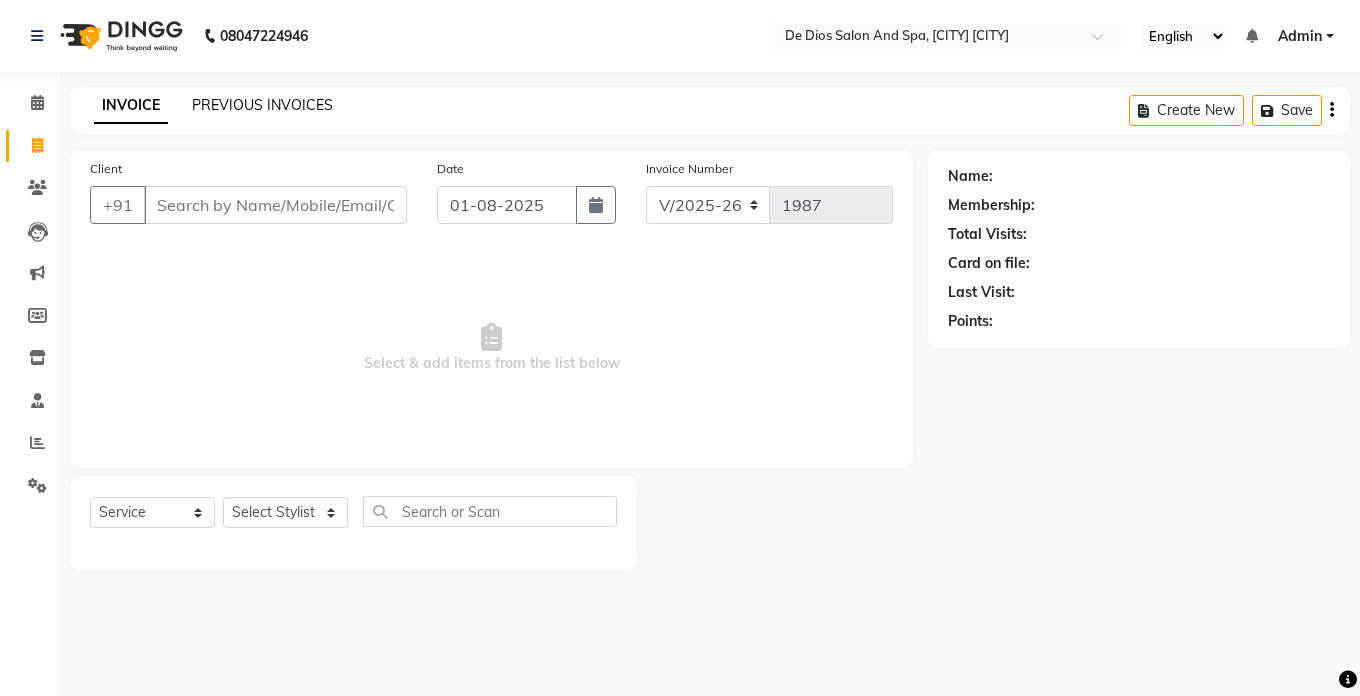 click on "PREVIOUS INVOICES" 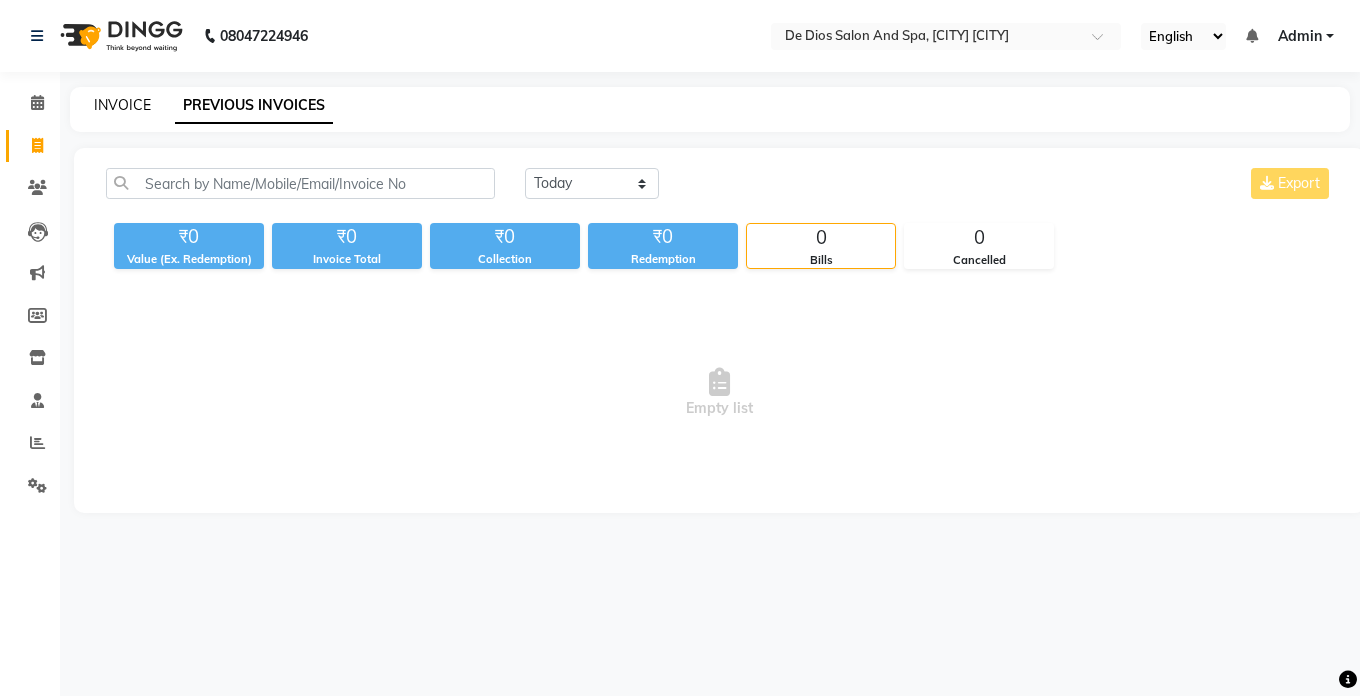 click on "INVOICE" 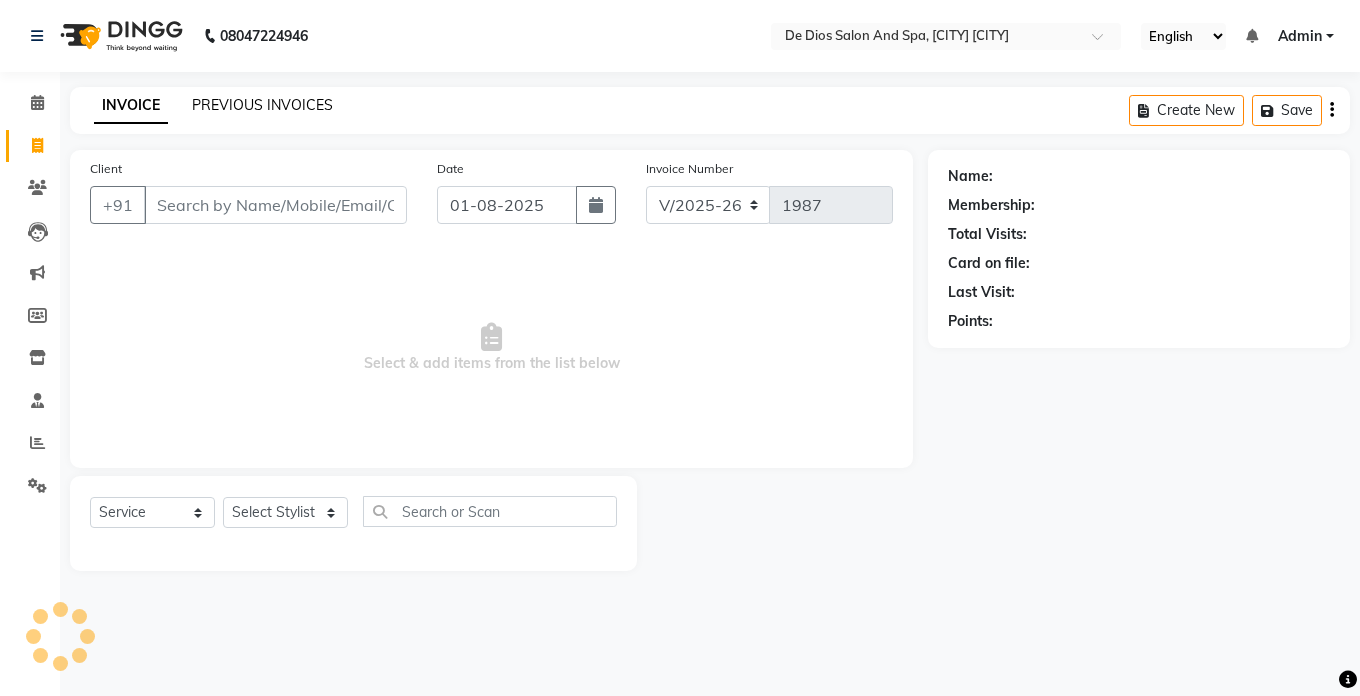 click on "PREVIOUS INVOICES" 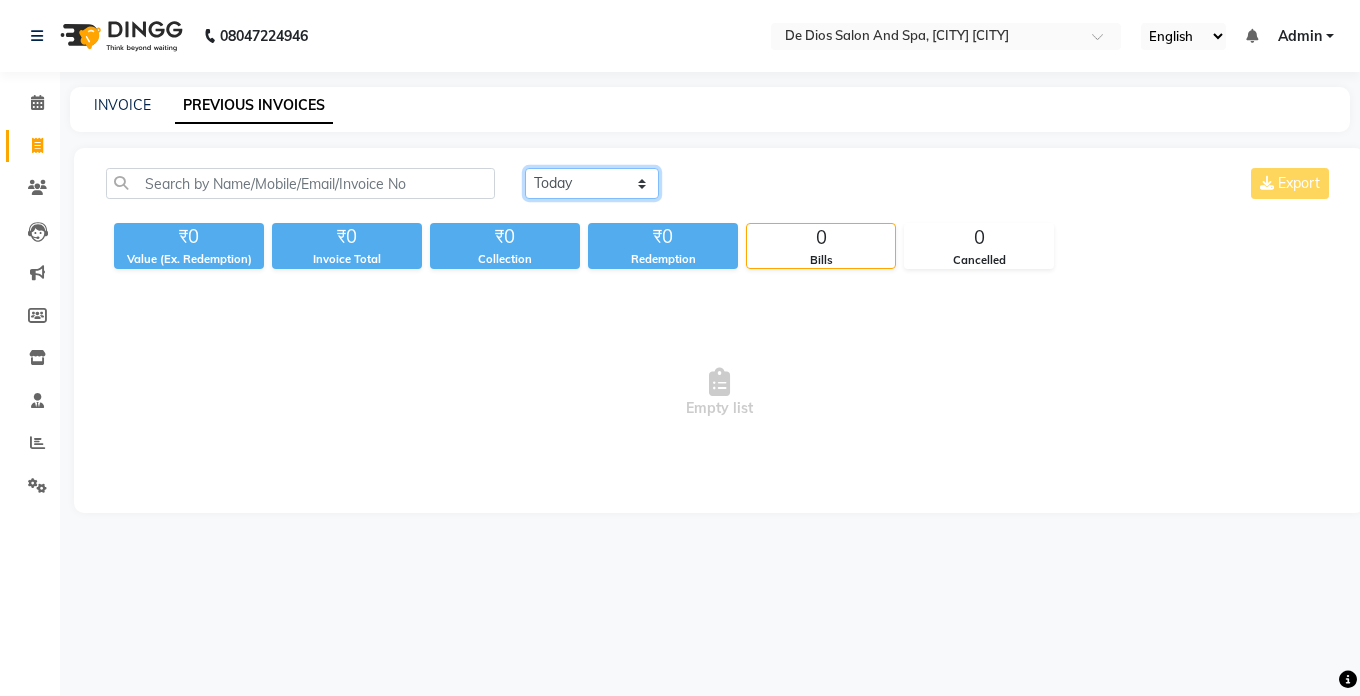 click on "Today Yesterday Custom Range" 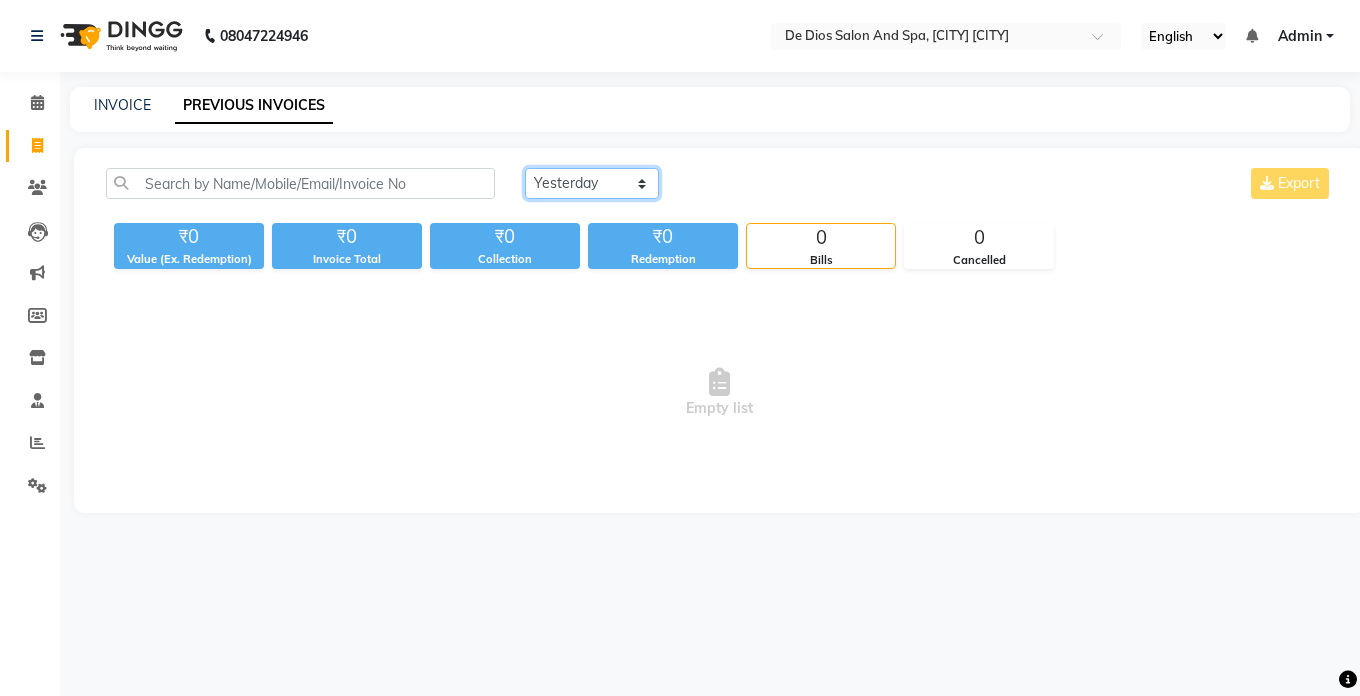 click on "Today Yesterday Custom Range" 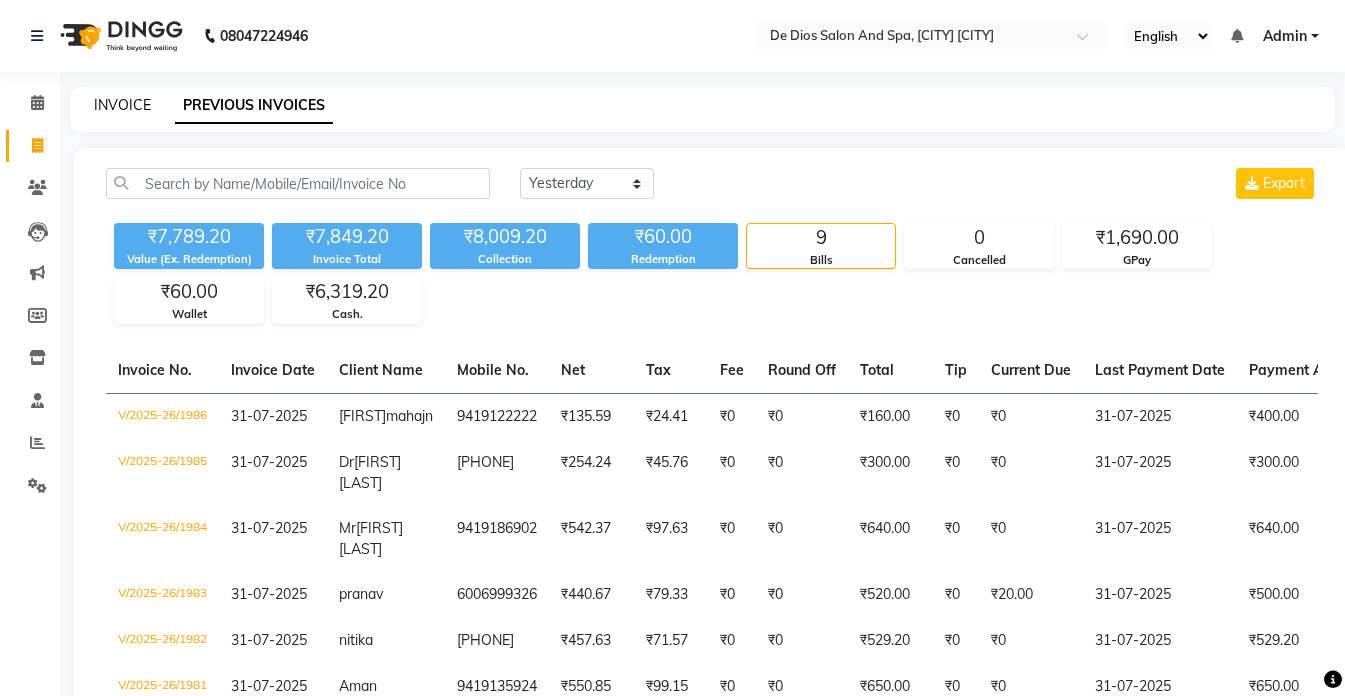 click on "INVOICE" 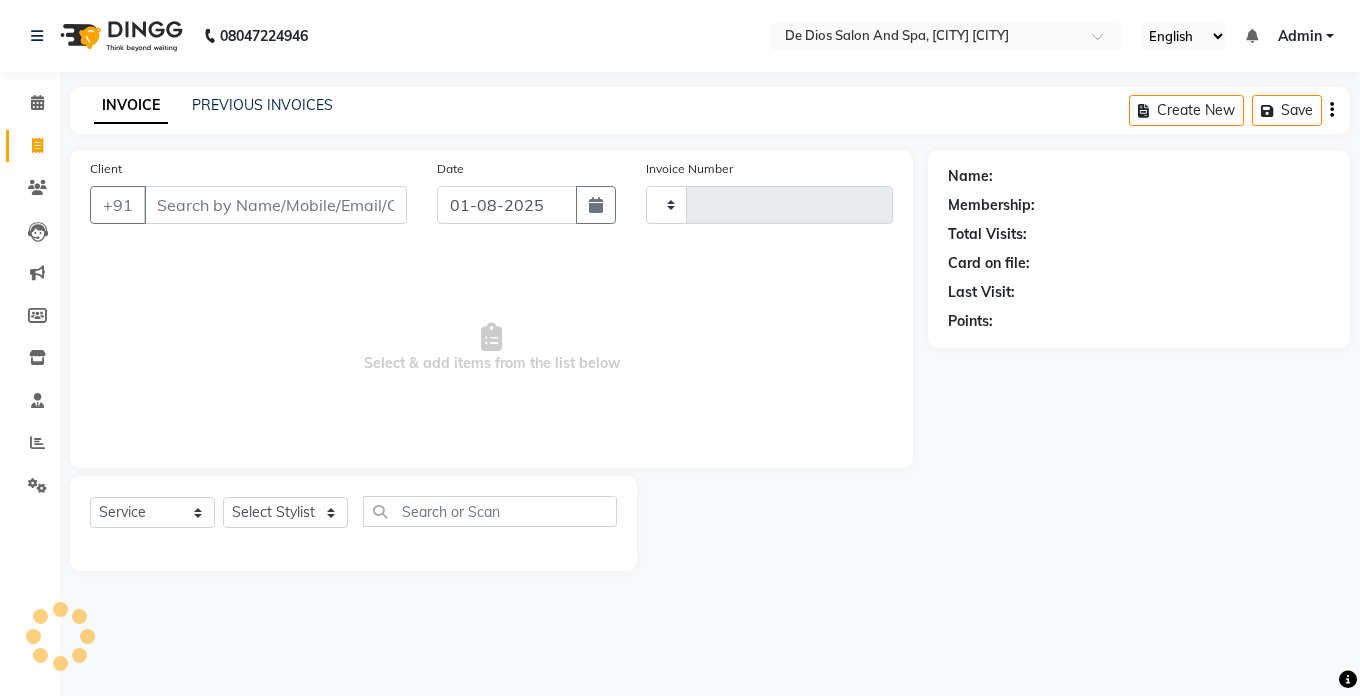 type on "1987" 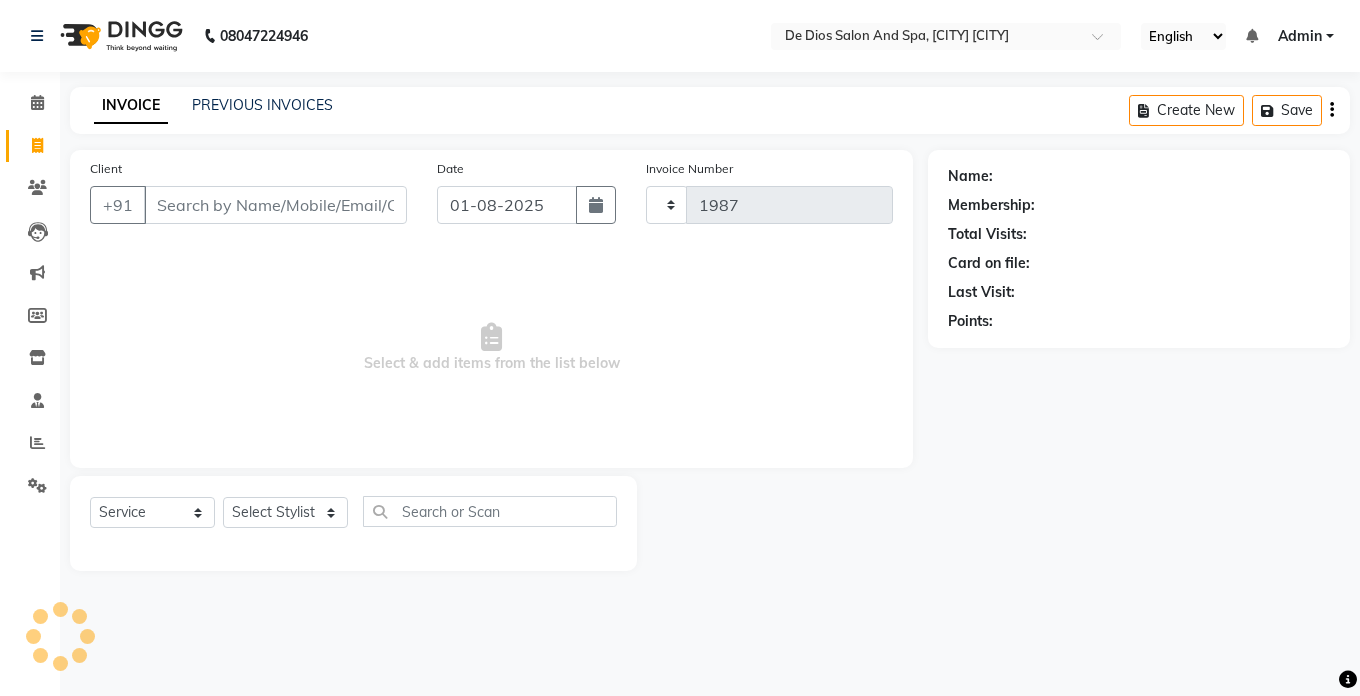 select on "6431" 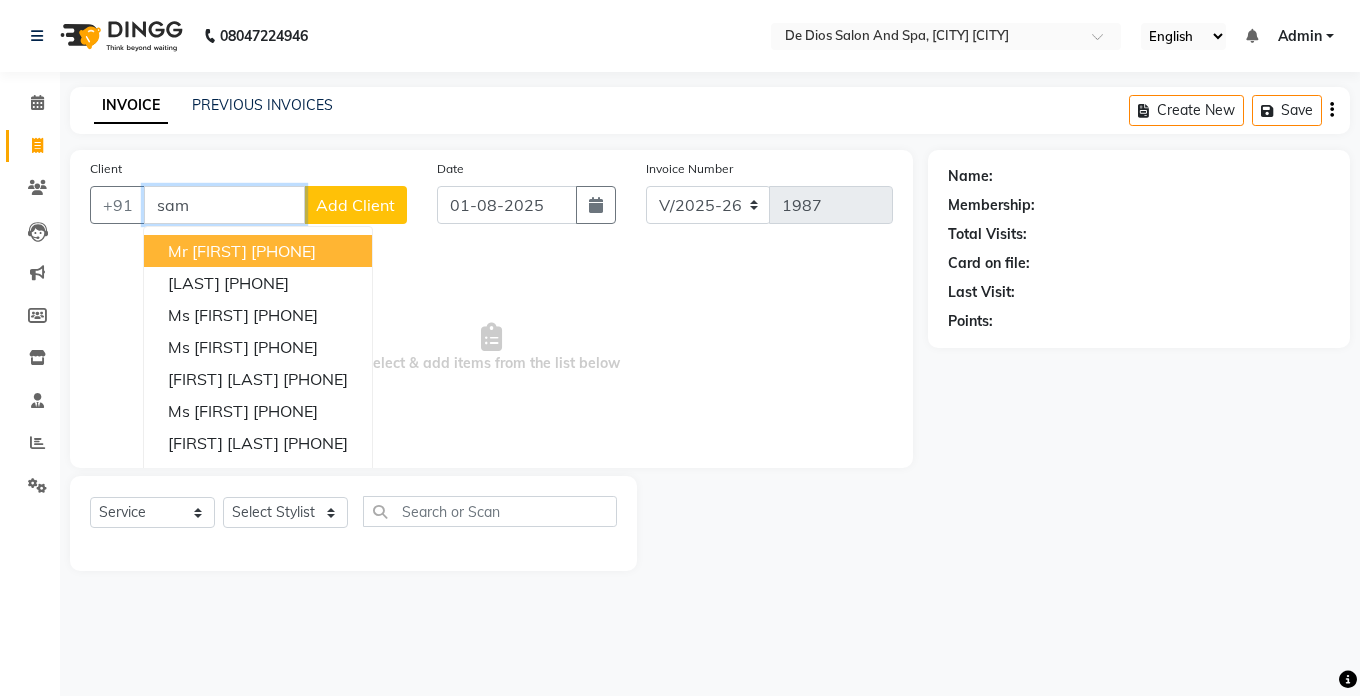 click on "[PHONE]" at bounding box center (283, 251) 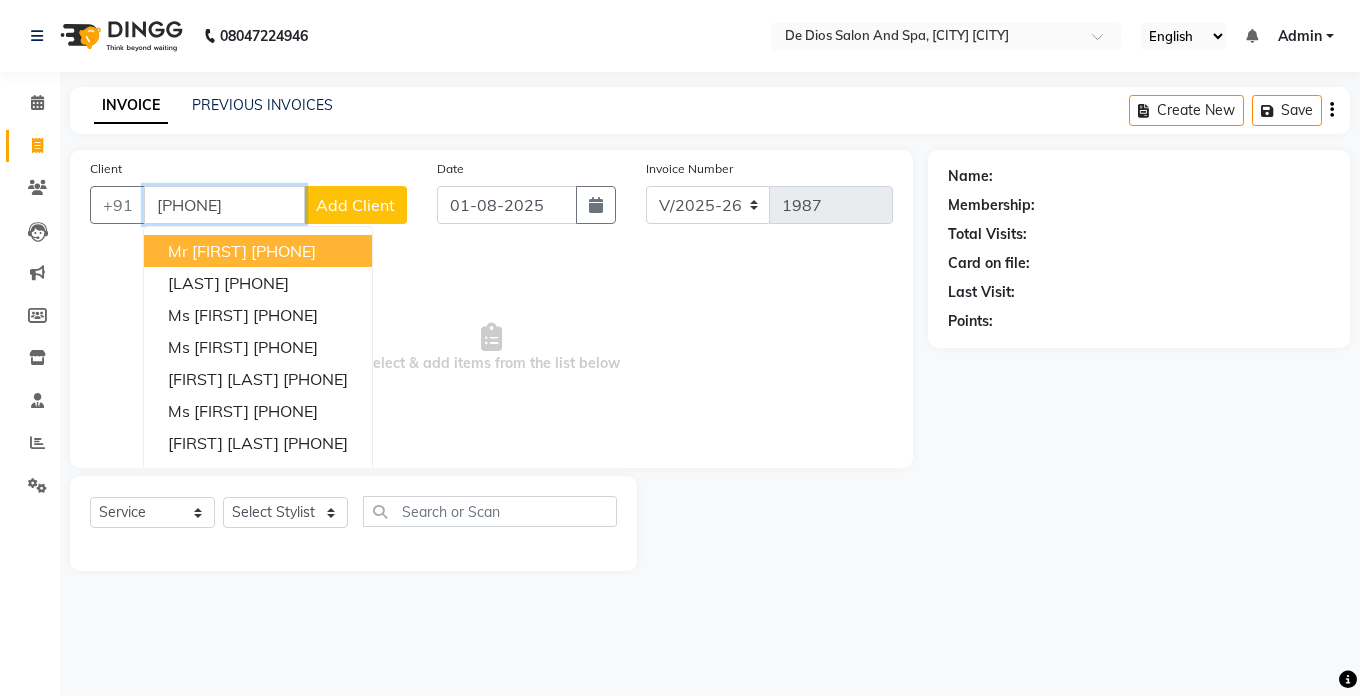 type on "[PHONE]" 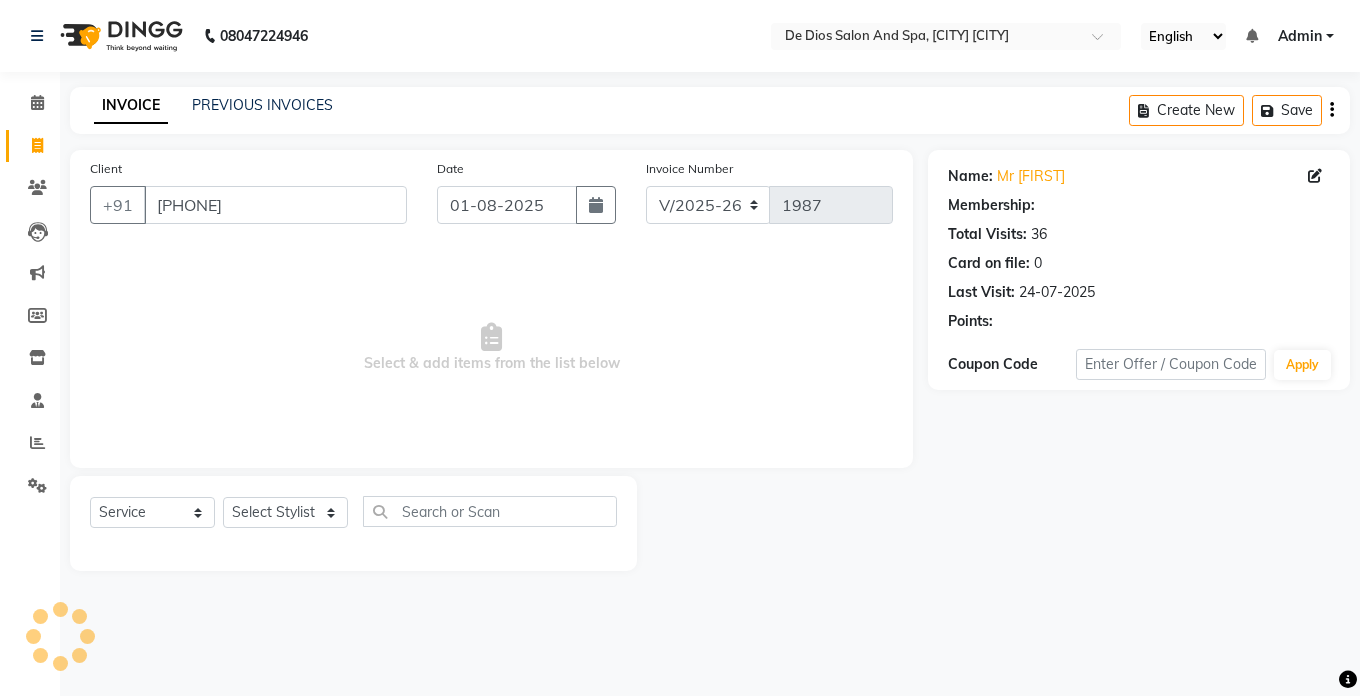 select on "1: Object" 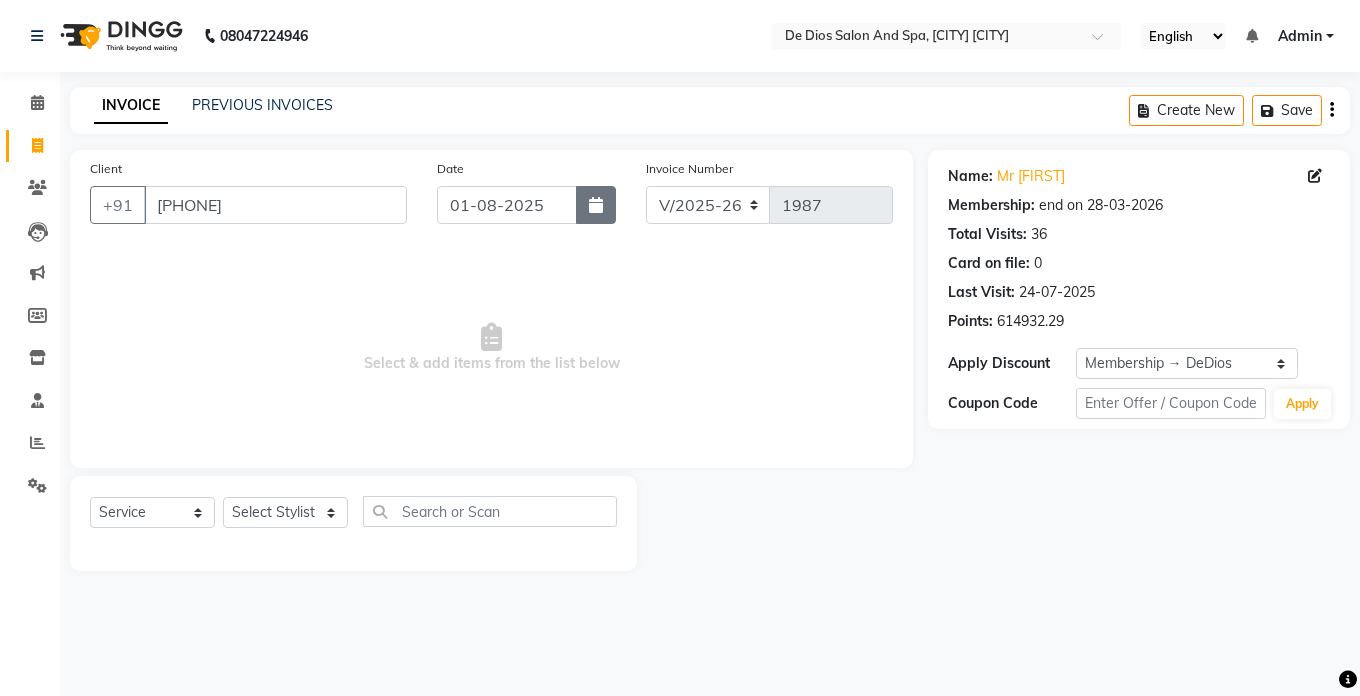 click 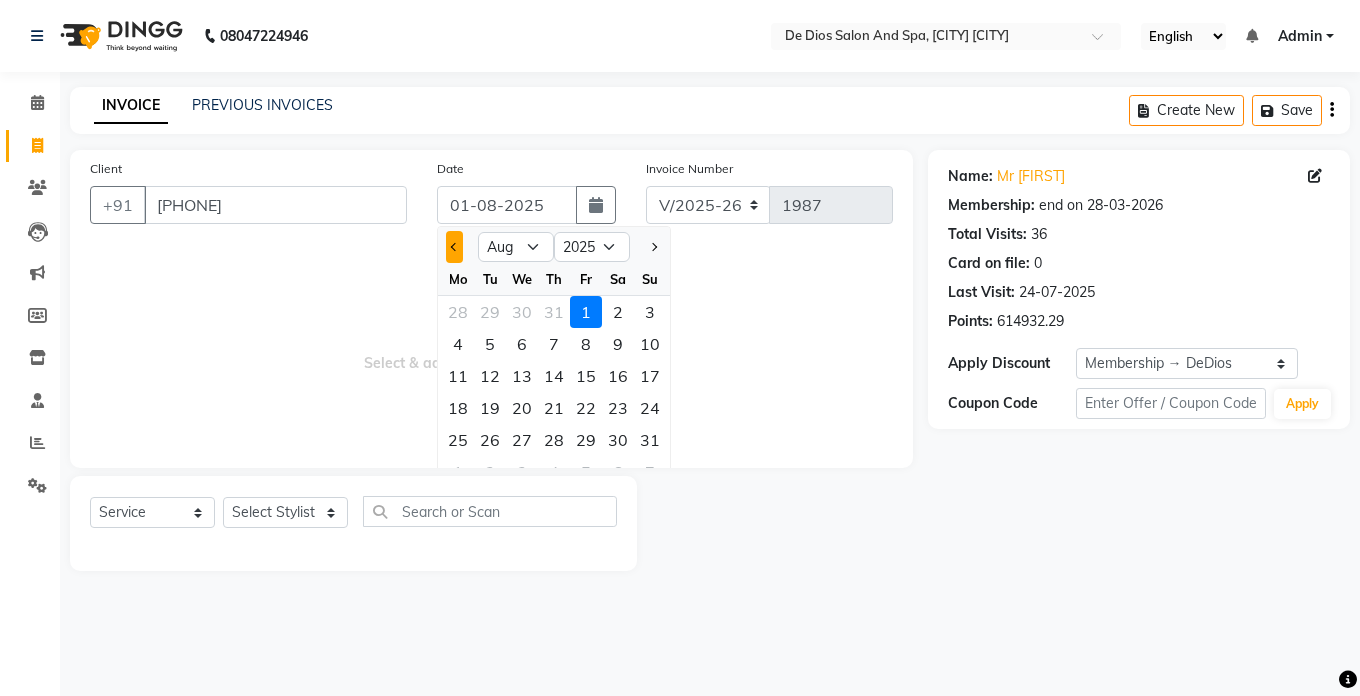 click 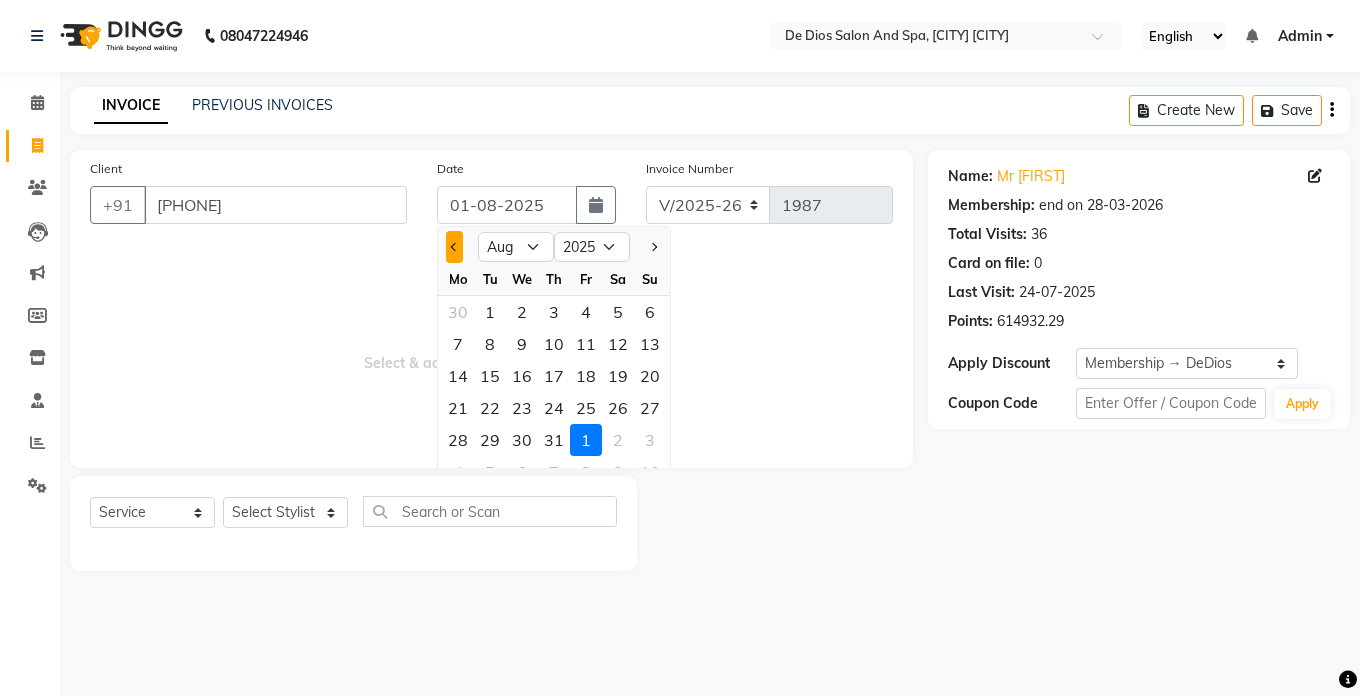 select on "7" 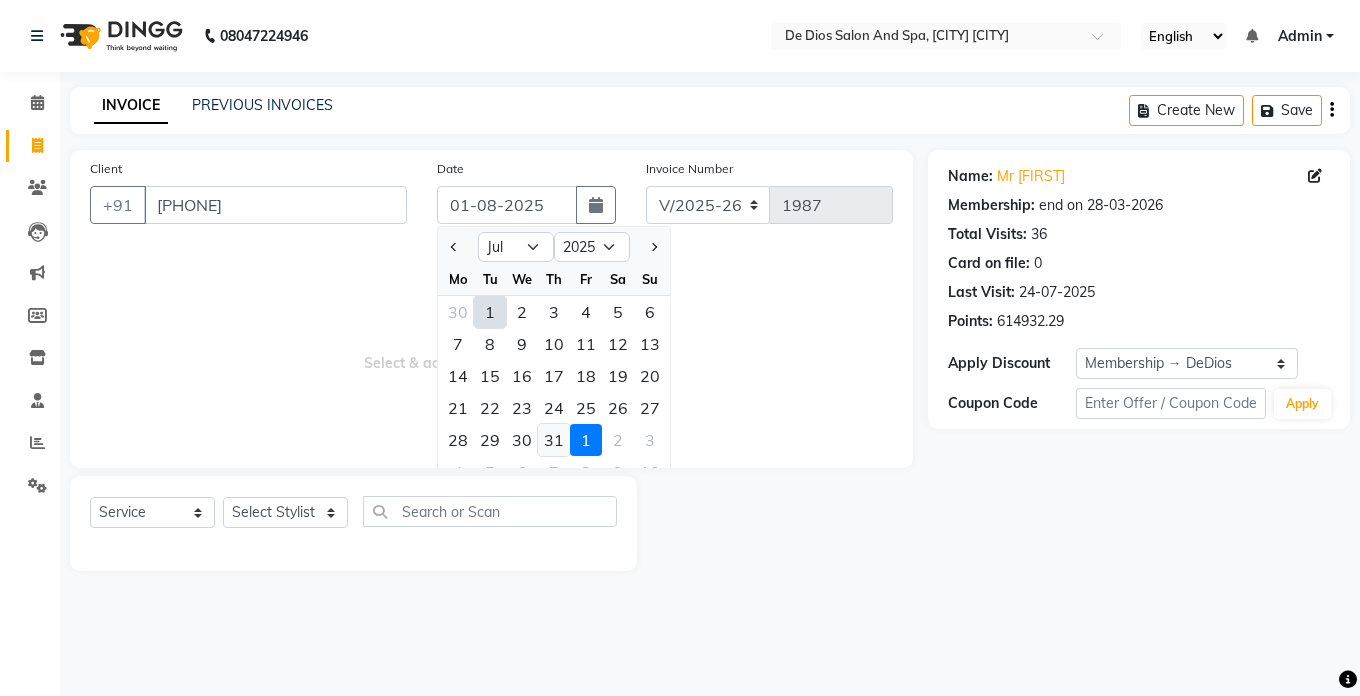 click on "31" 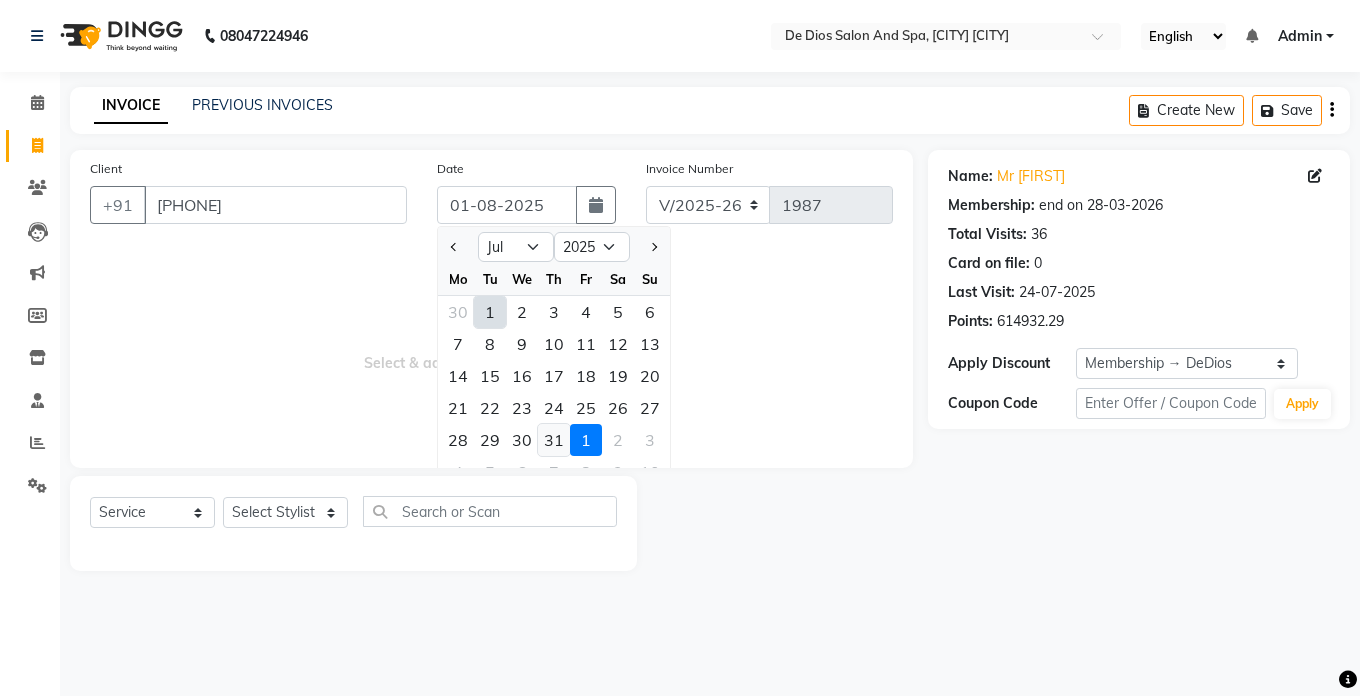 type on "31-07-2025" 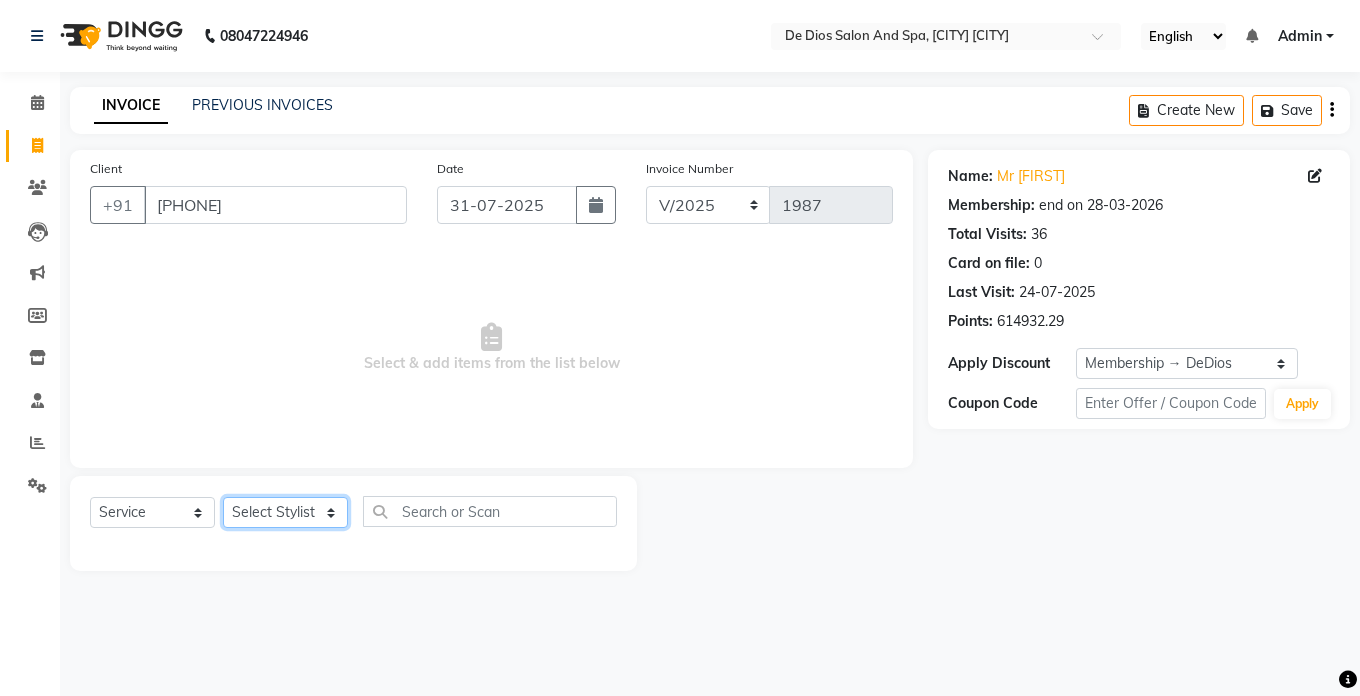 click on "Select Stylist [FIRST] [FIRST] [FIRST] [FIRST] [FIRST] [FIRST] [LAST] [FIRST] [FIRST] [FIRST] [FIRST]" 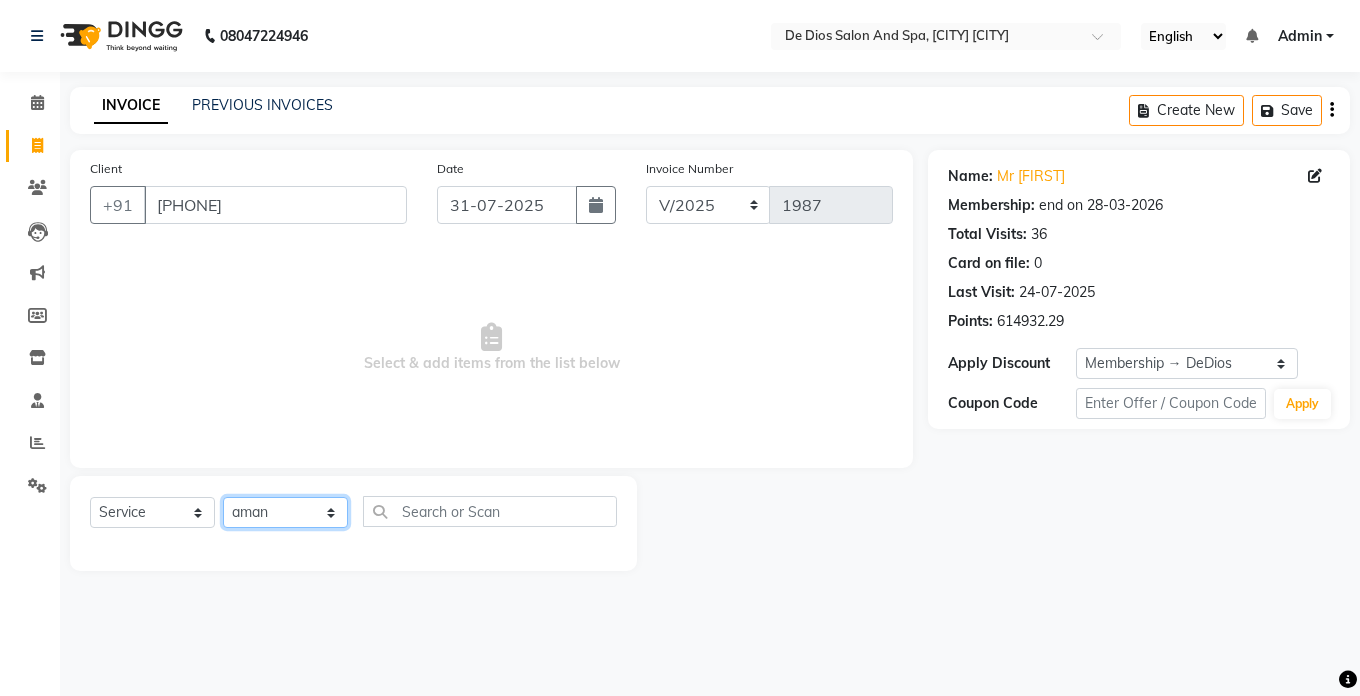 click on "Select Stylist [FIRST] [FIRST] [FIRST] [FIRST] [FIRST] [FIRST] [LAST] [FIRST] [FIRST] [FIRST] [FIRST]" 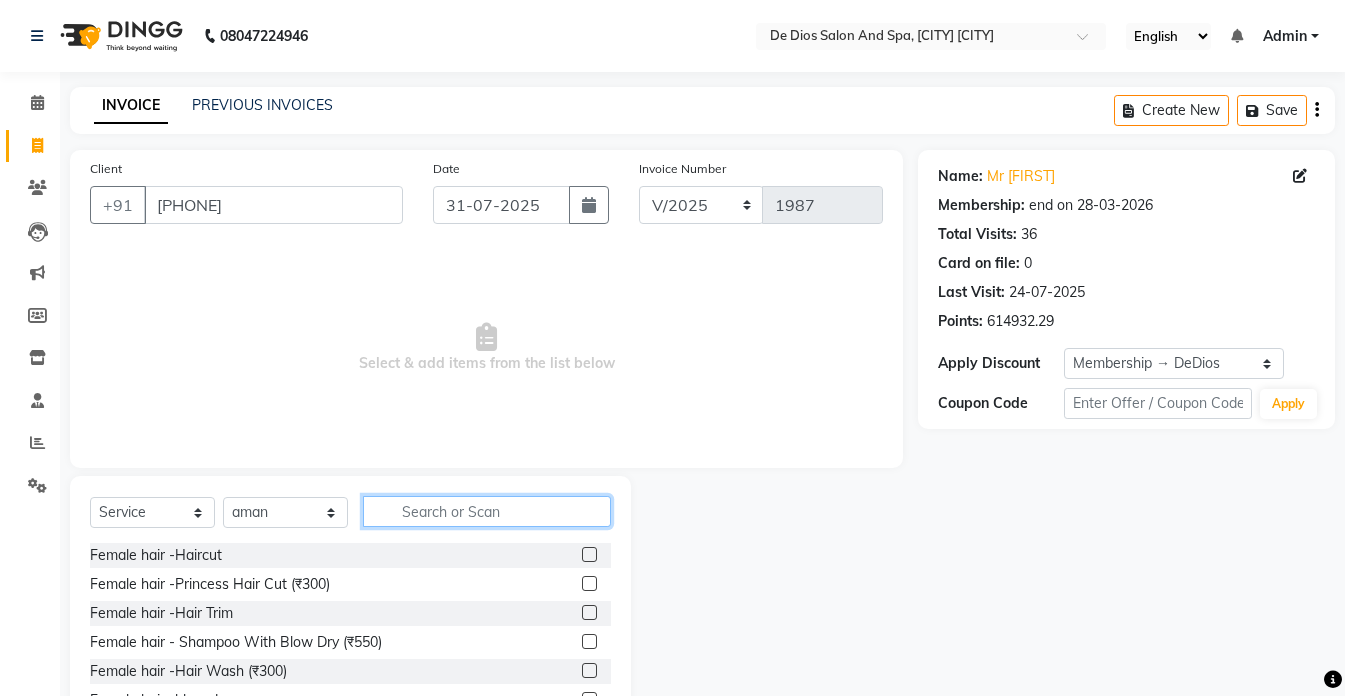 click 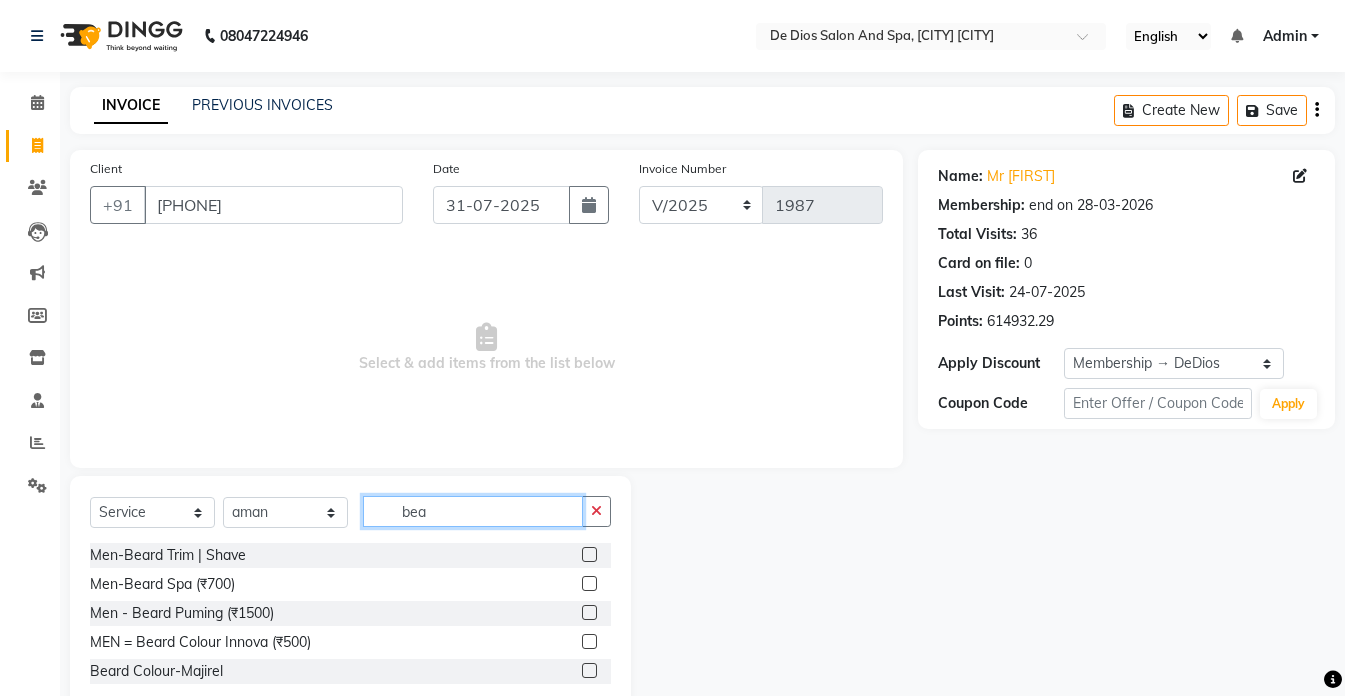 scroll, scrollTop: 50, scrollLeft: 0, axis: vertical 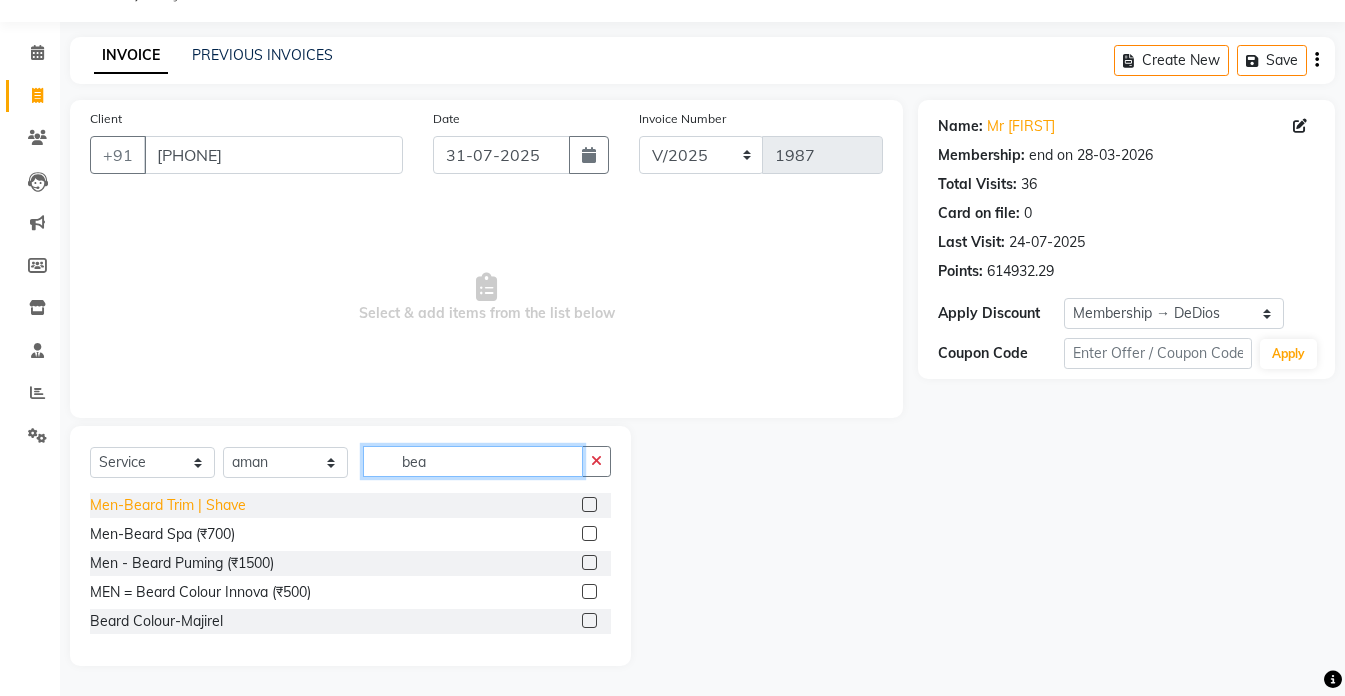 type on "bea" 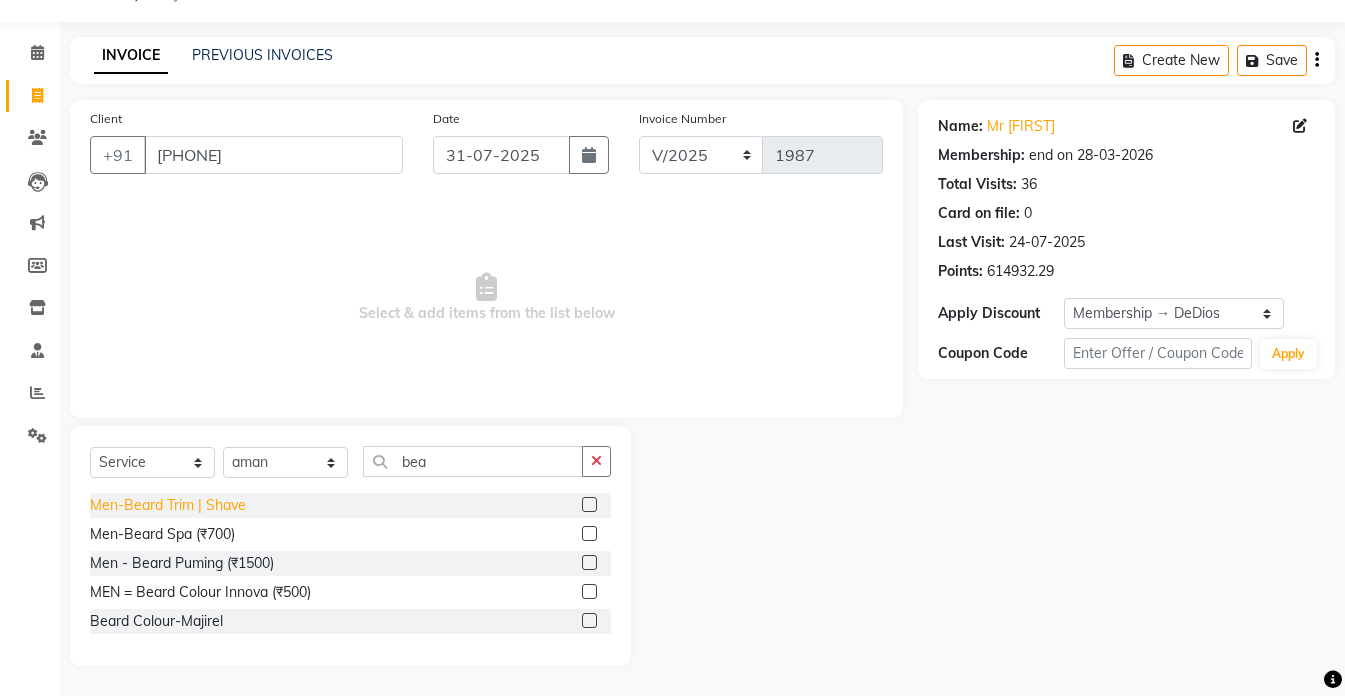 click on "Men-Beard Trim | Shave" 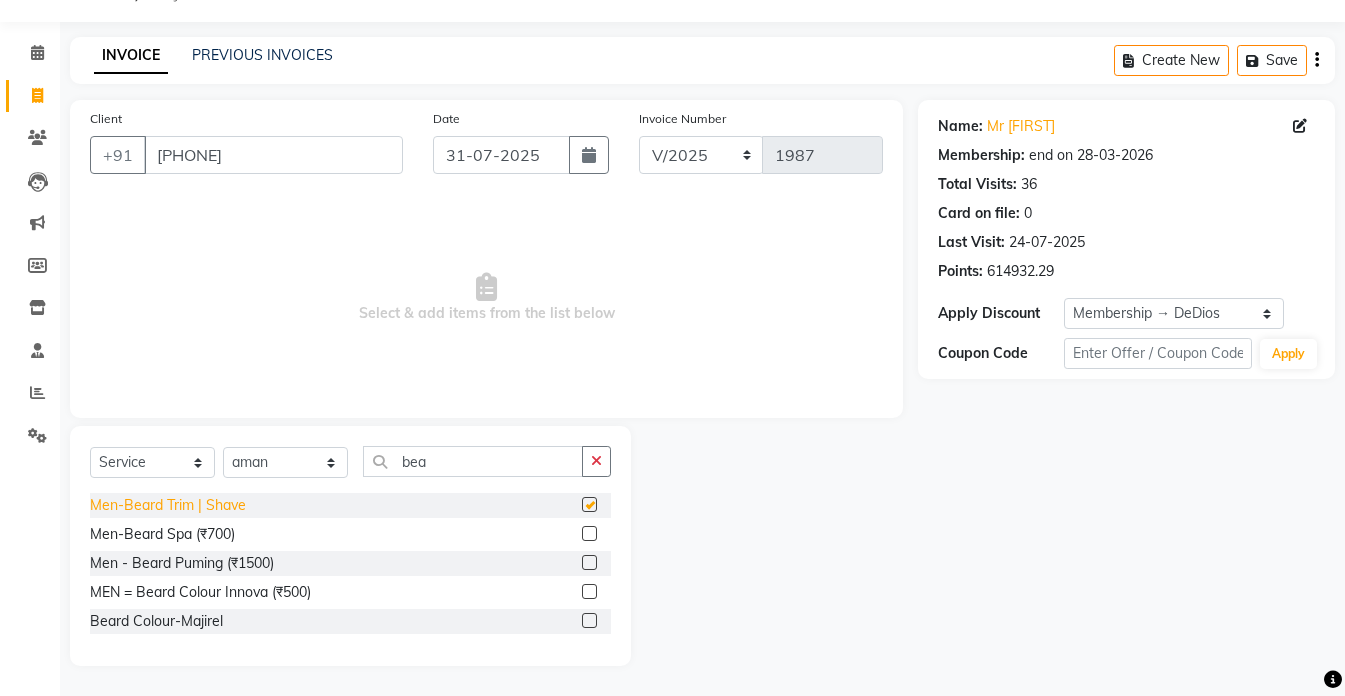 checkbox on "false" 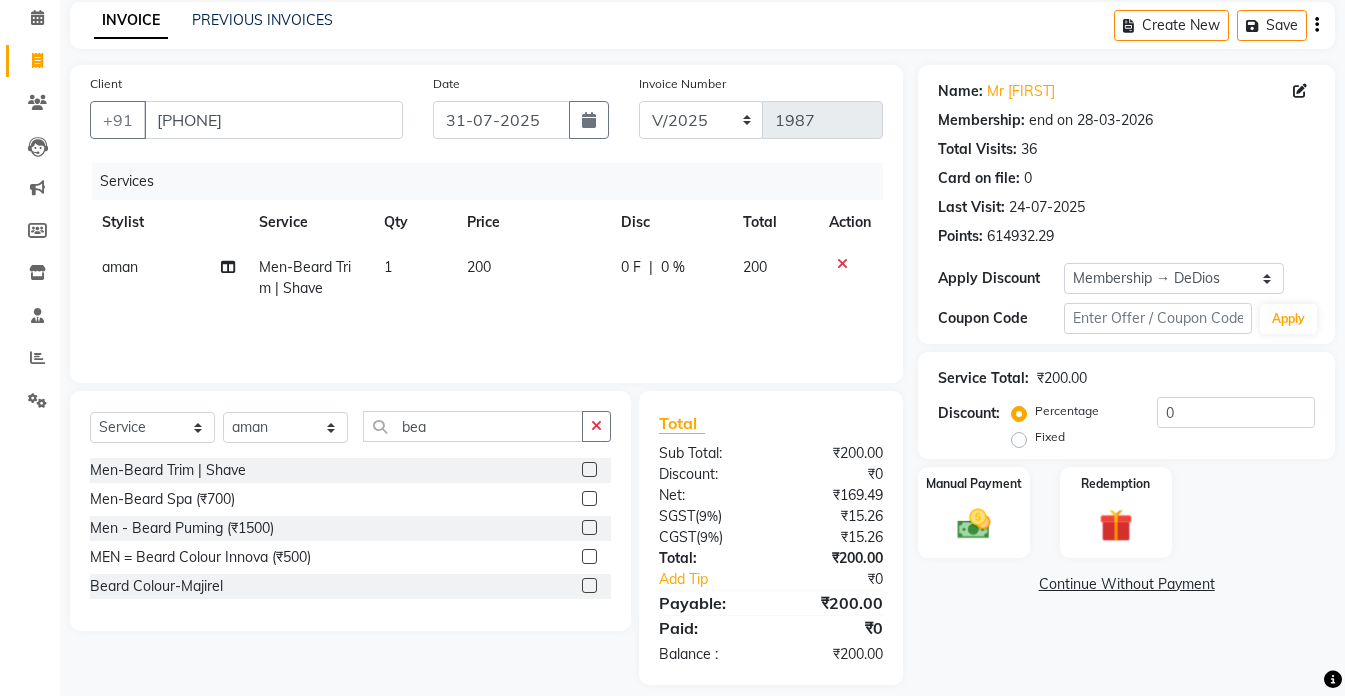 scroll, scrollTop: 104, scrollLeft: 0, axis: vertical 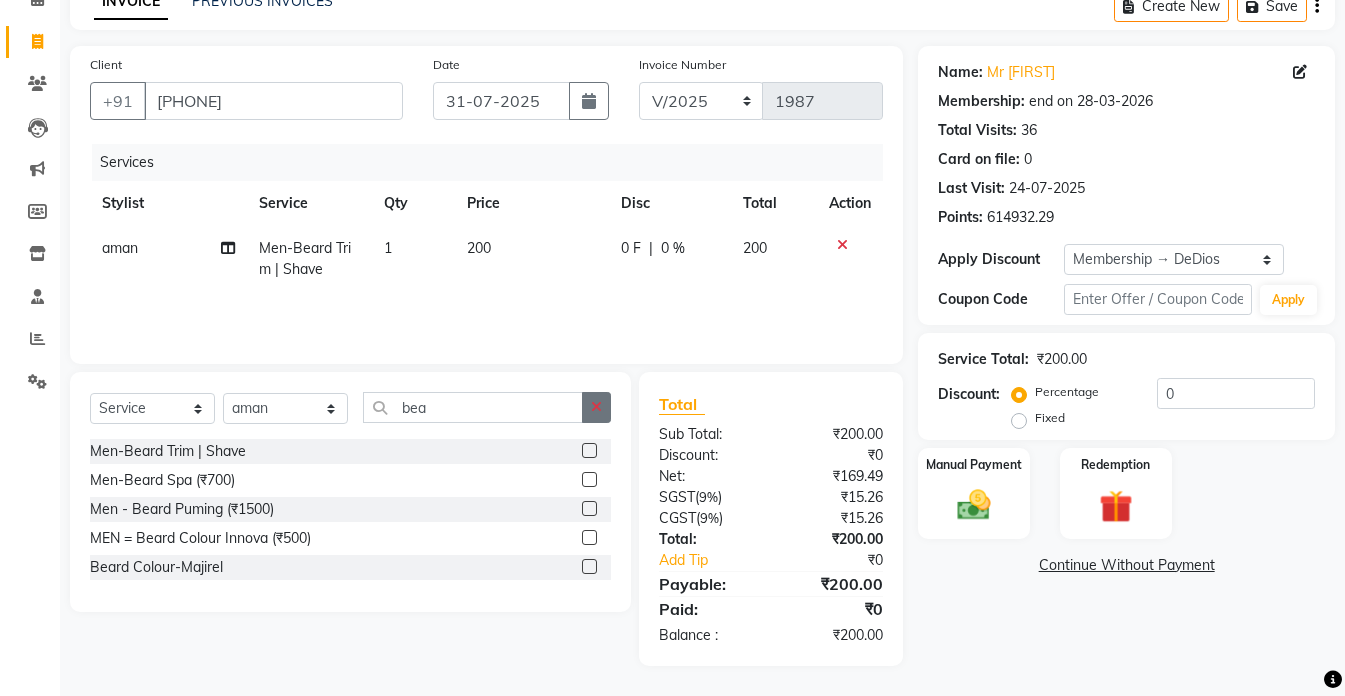 click 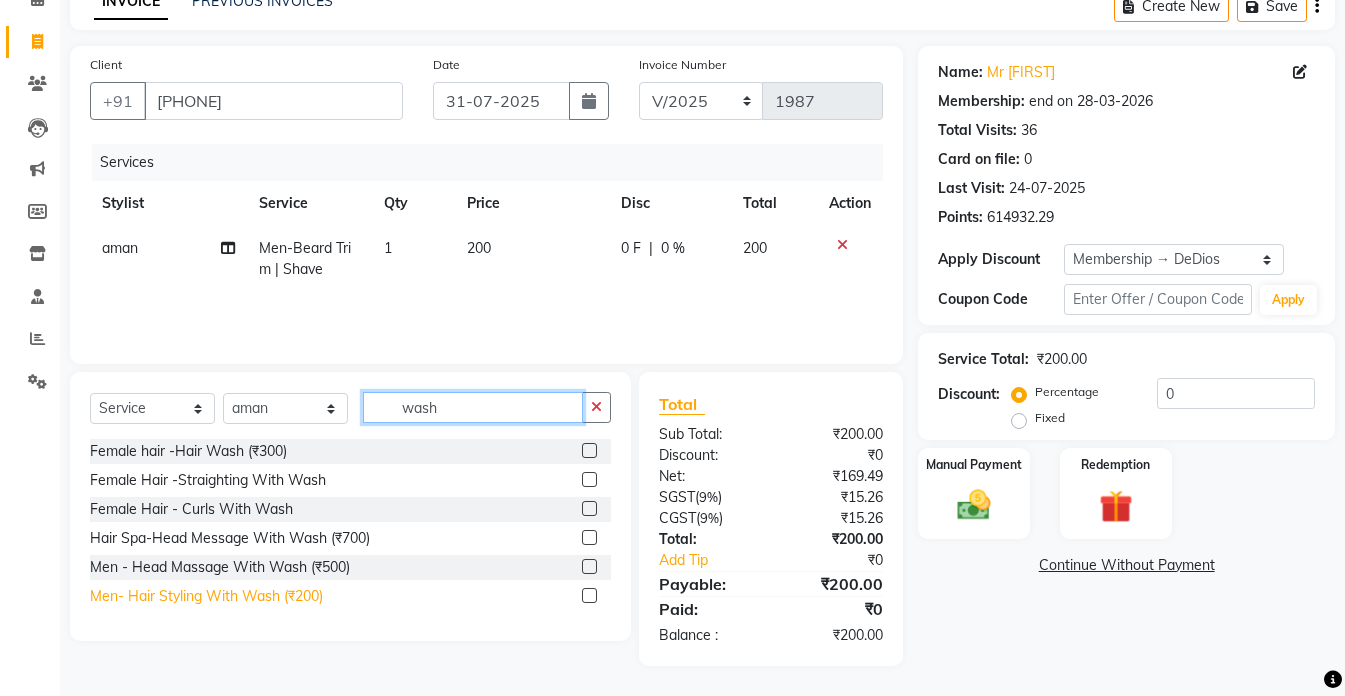 type on "wash" 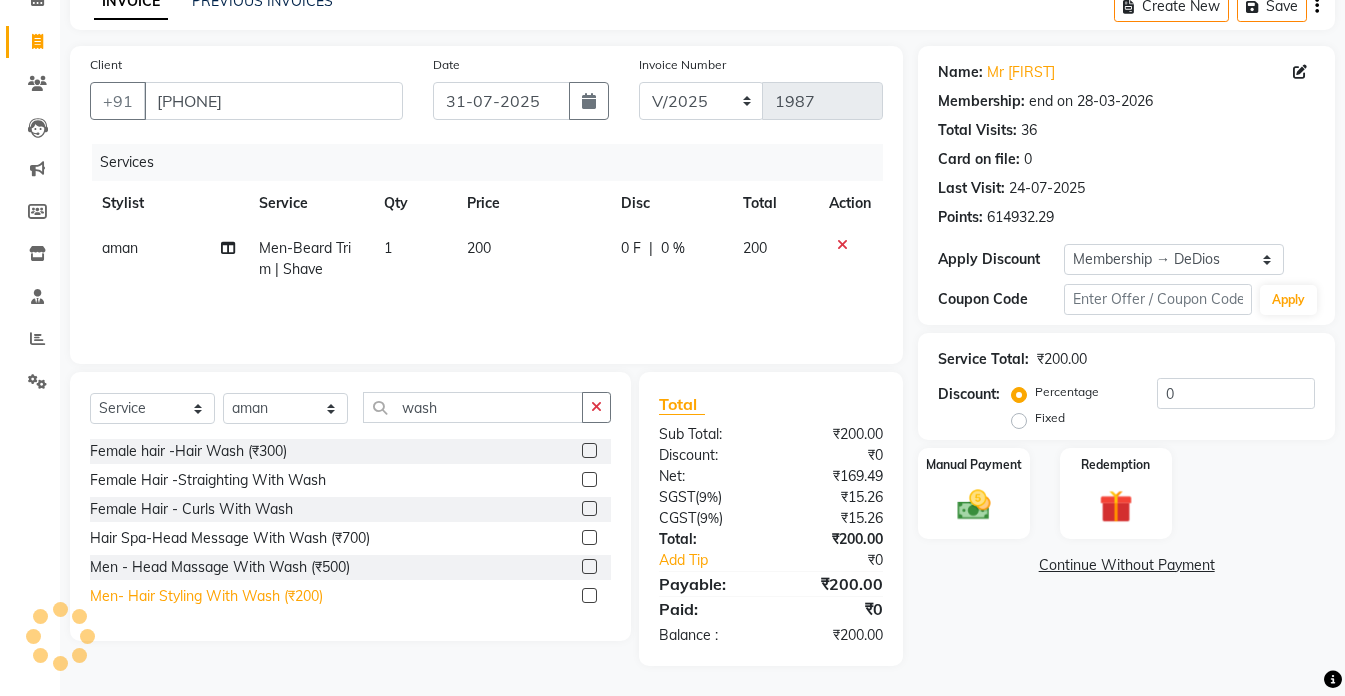 click on "Men- Hair Styling With Wash (₹200)" 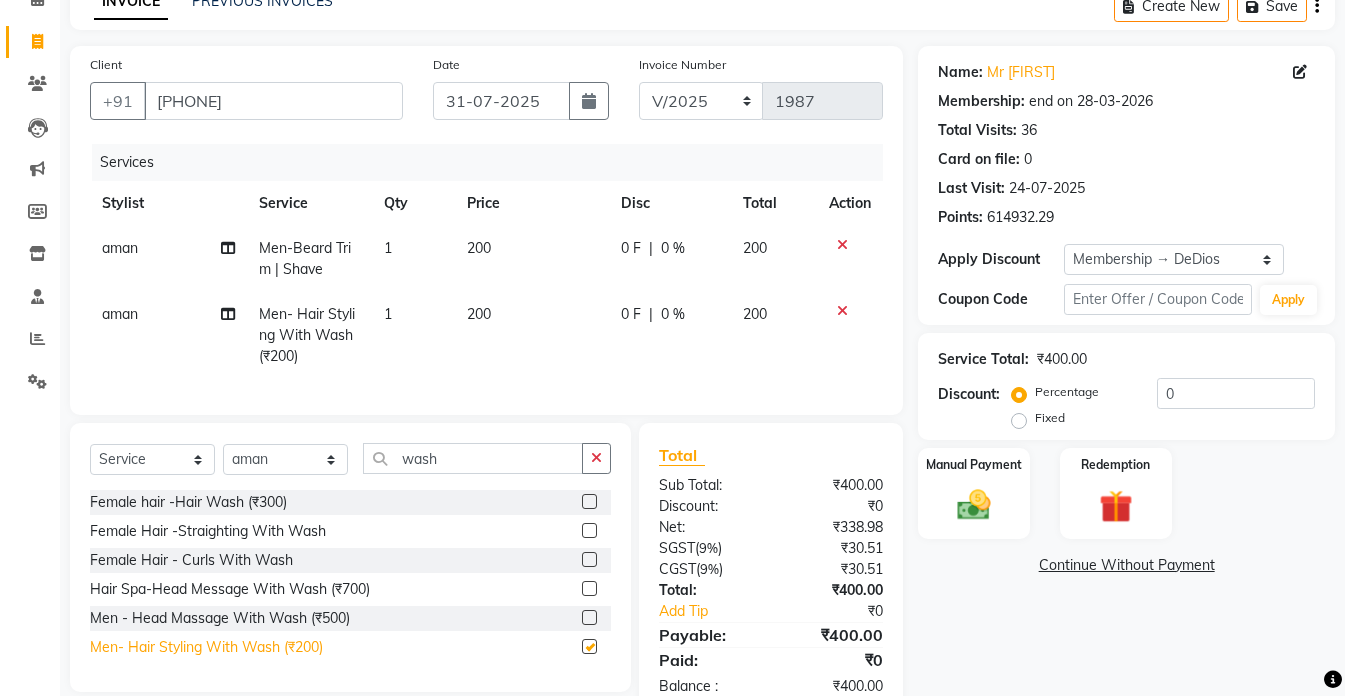 checkbox on "false" 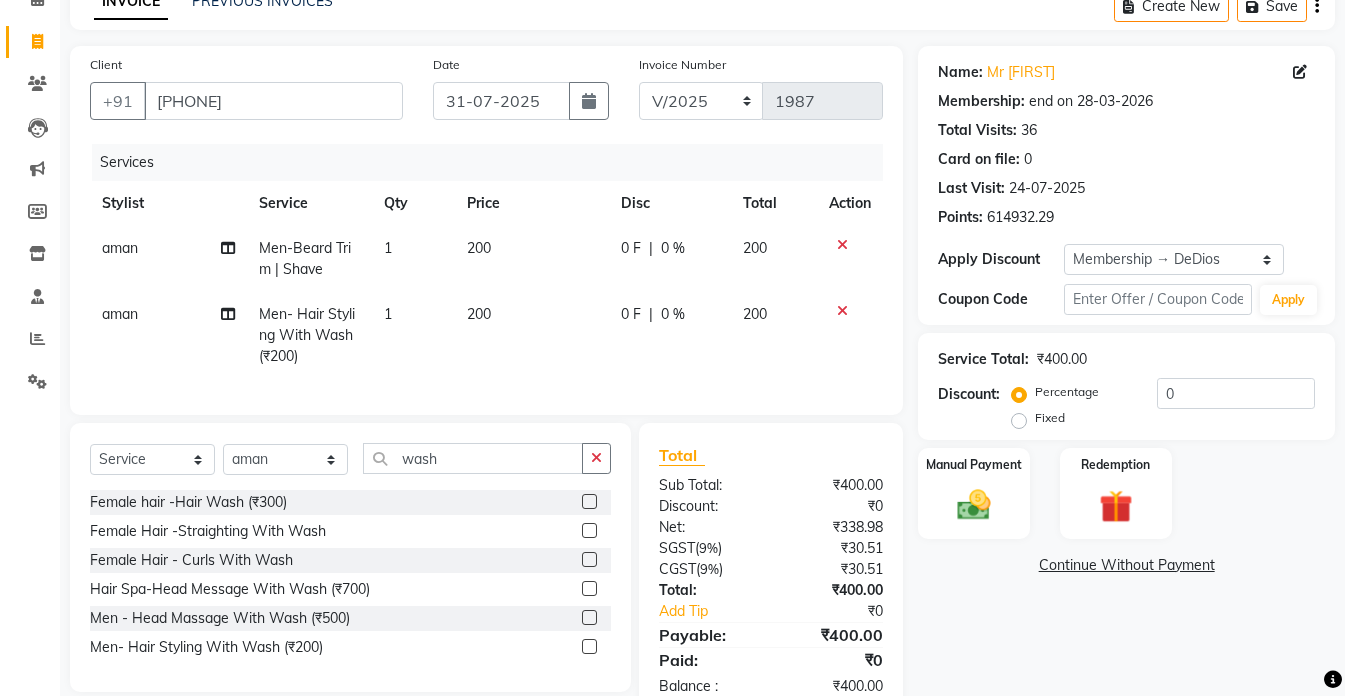 click on "200" 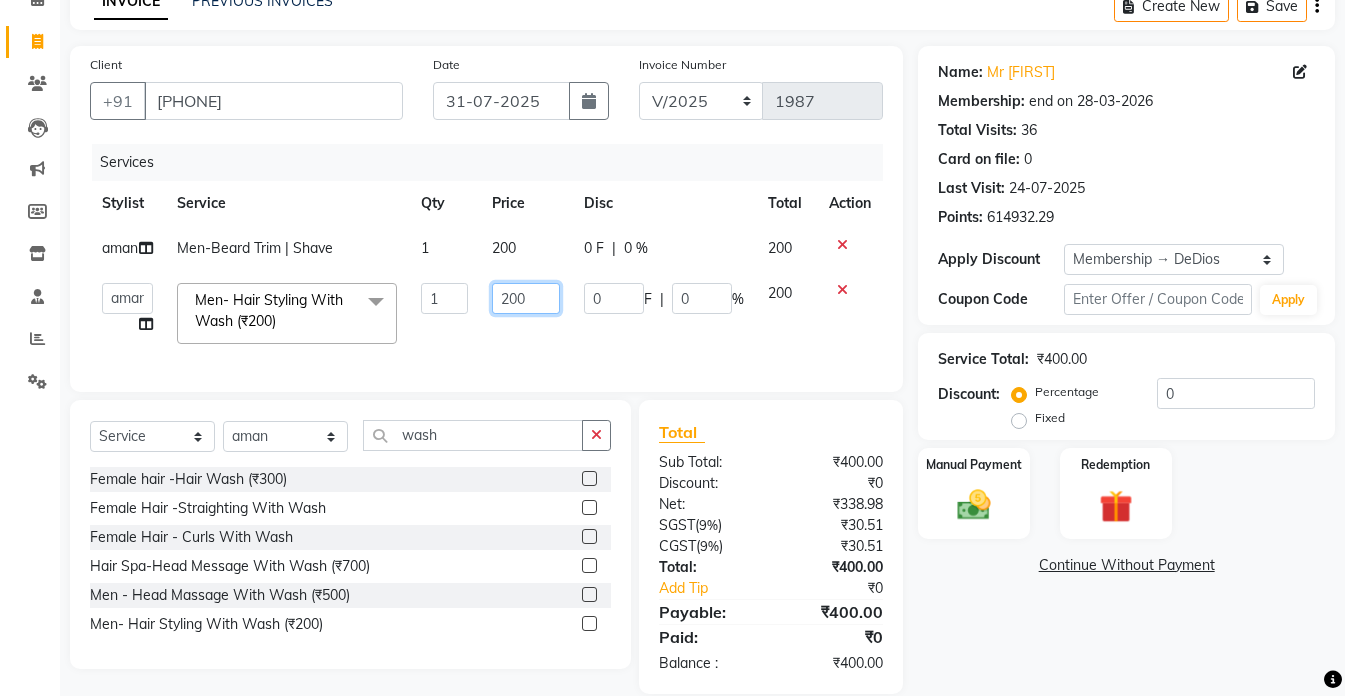 click on "200" 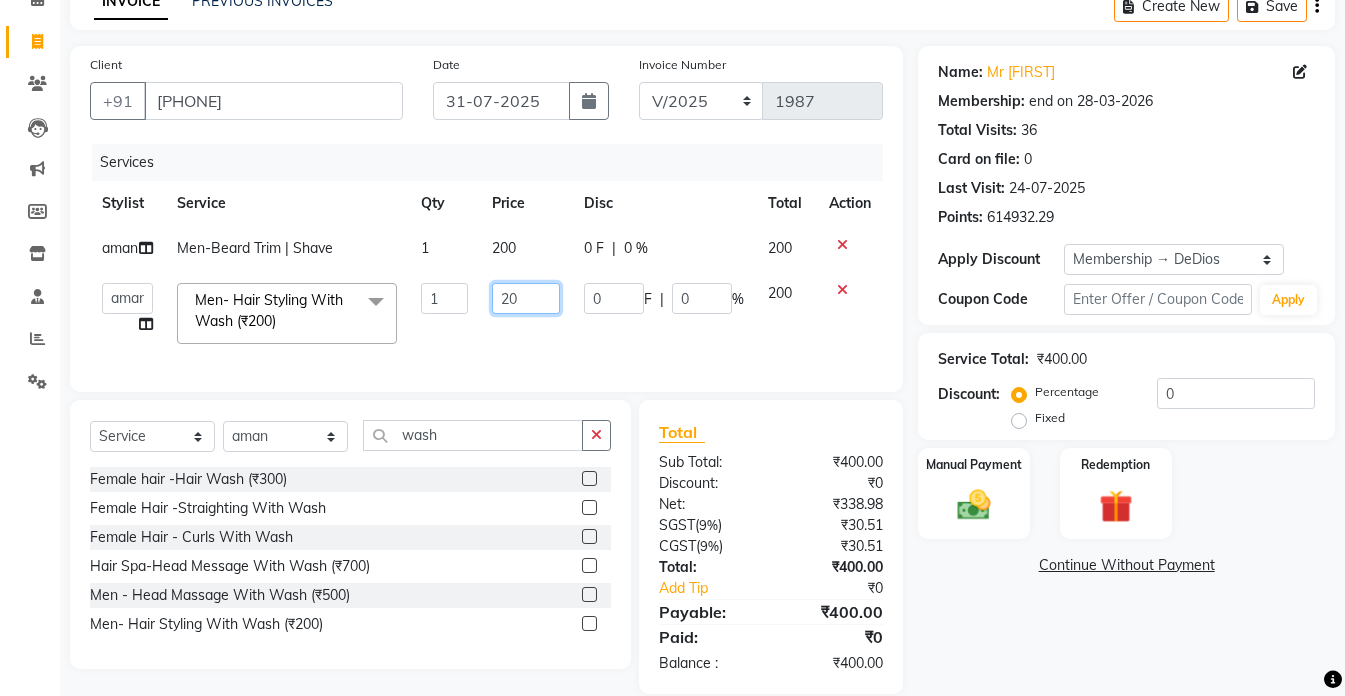 type on "2" 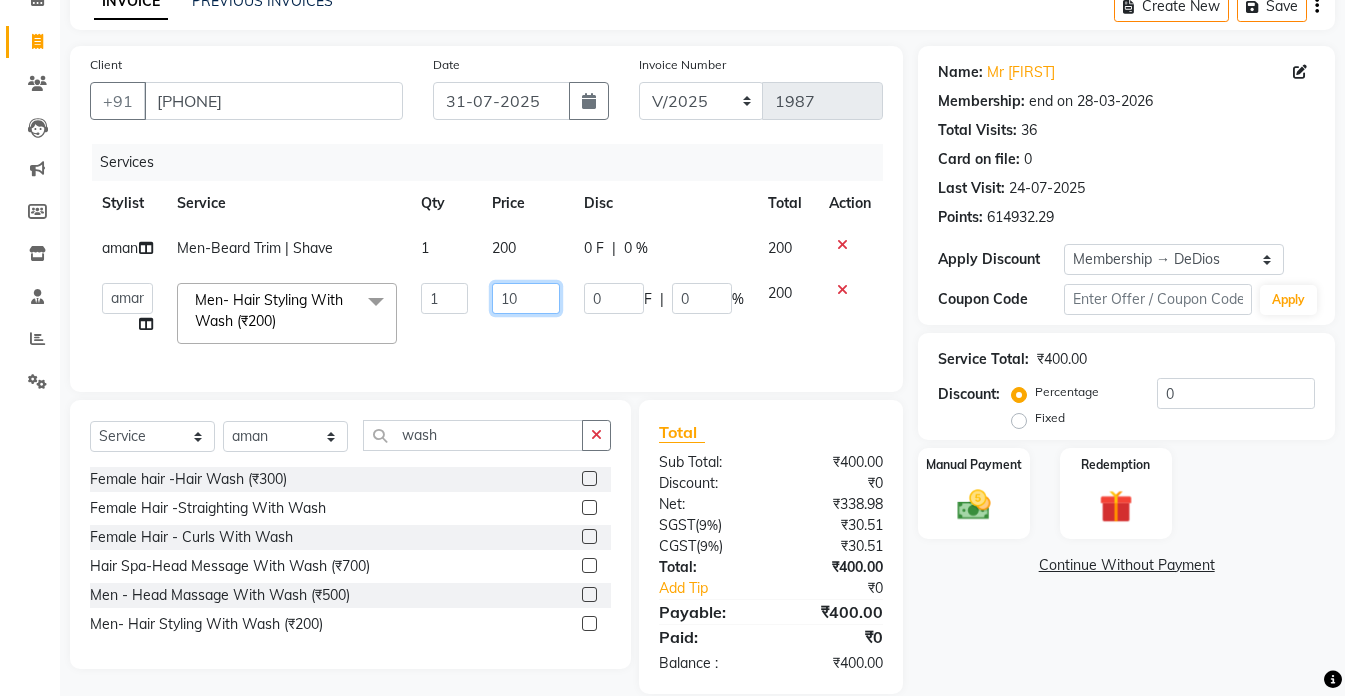 type on "100" 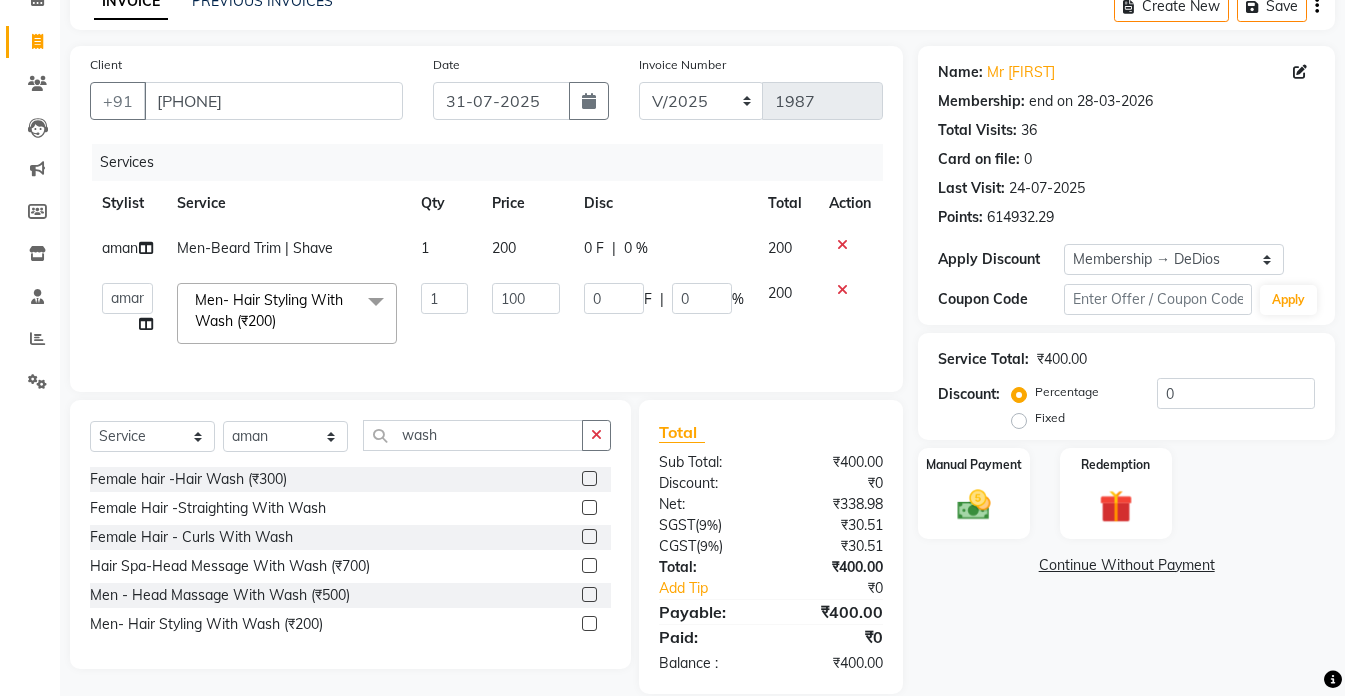 click on "0 F | 0 %" 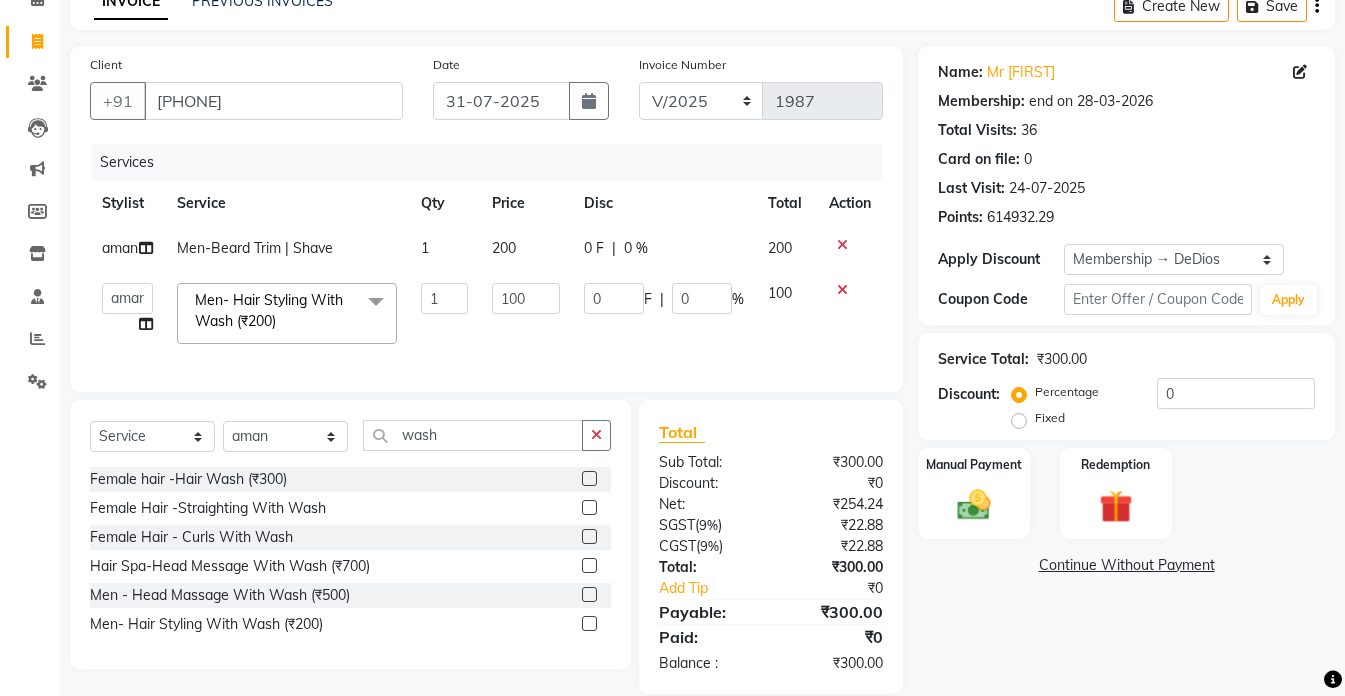 scroll, scrollTop: 168, scrollLeft: 0, axis: vertical 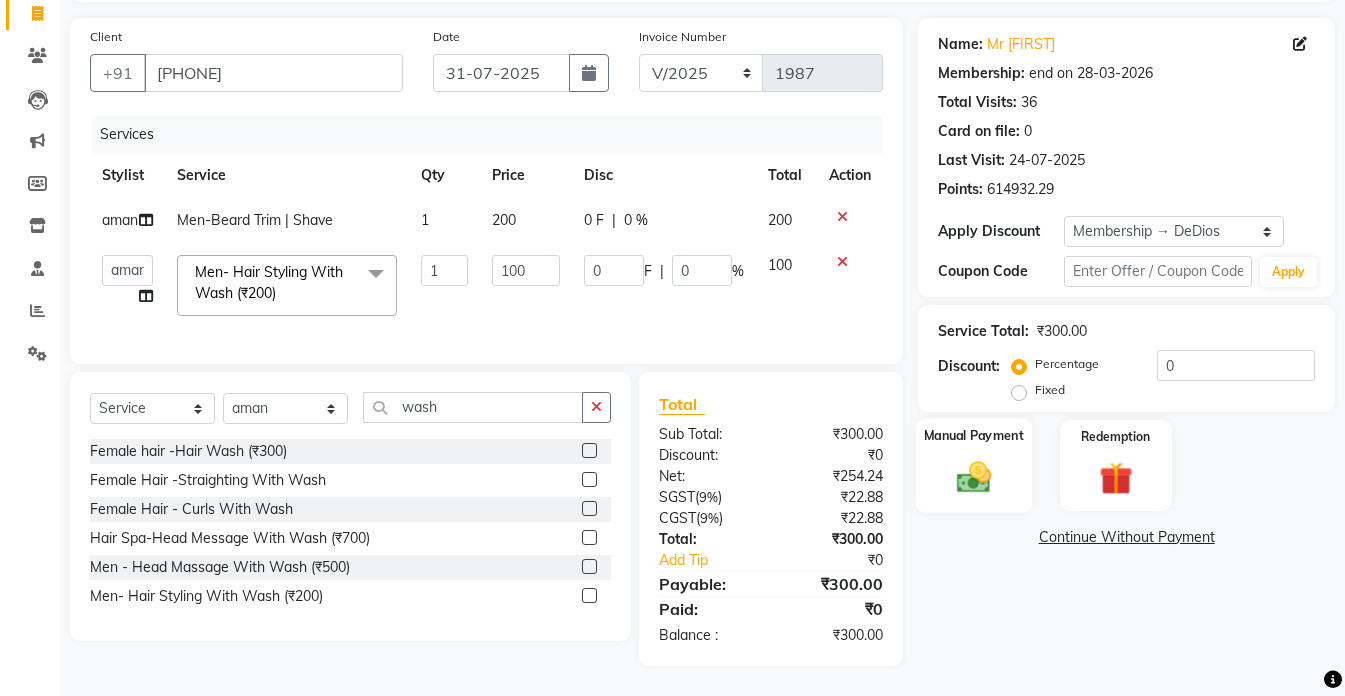 click 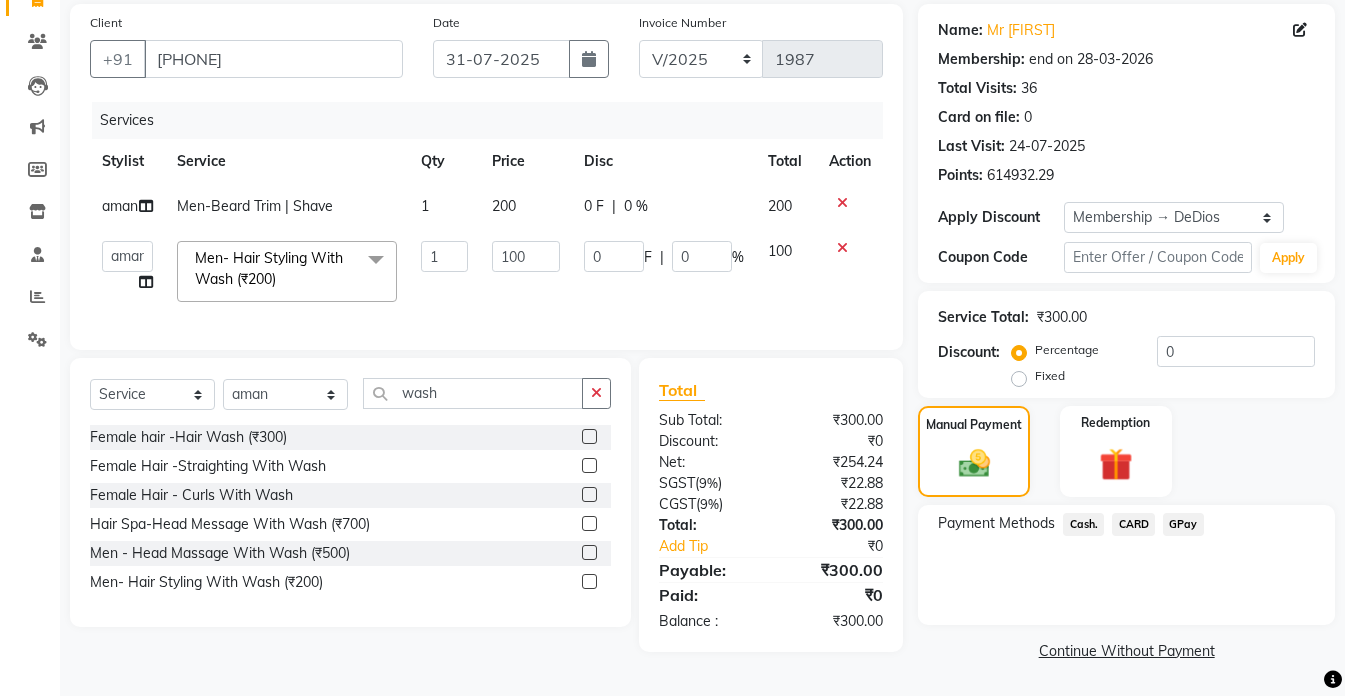 click on "Cash." 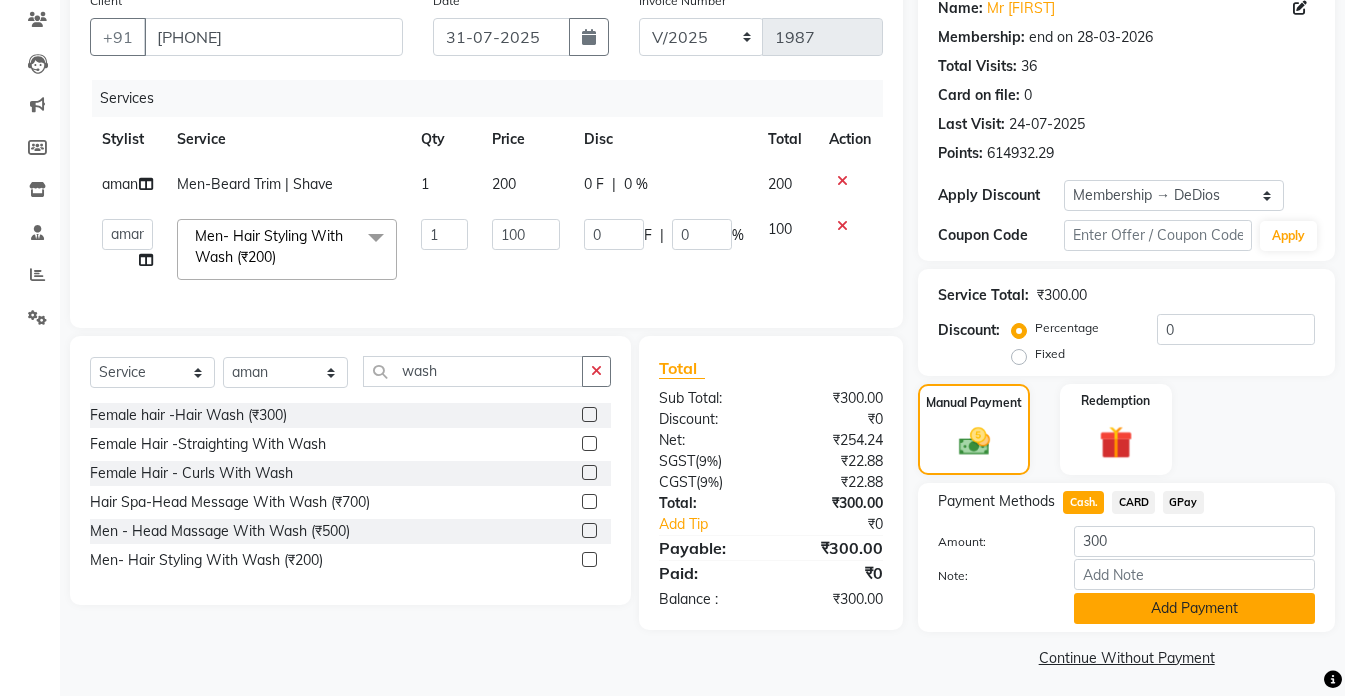 click on "Add Payment" 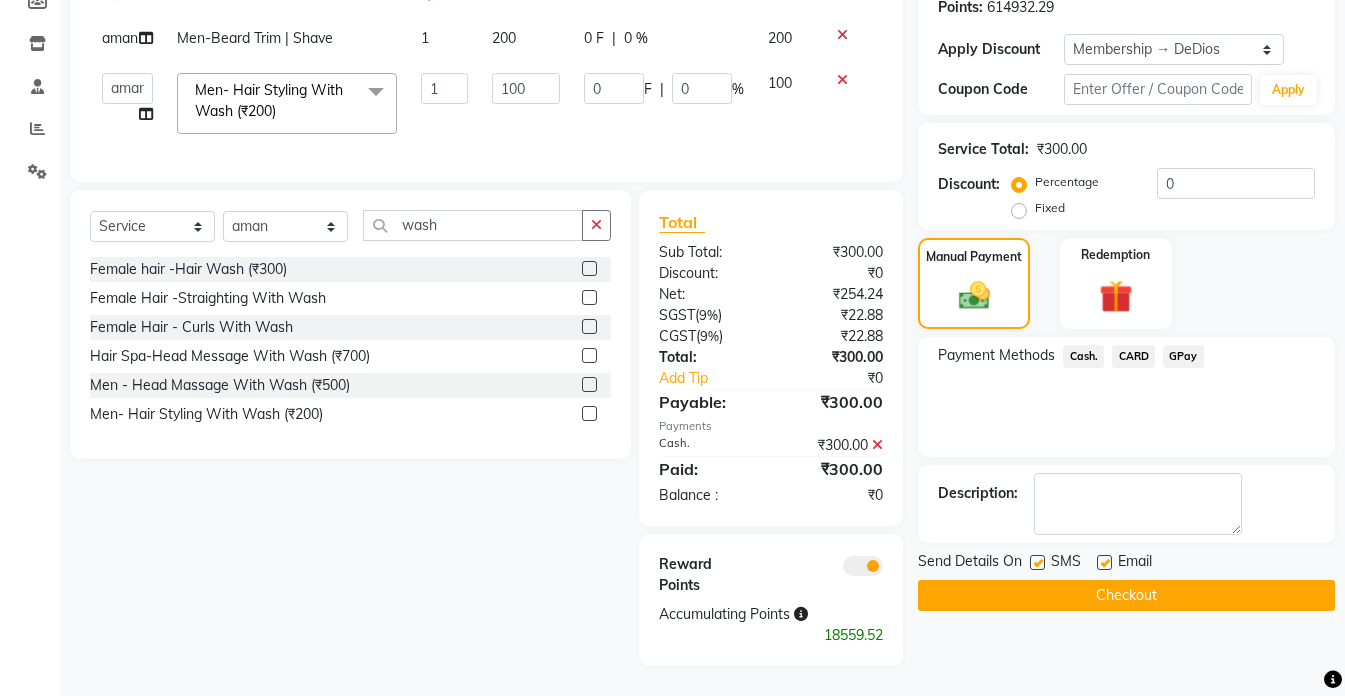 scroll, scrollTop: 350, scrollLeft: 0, axis: vertical 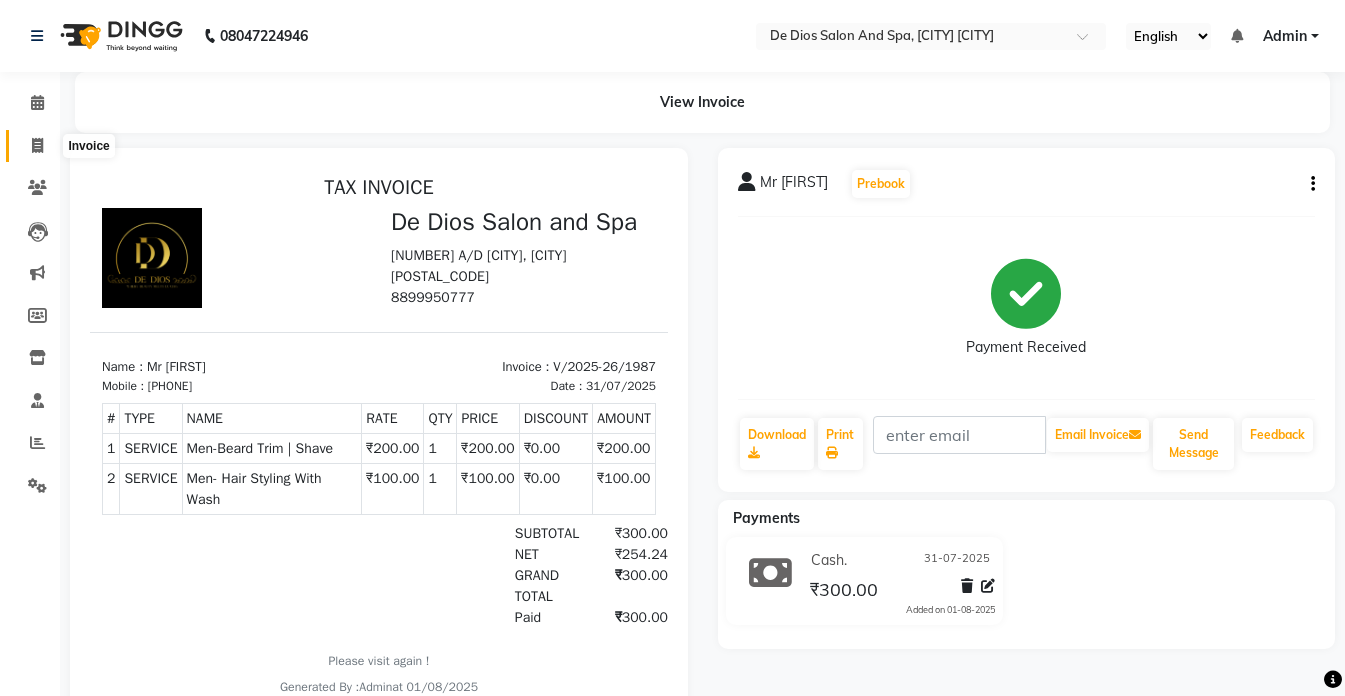 click 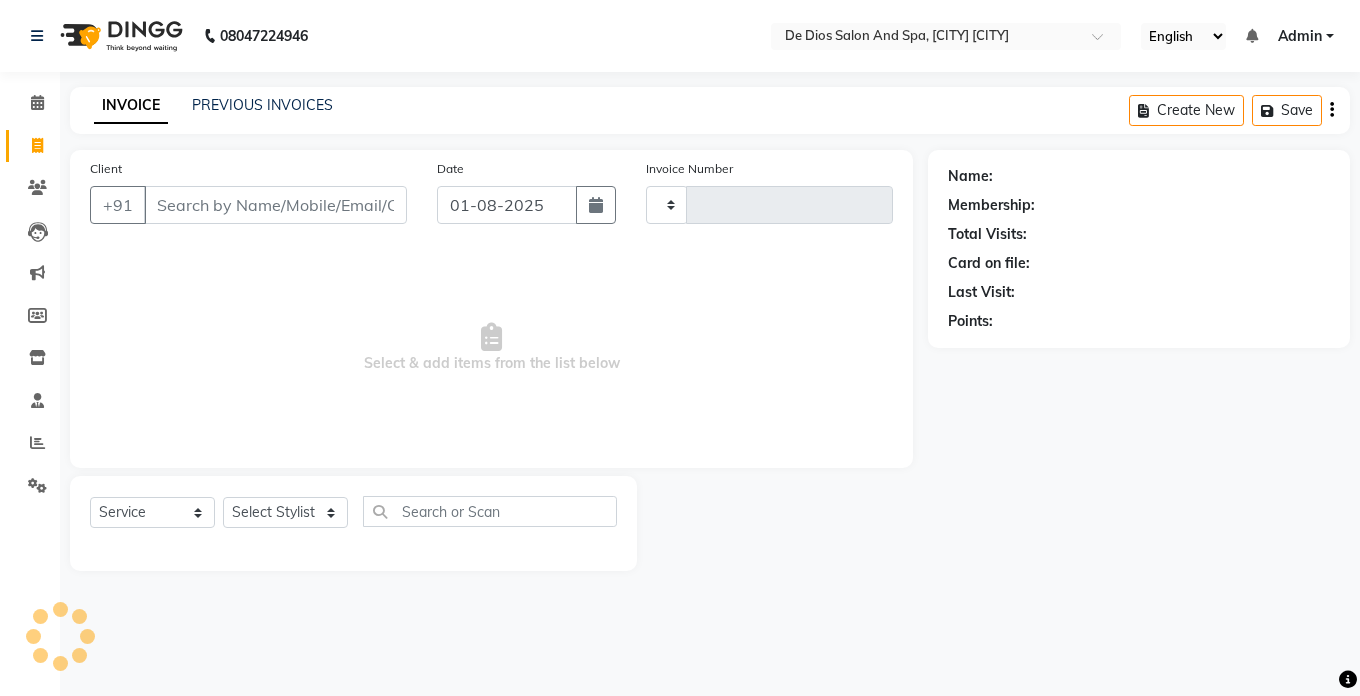 type on "1988" 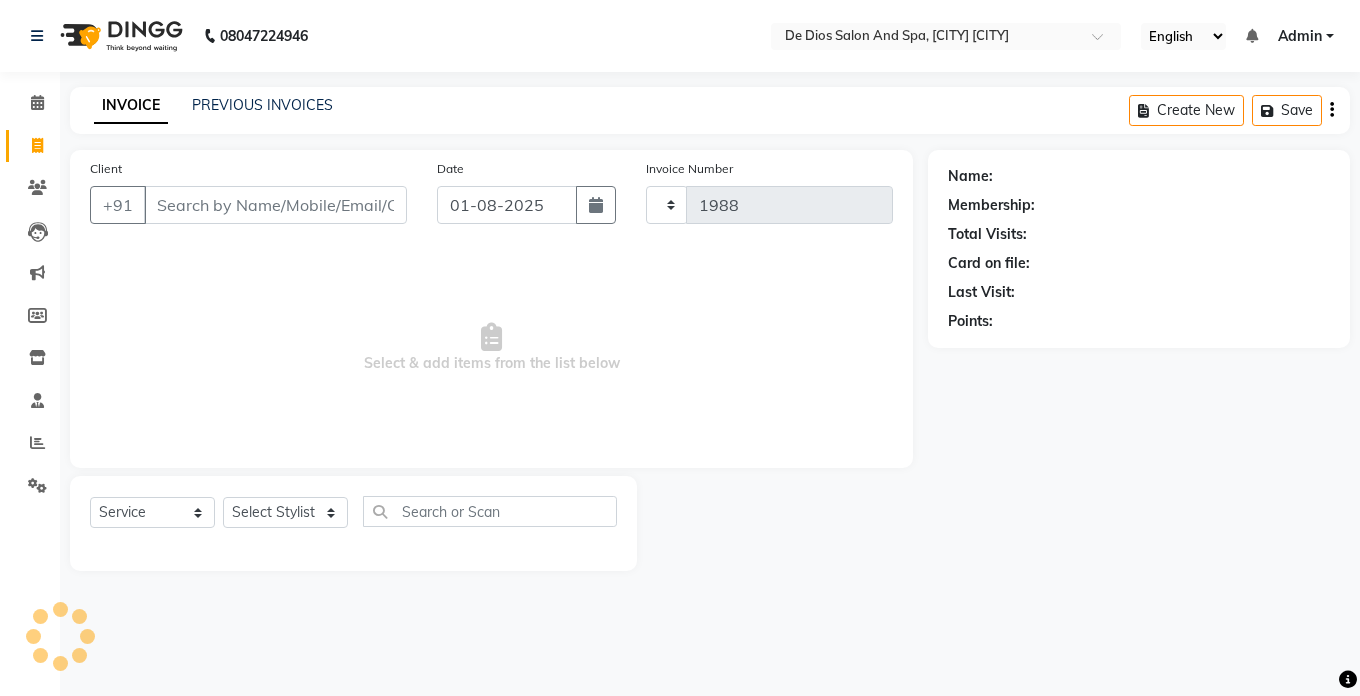select on "6431" 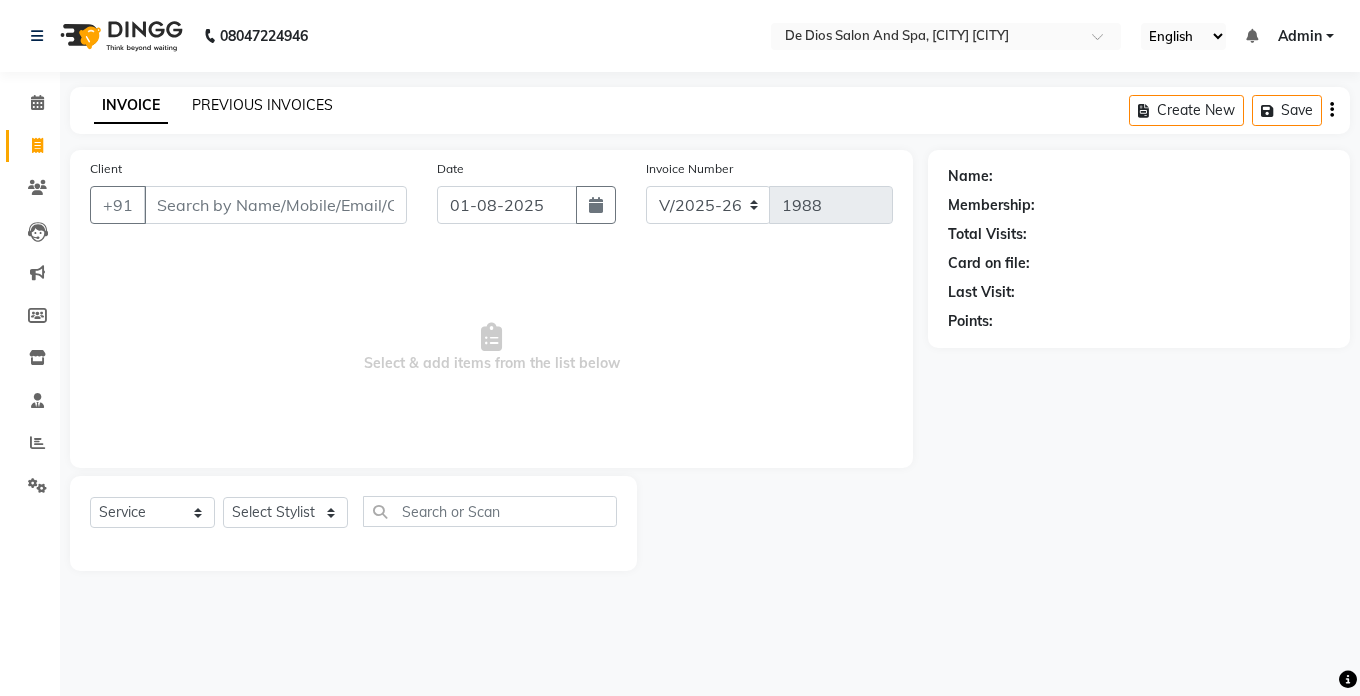 click on "PREVIOUS INVOICES" 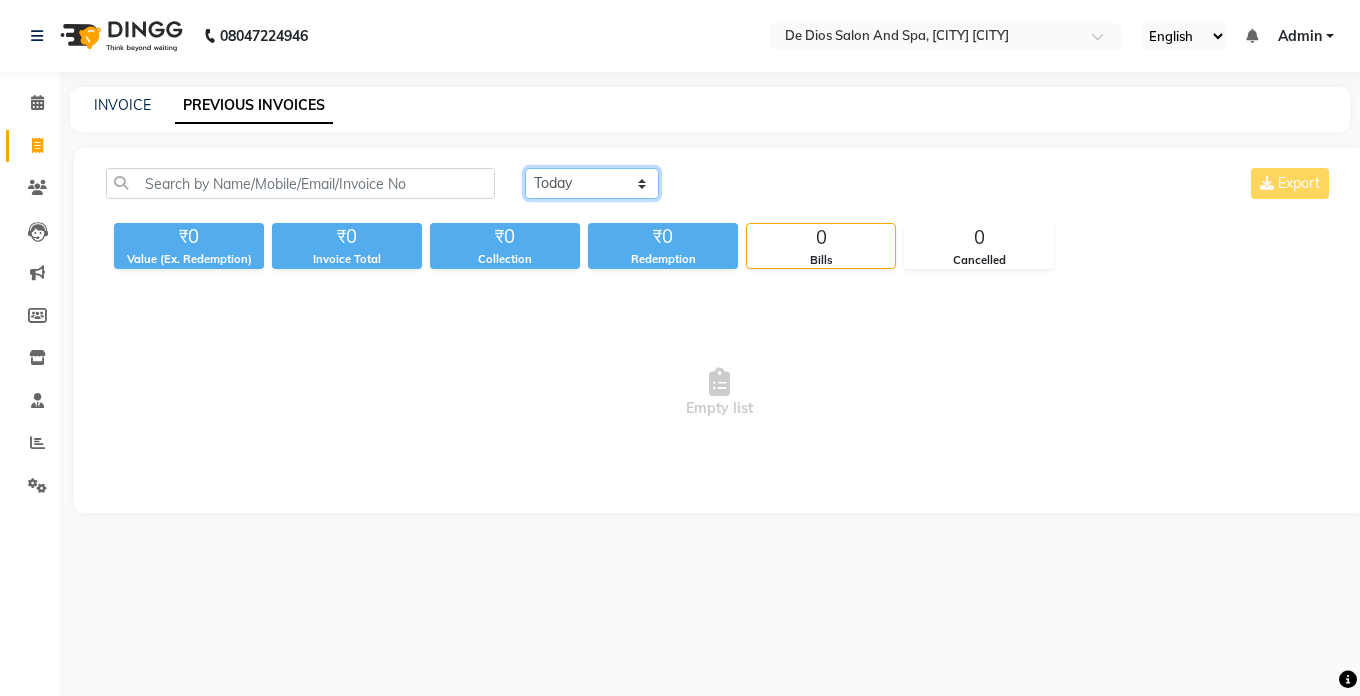 click on "Today Yesterday Custom Range" 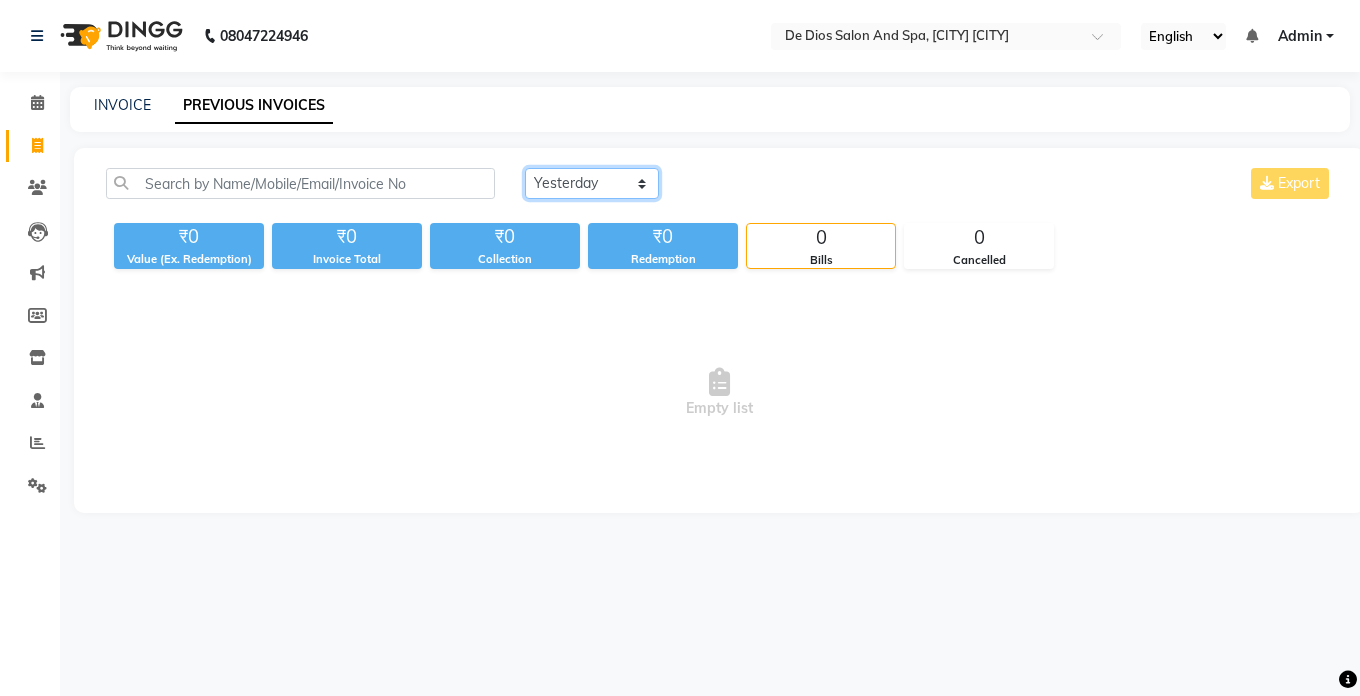 click on "Today Yesterday Custom Range" 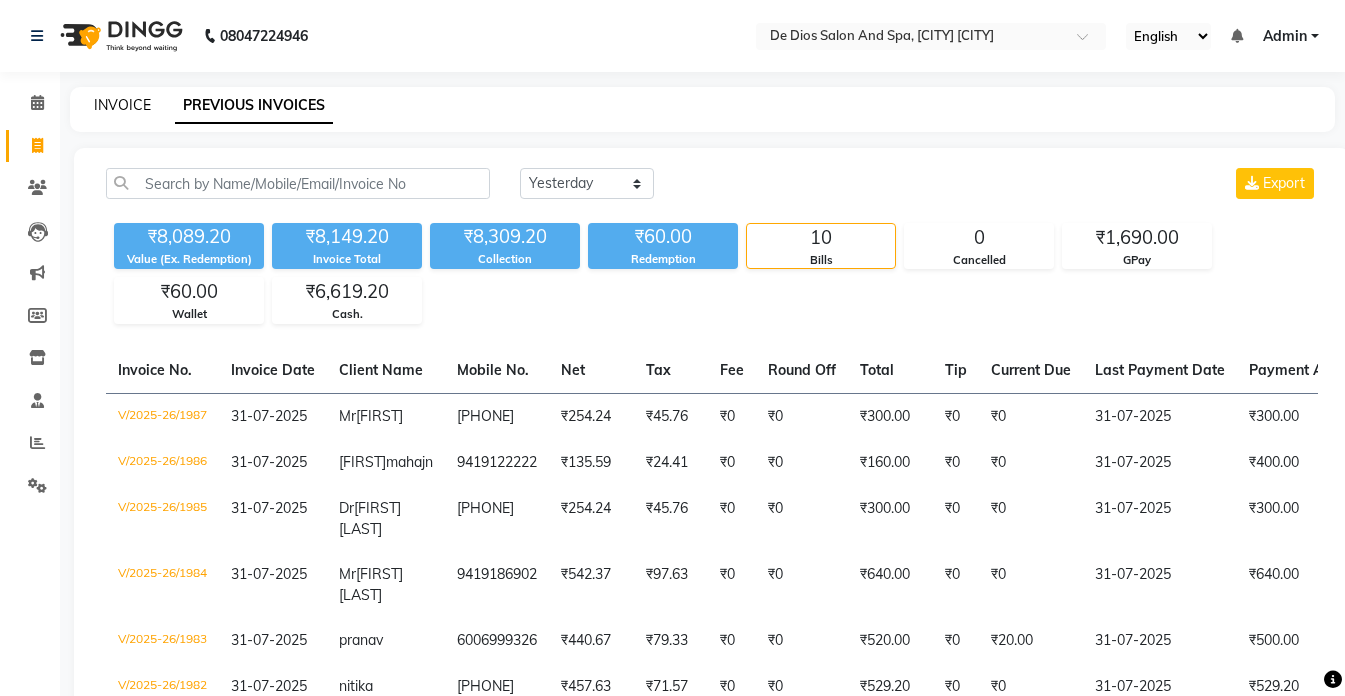 click on "INVOICE" 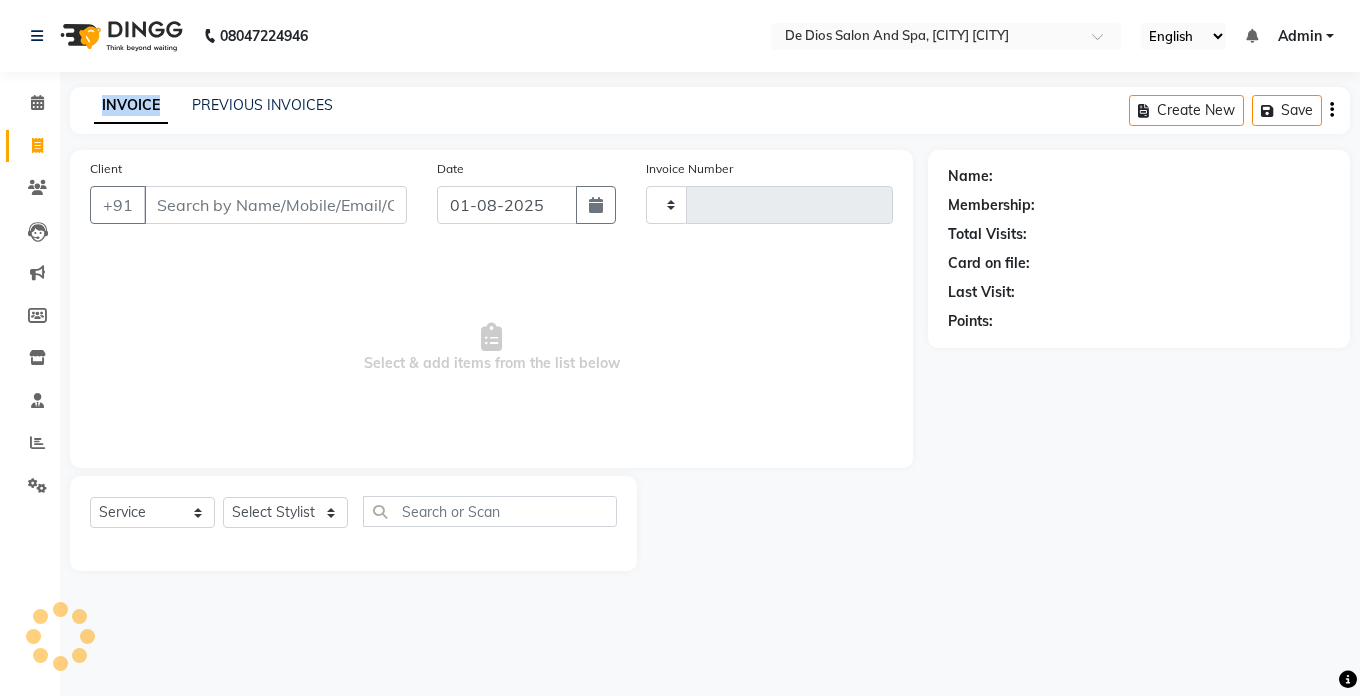 type on "1988" 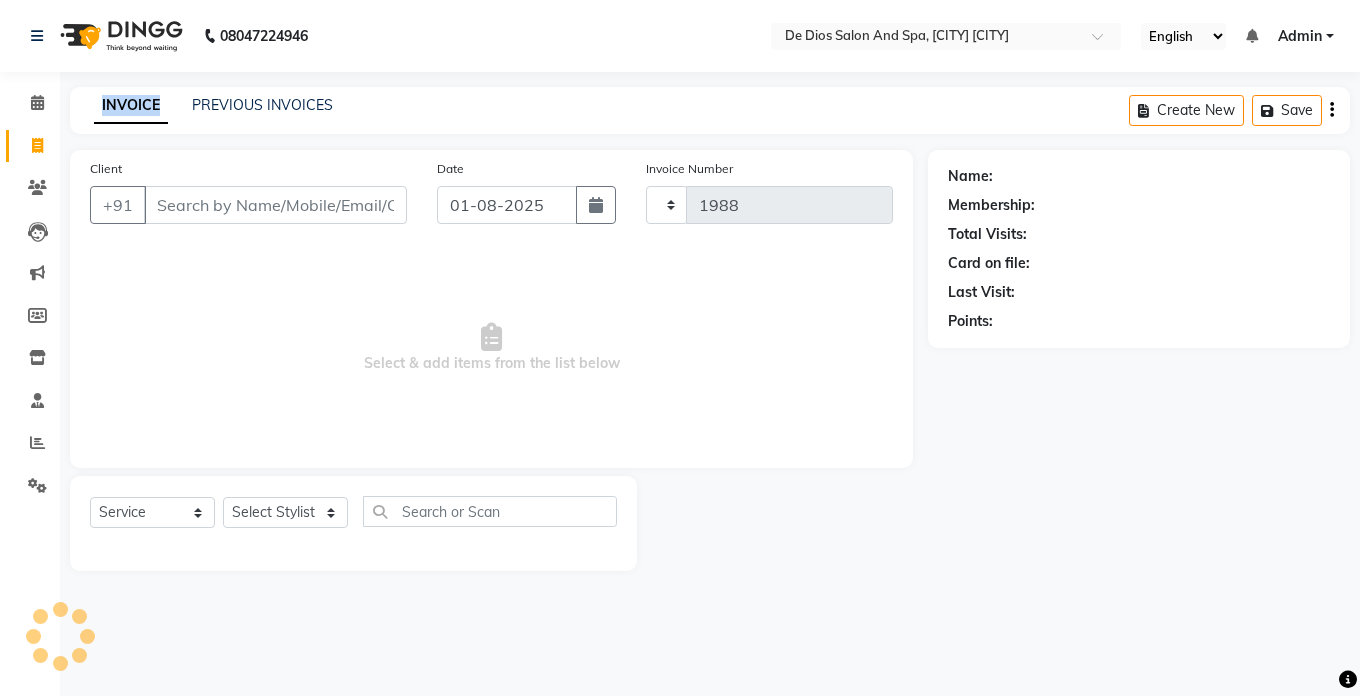 select on "6431" 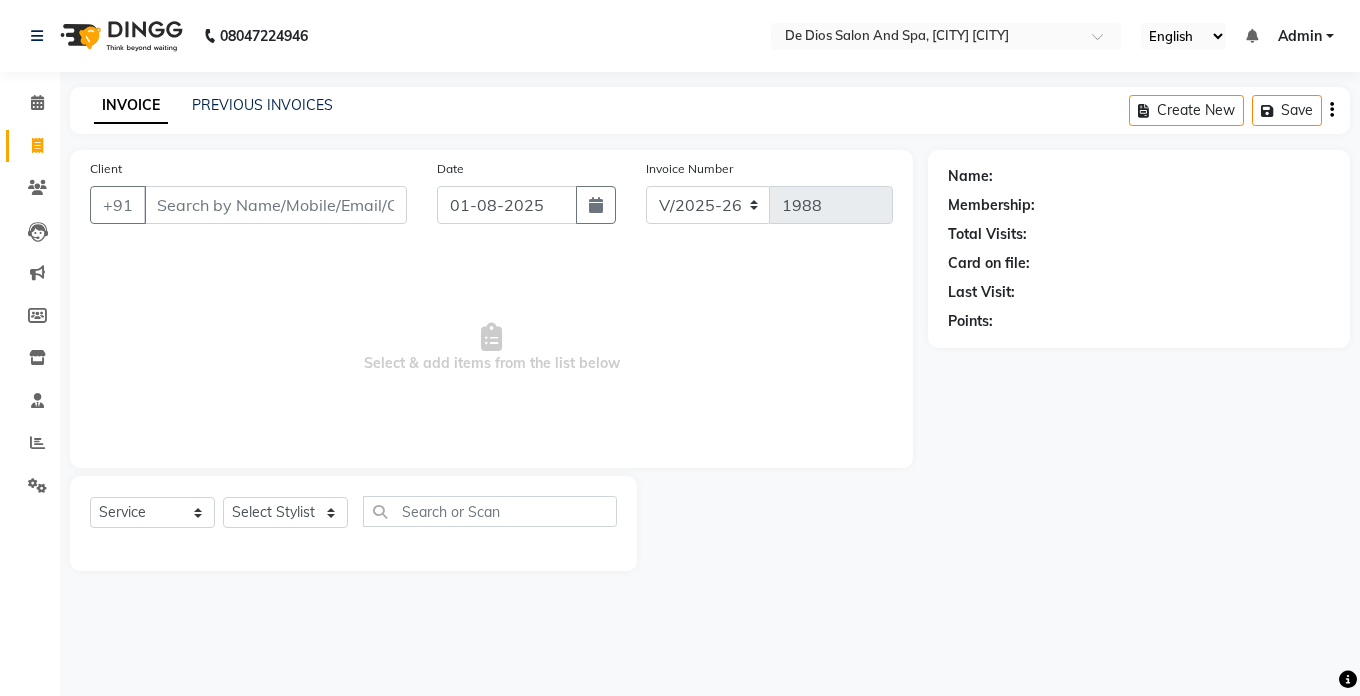 click on "Select & add items from the list below" at bounding box center (491, 348) 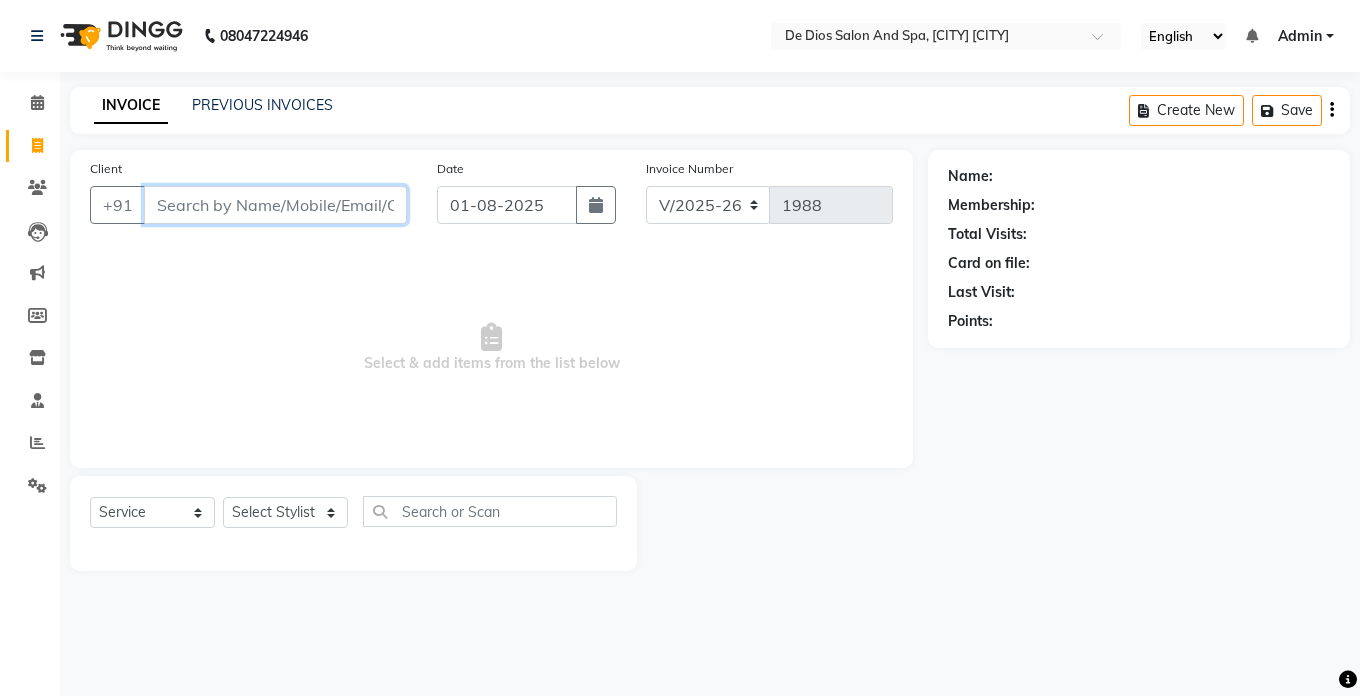 click on "Client" at bounding box center (275, 205) 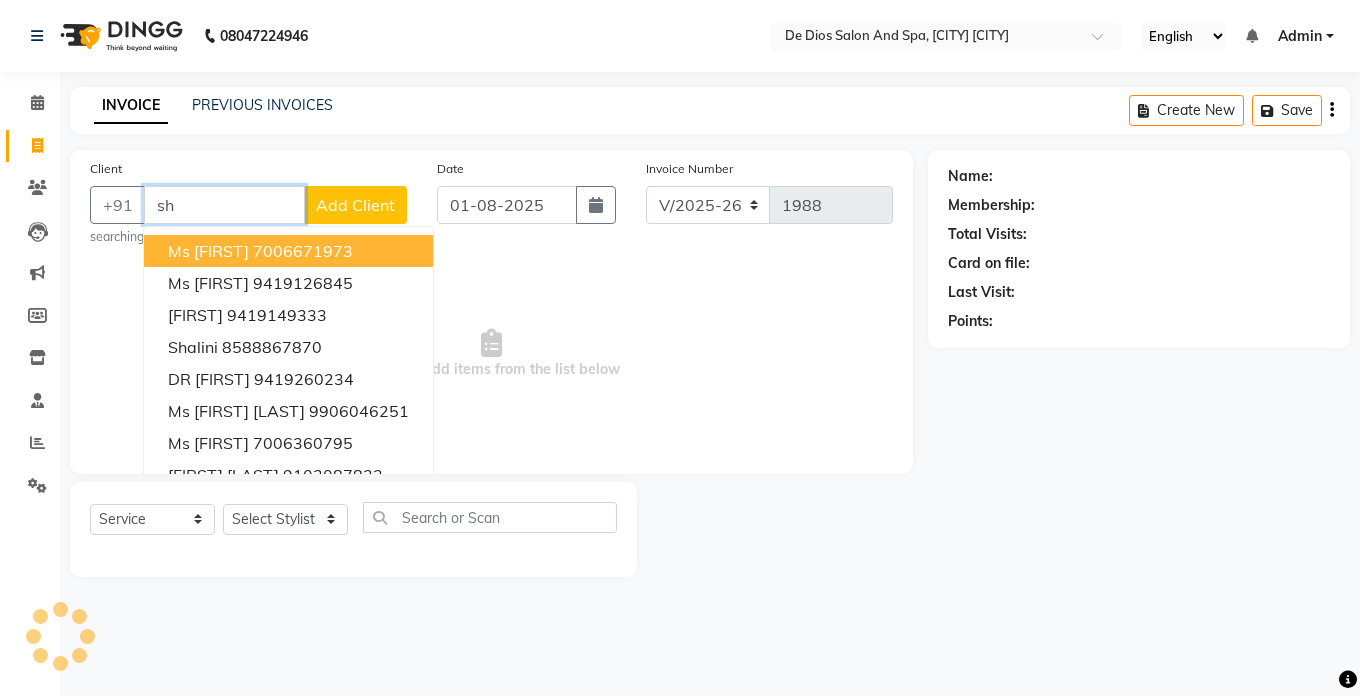type on "s" 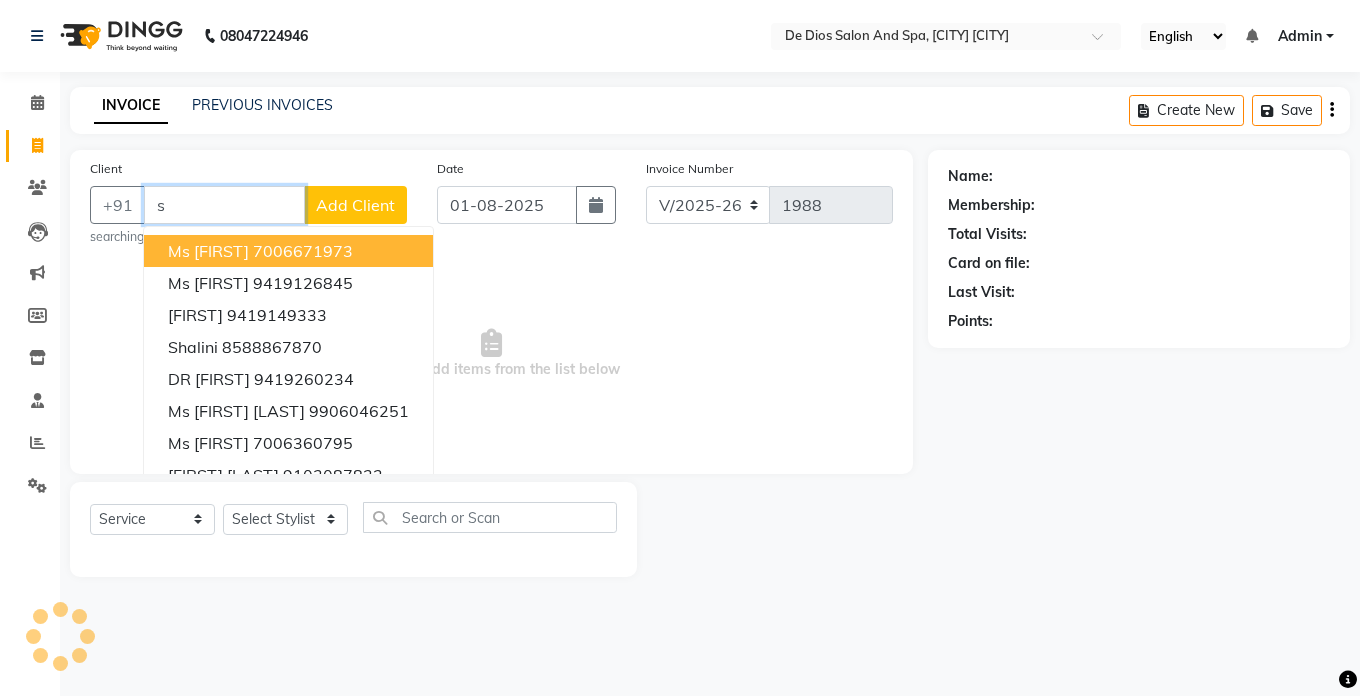 type 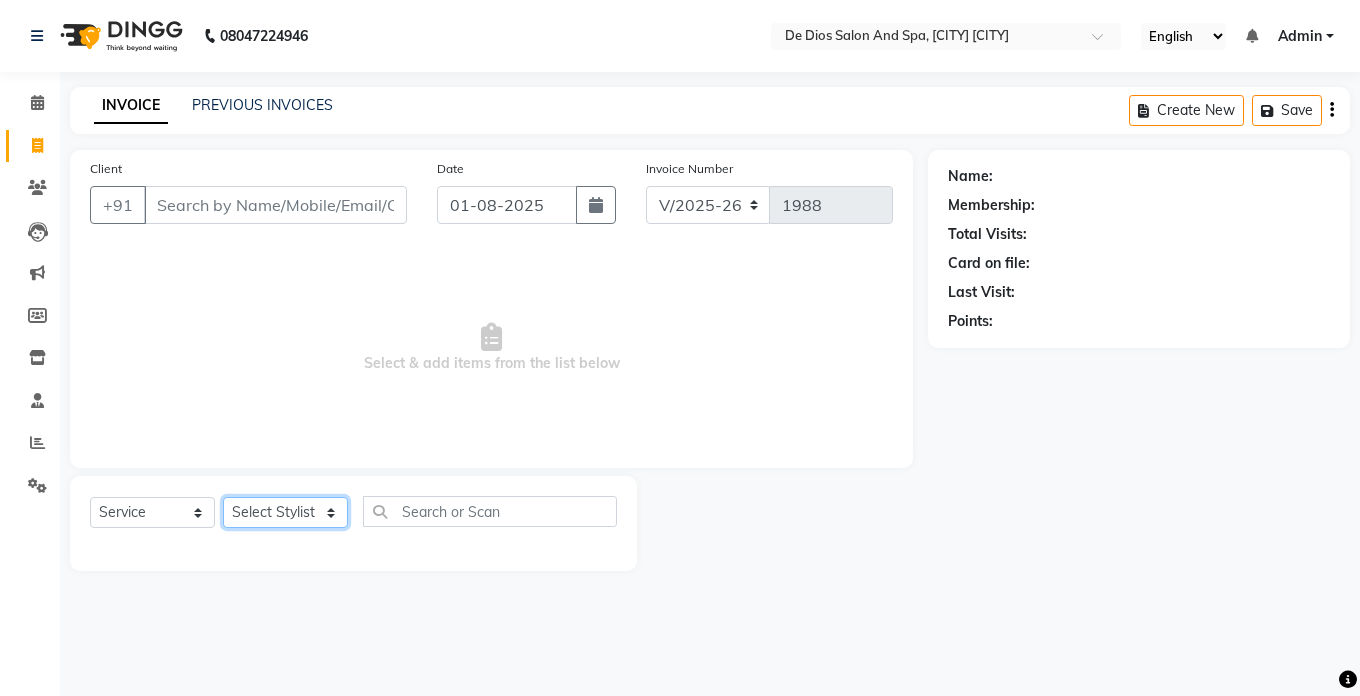 click on "Select Stylist [FIRST] [FIRST] [FIRST] [FIRST] [FIRST] [FIRST] [LAST] [FIRST] [FIRST] [FIRST] [FIRST]" 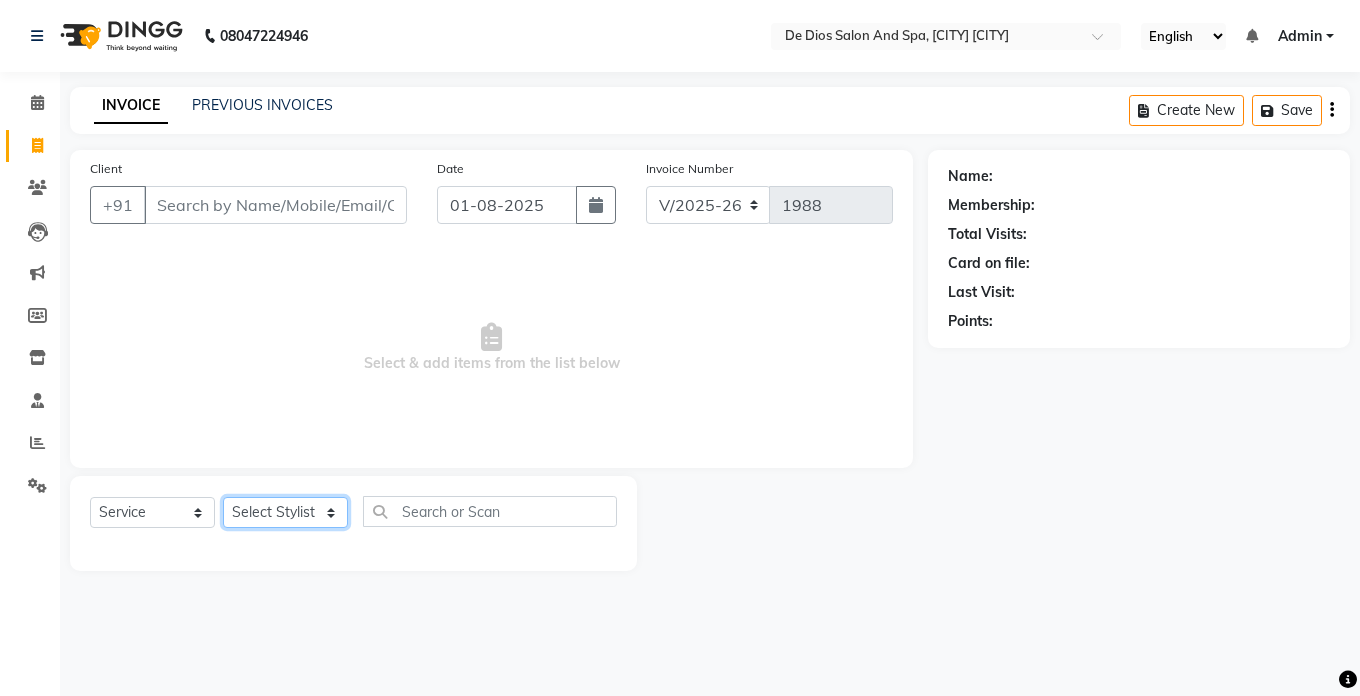 select on "79126" 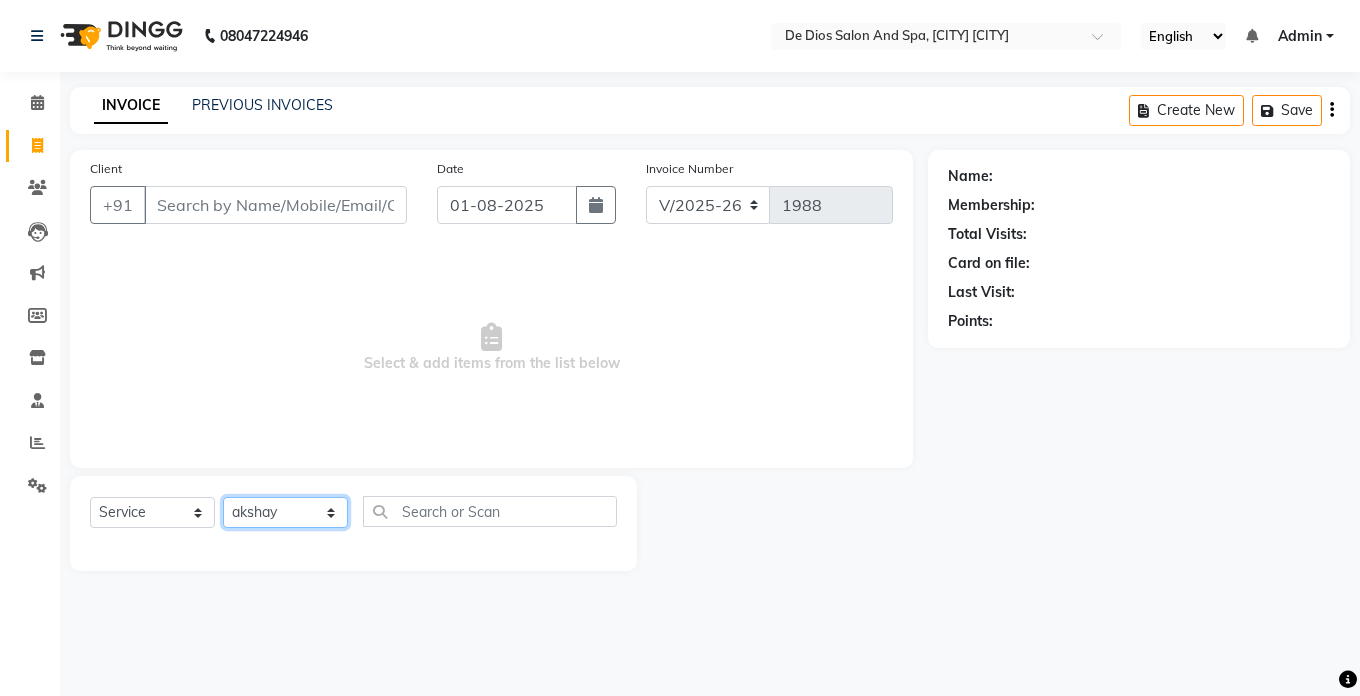 click on "Select Stylist [FIRST] [FIRST] [FIRST] [FIRST] [FIRST] [FIRST] [LAST] [FIRST] [FIRST] [FIRST] [FIRST]" 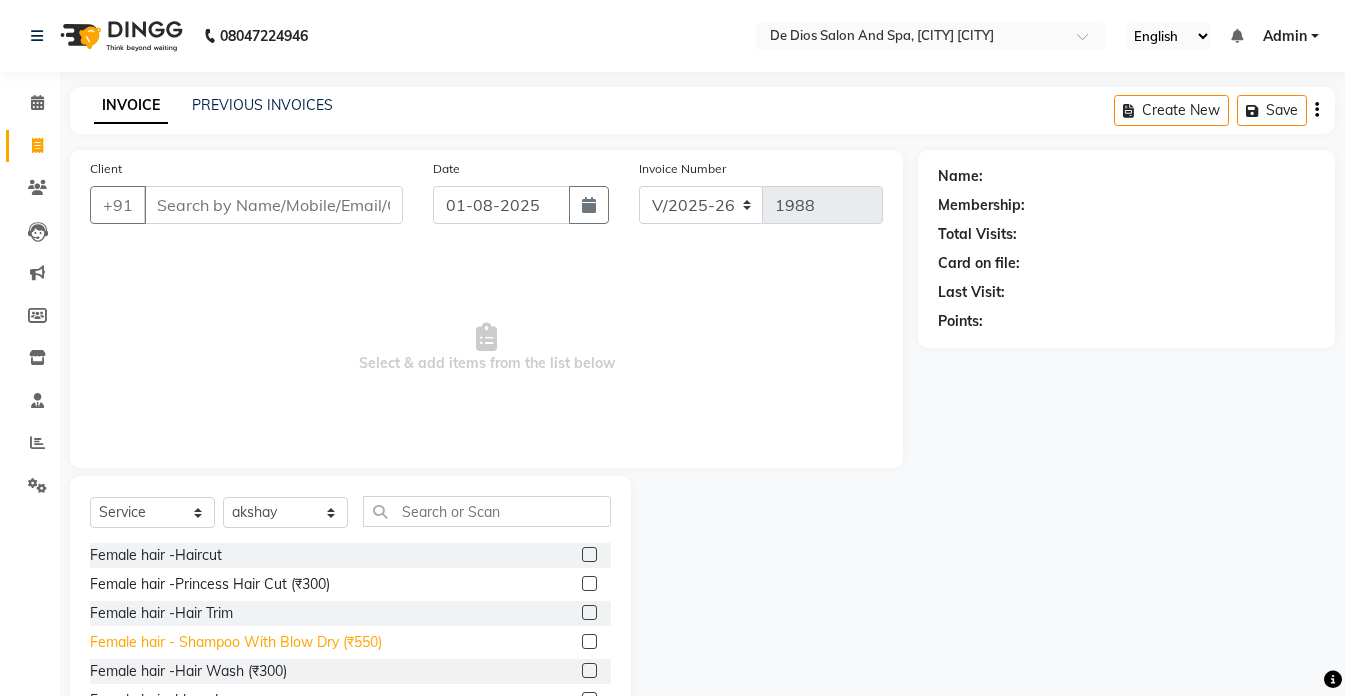 click on "Female hair - Shampoo With Blow Dry (₹550)" 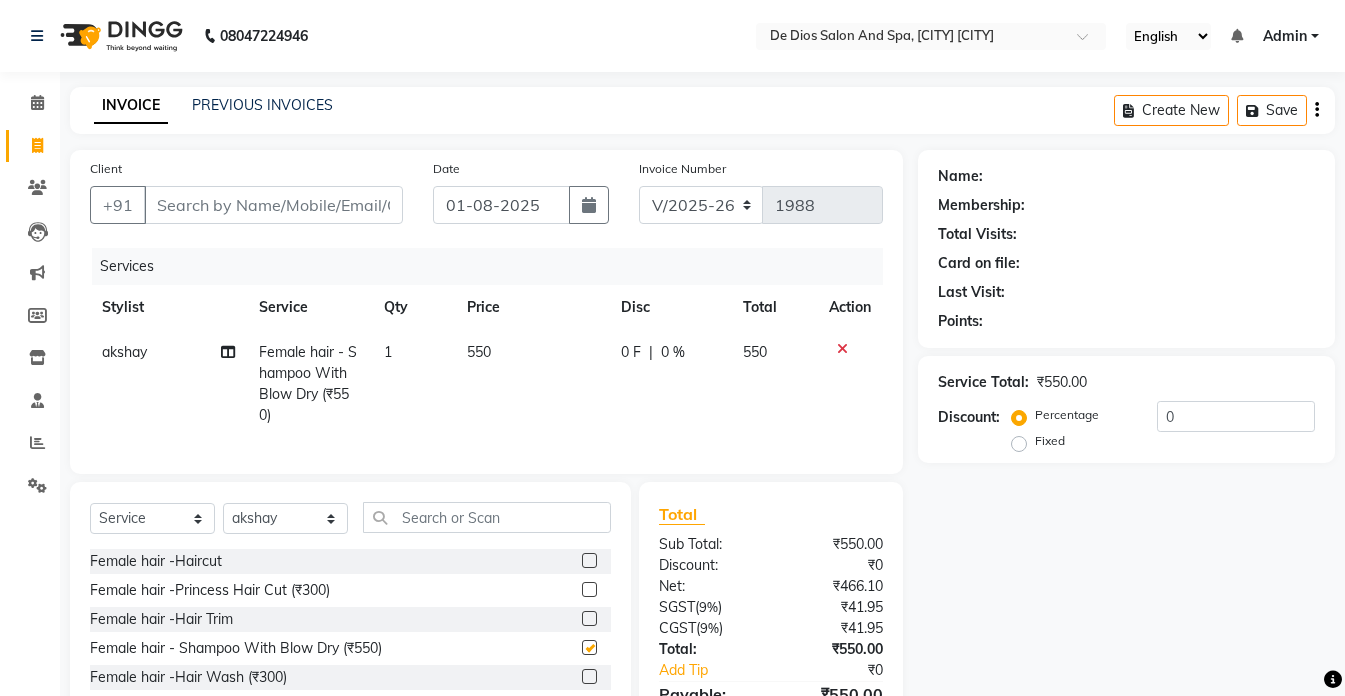 checkbox on "false" 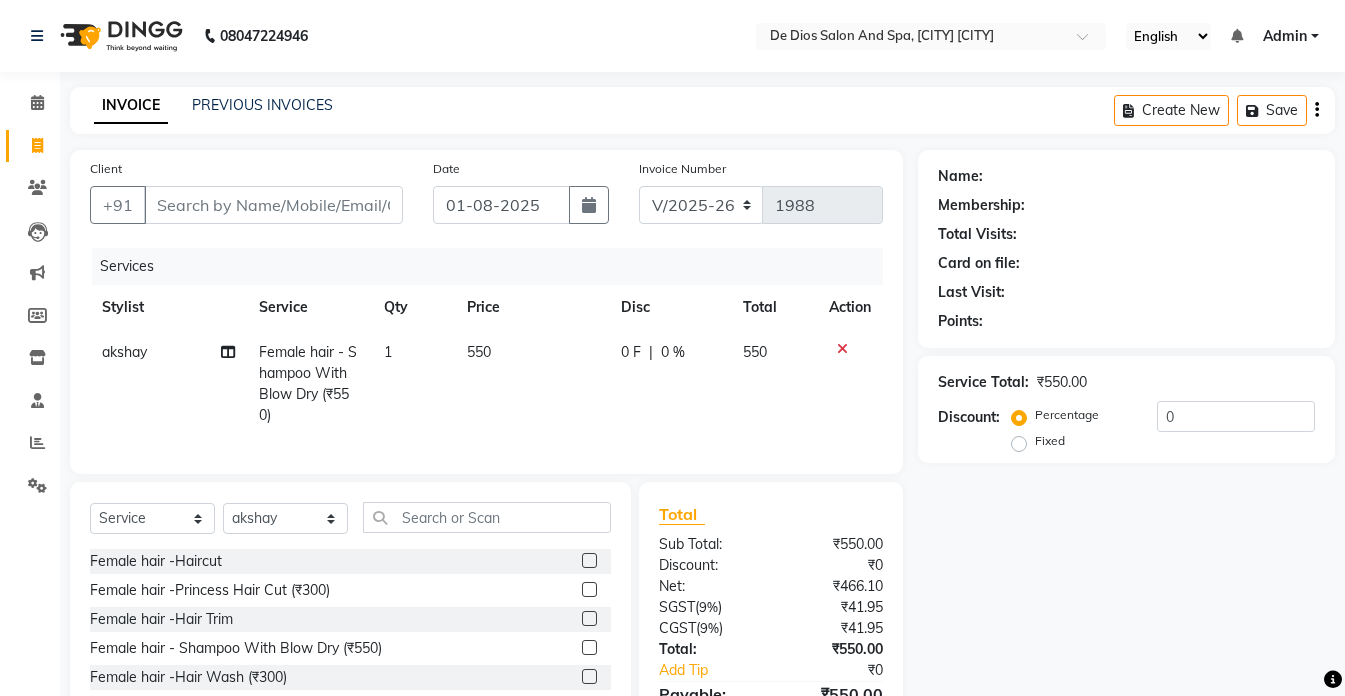 click on "550" 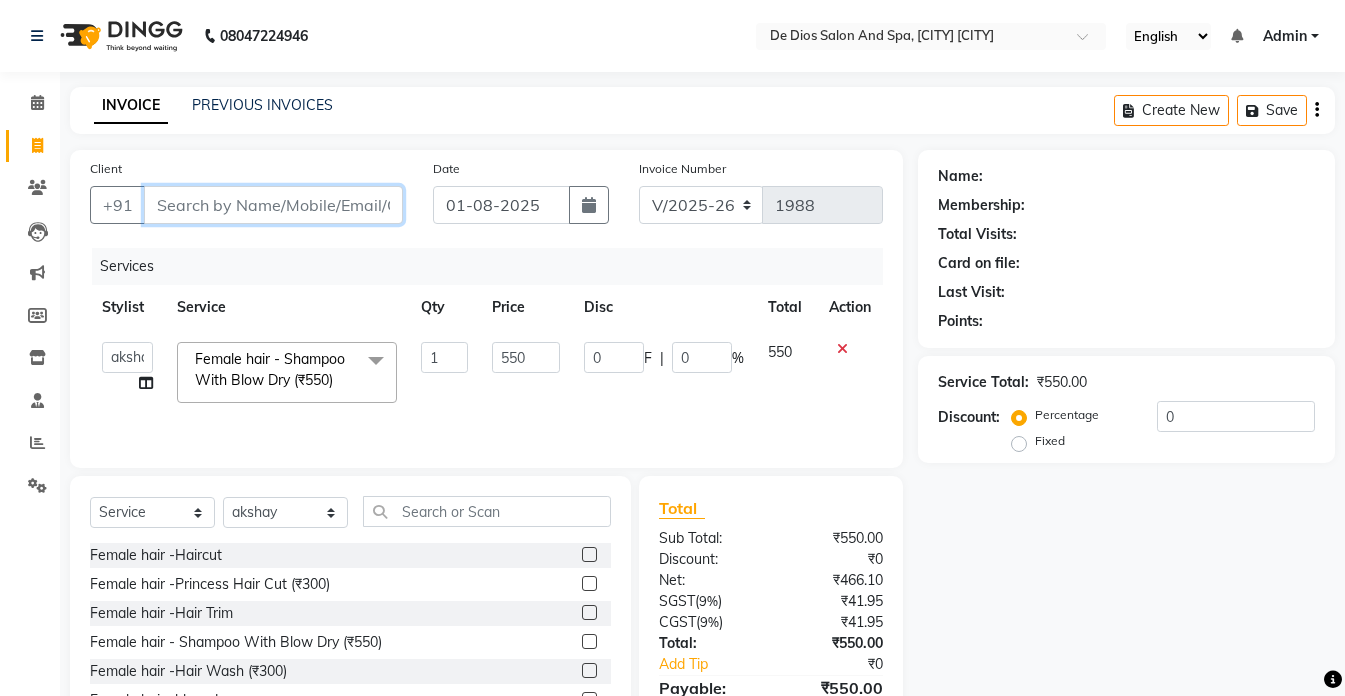 click on "Client" at bounding box center (273, 205) 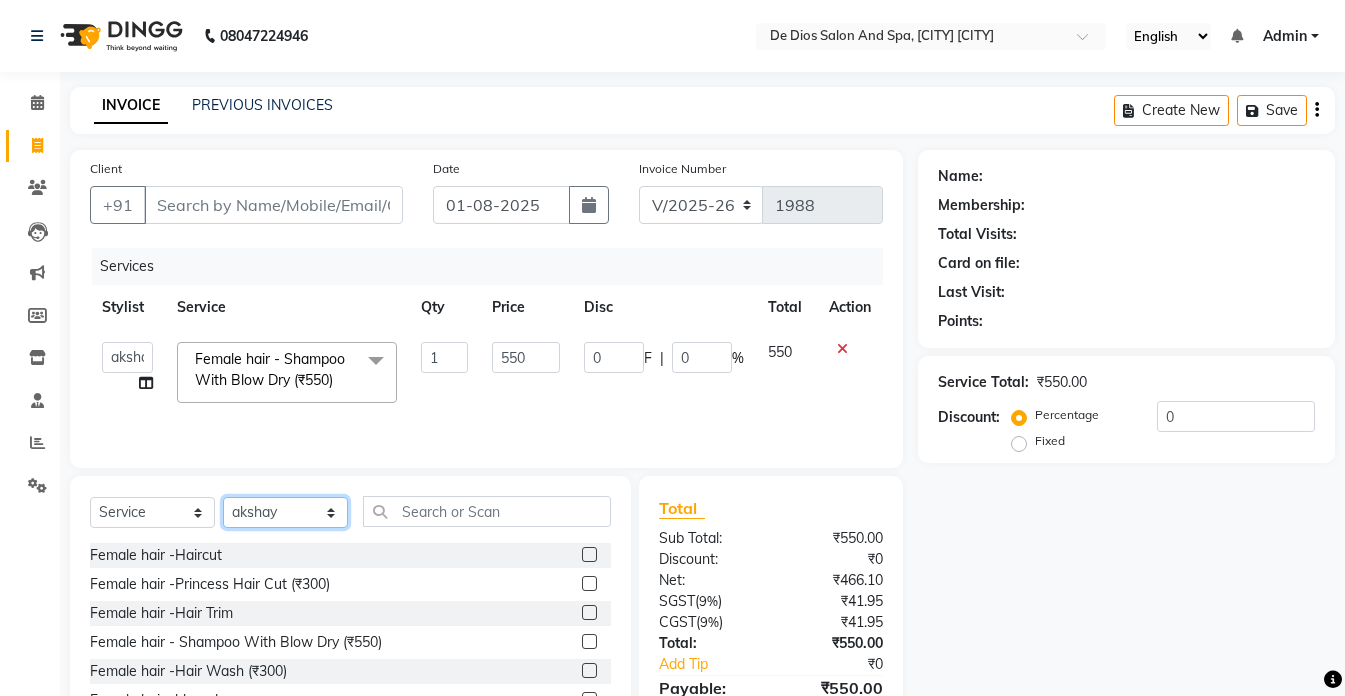 click on "Select Stylist [FIRST] [FIRST] [FIRST] [FIRST] [FIRST] [FIRST] [LAST] [FIRST] [FIRST] [FIRST] [FIRST]" 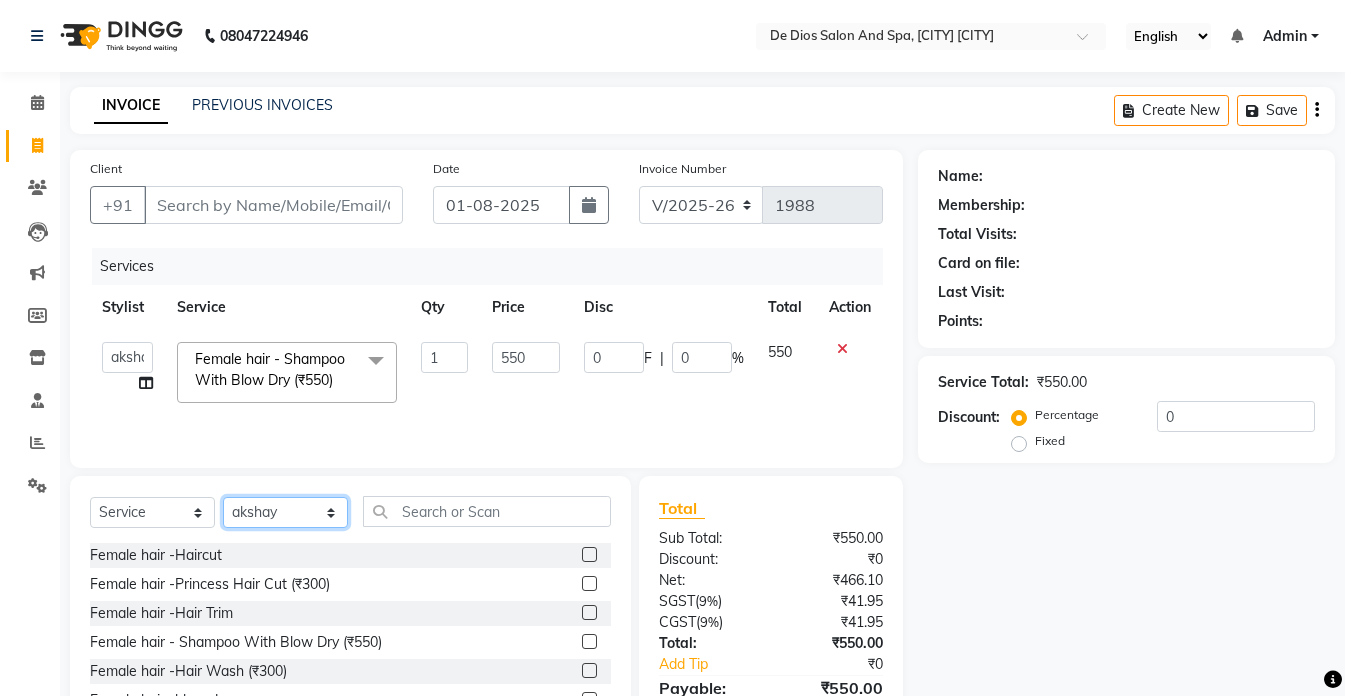 select on "49201" 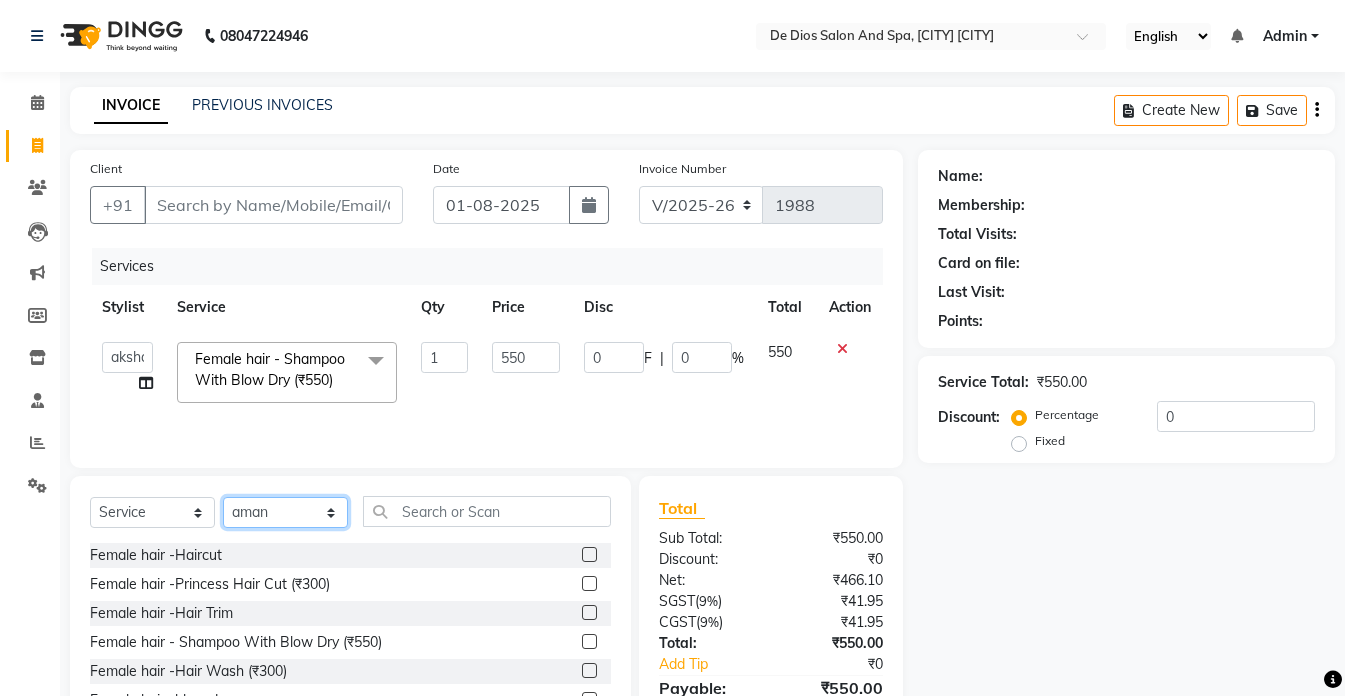 click on "Select Stylist [FIRST] [FIRST] [FIRST] [FIRST] [FIRST] [FIRST] [LAST] [FIRST] [FIRST] [FIRST] [FIRST]" 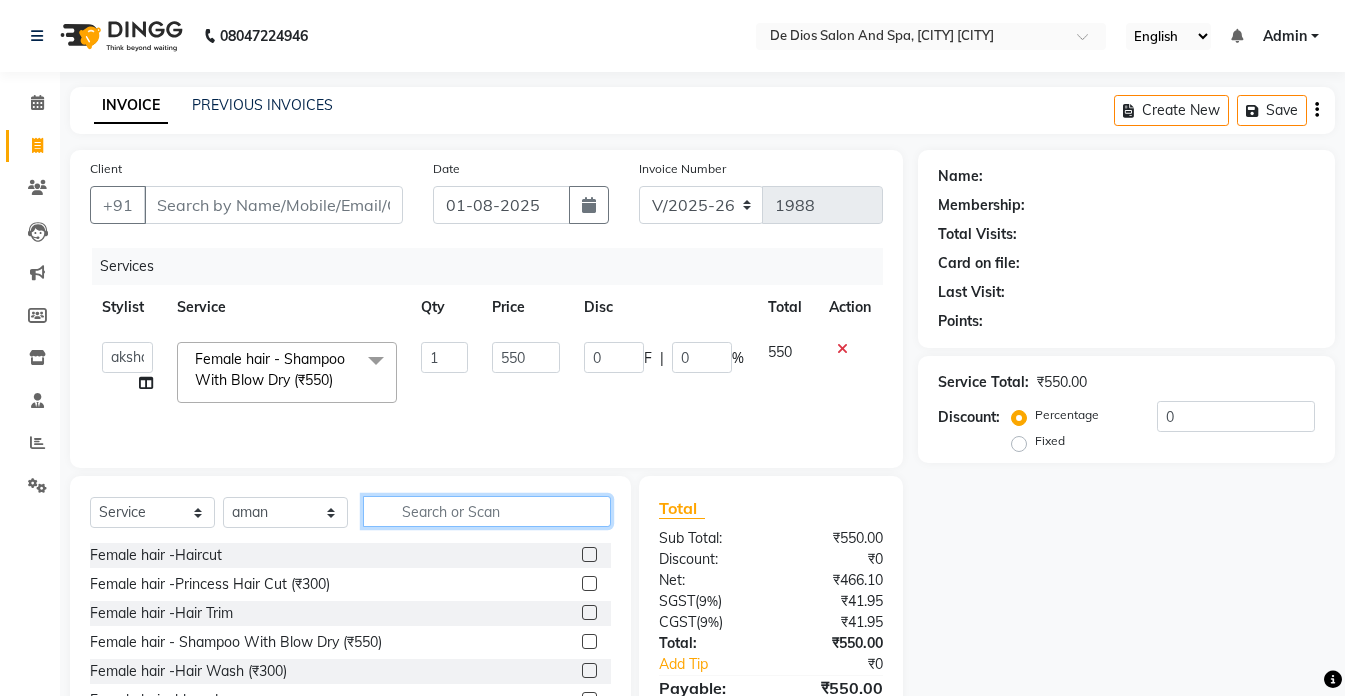 click 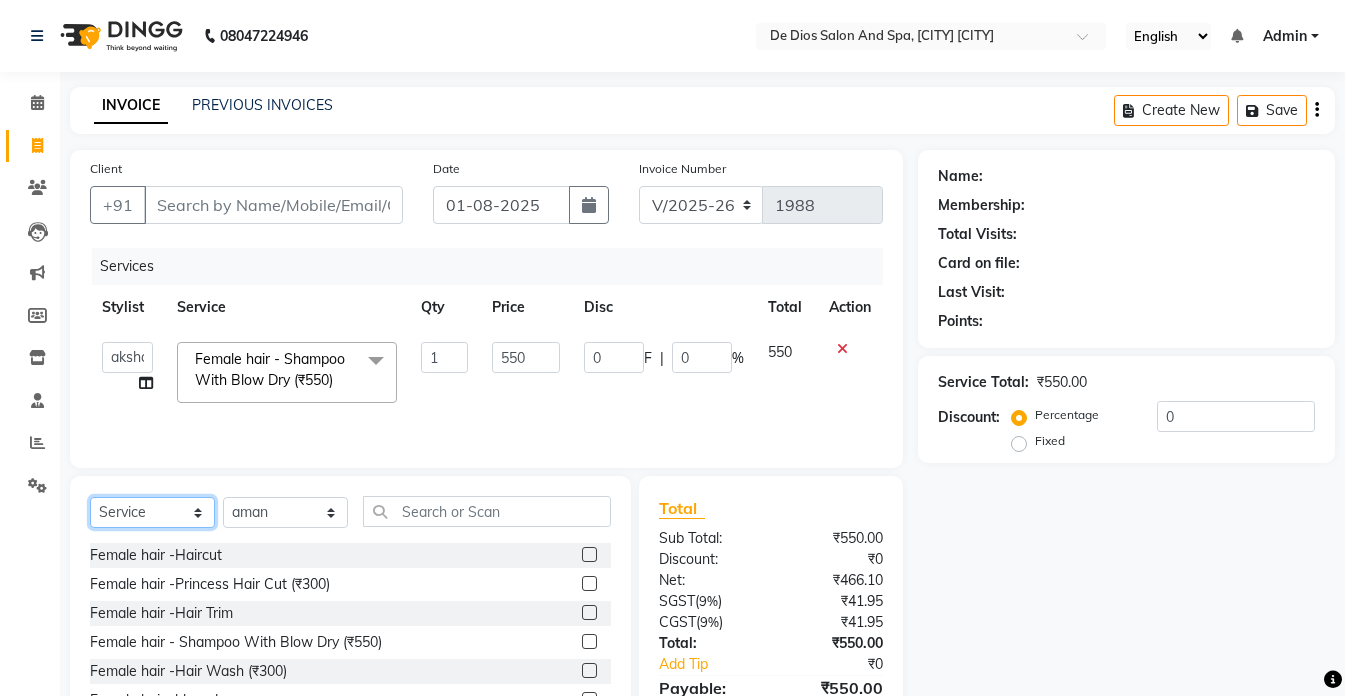 click on "Select  Service  Product  Membership  Package Voucher Prepaid Gift Card" 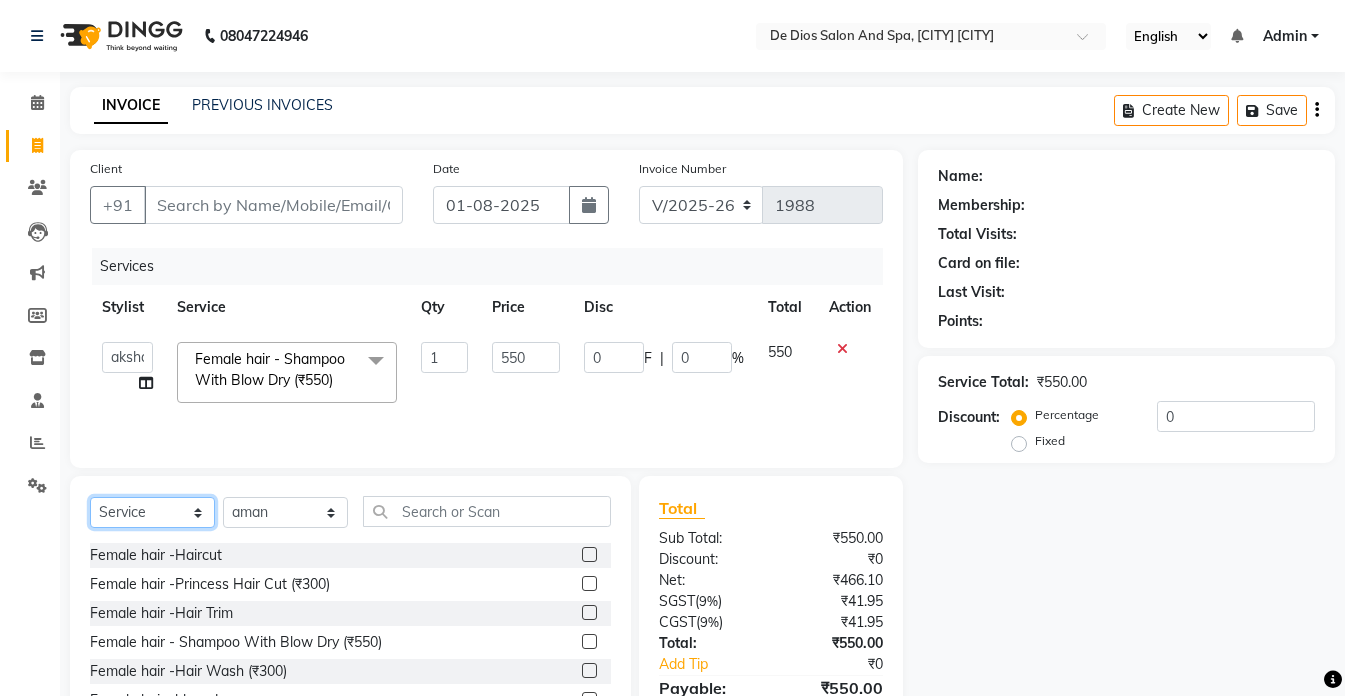 select on "product" 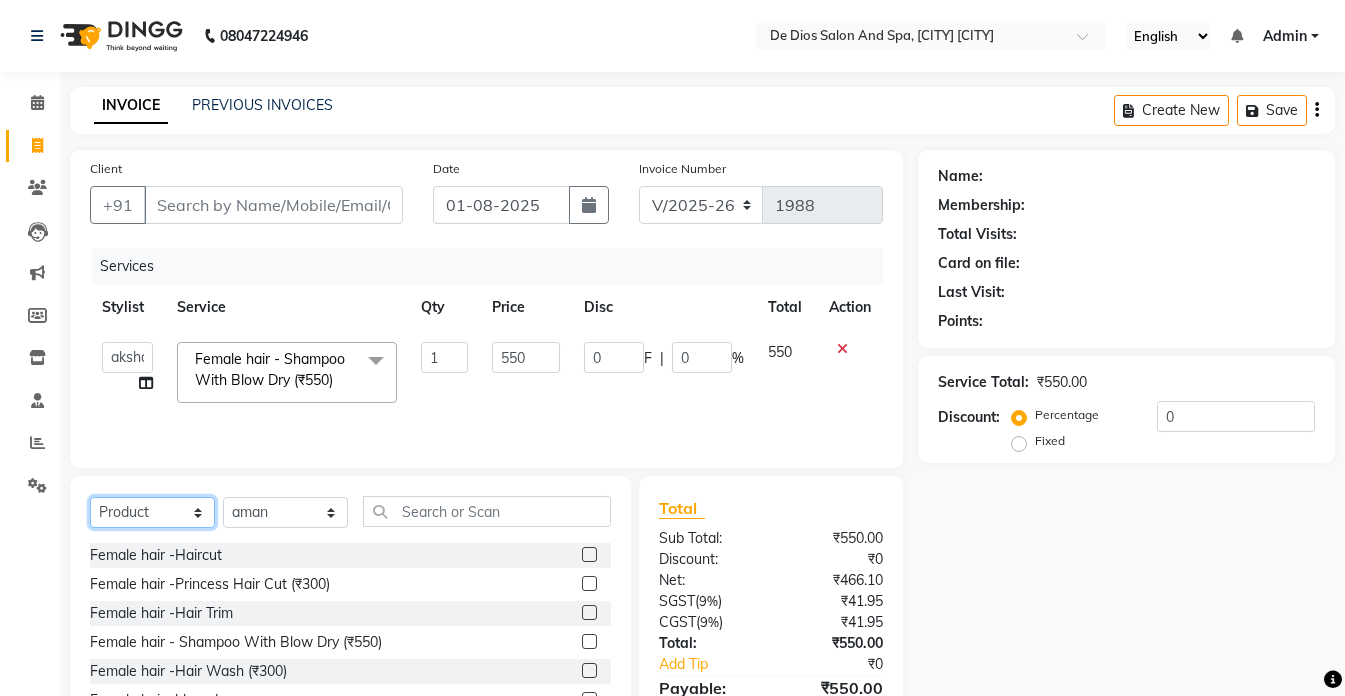 click on "Select  Service  Product  Membership  Package Voucher Prepaid Gift Card" 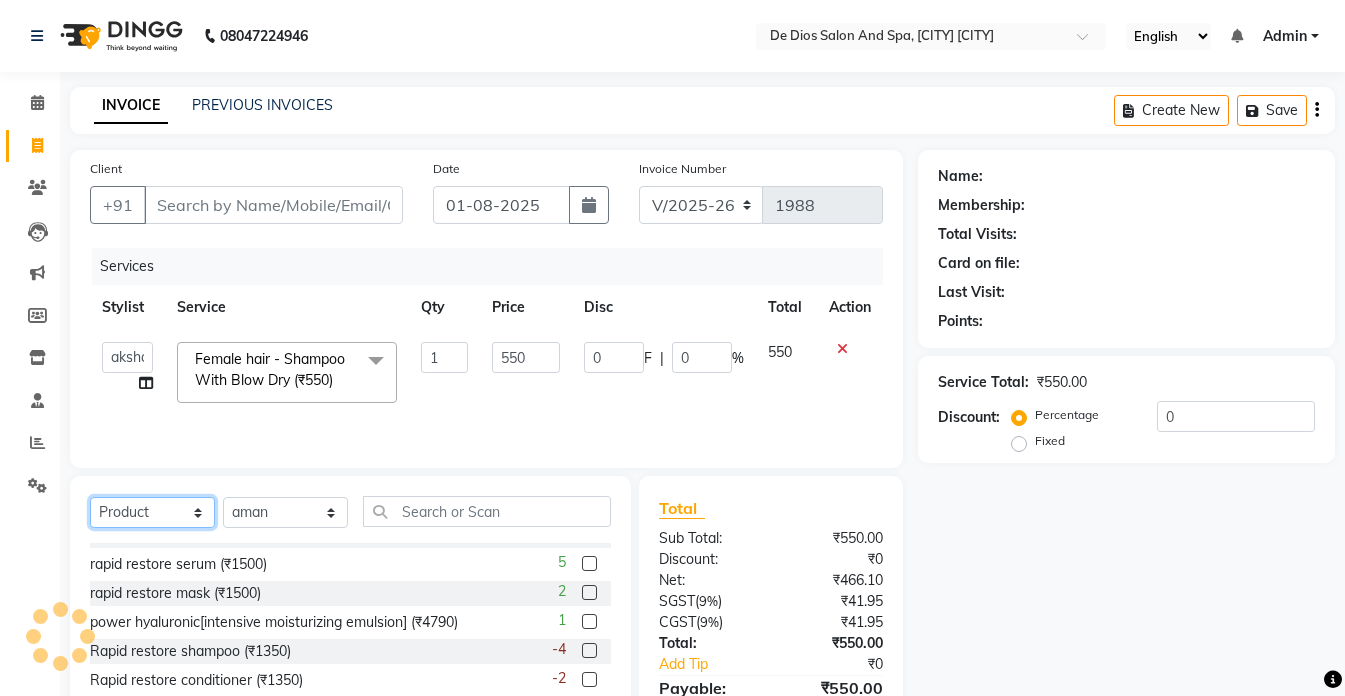 scroll, scrollTop: 700, scrollLeft: 0, axis: vertical 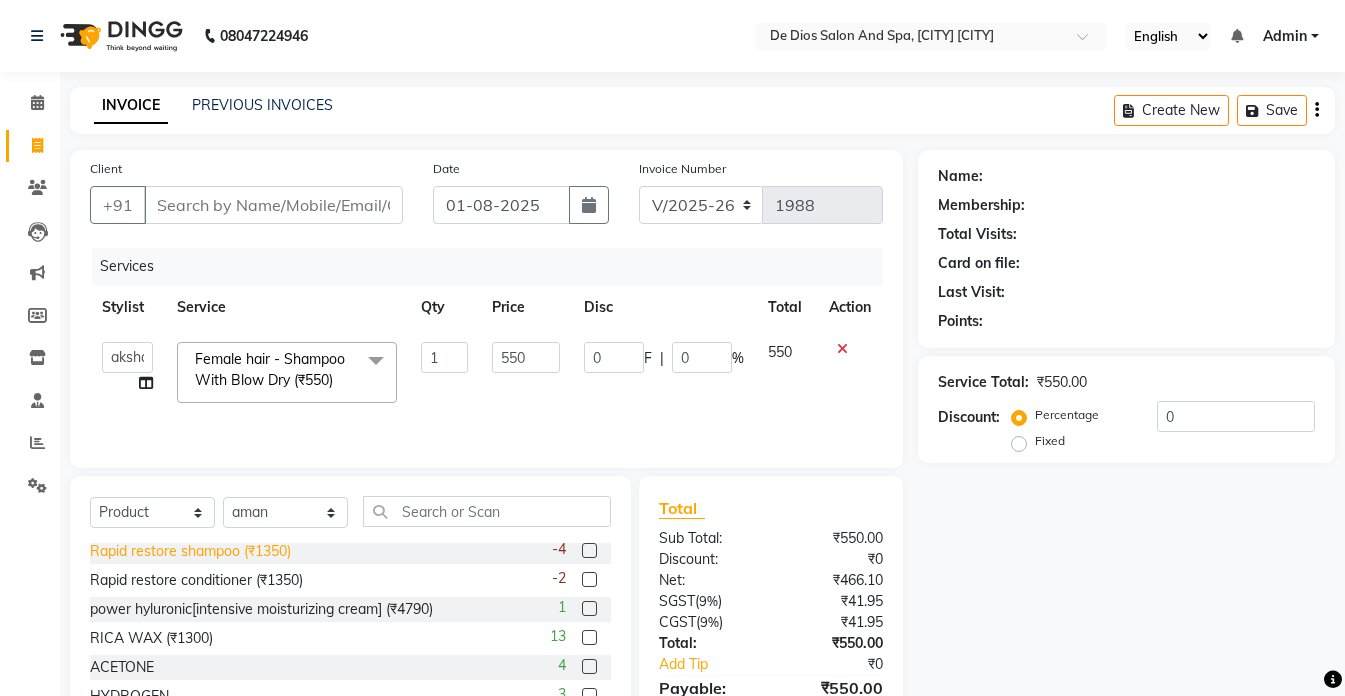 click on "Rapid restore shampoo (₹1350)" 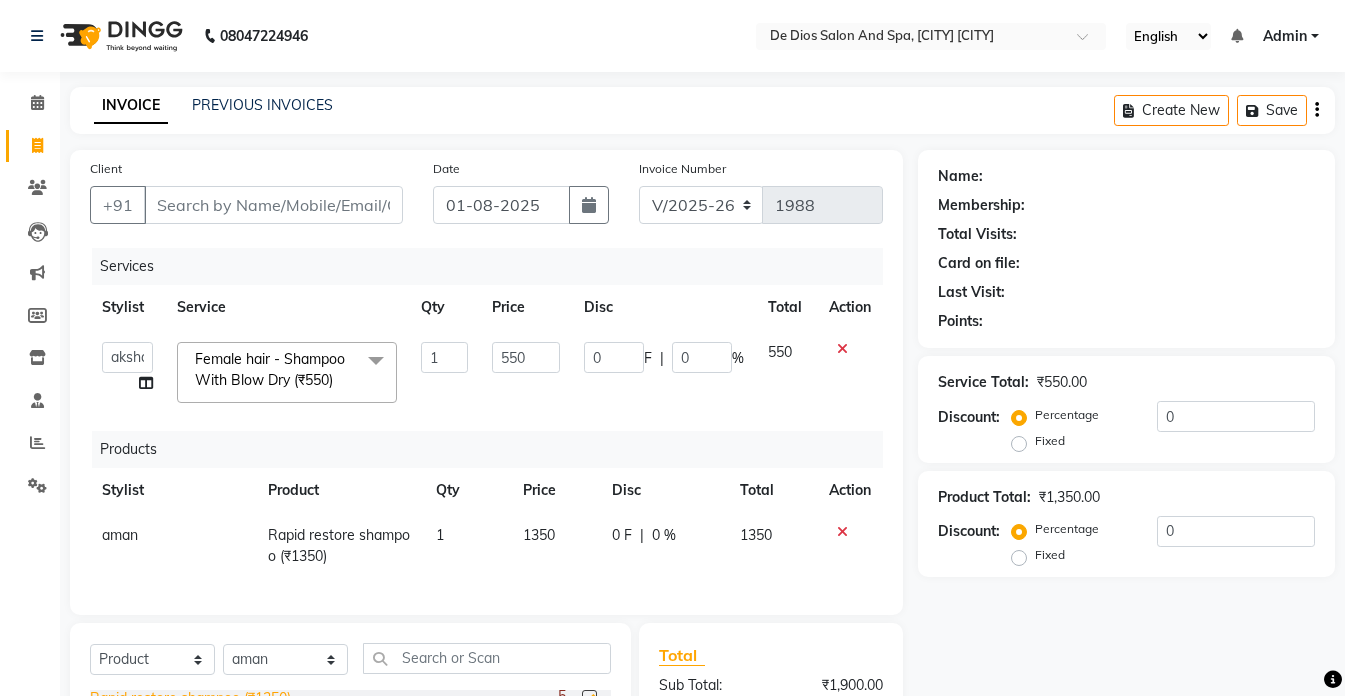 checkbox on "false" 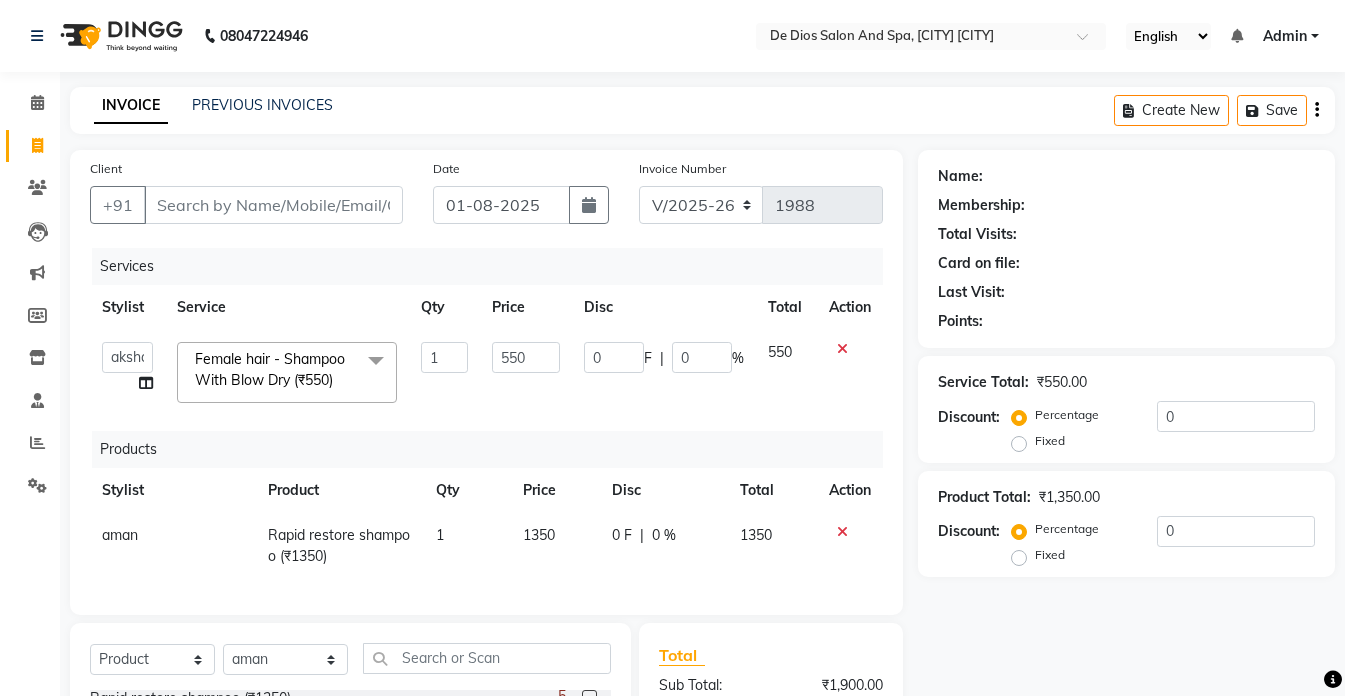 scroll, scrollTop: 100, scrollLeft: 0, axis: vertical 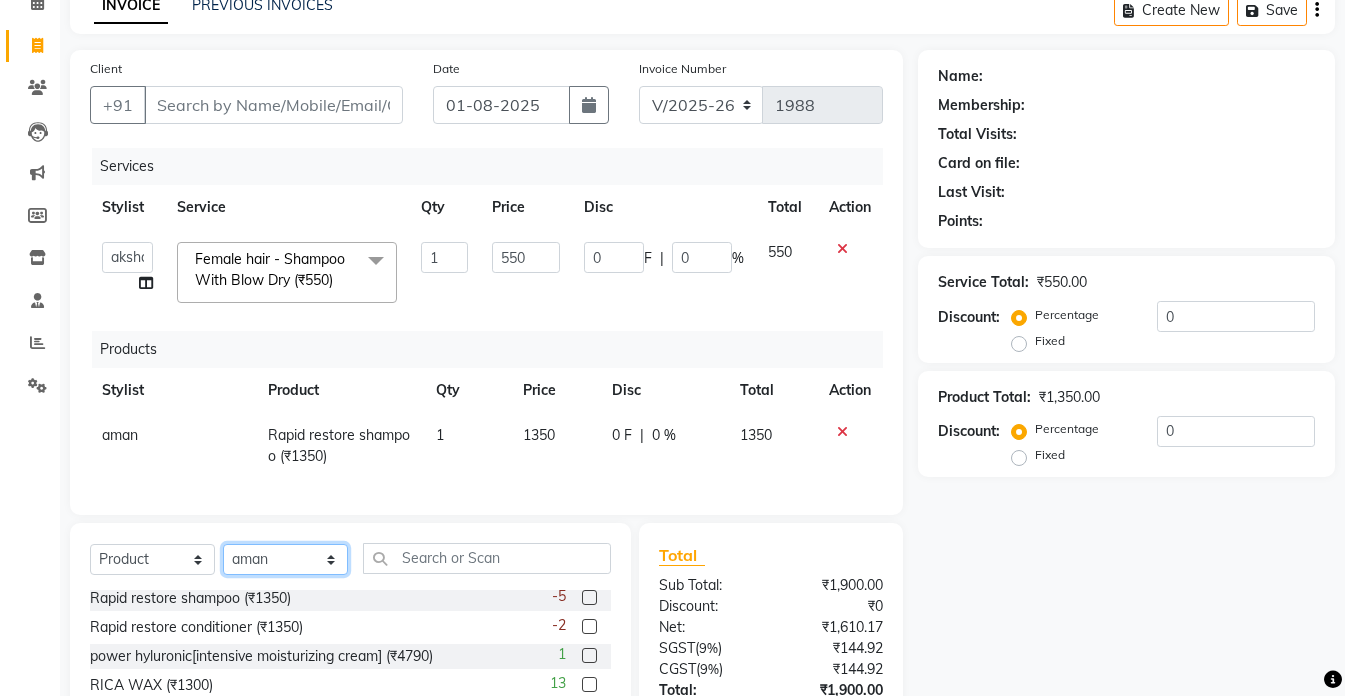 click on "Select Stylist [FIRST] [FIRST] [FIRST] [FIRST] [FIRST] [FIRST] [LAST] [FIRST] [FIRST] [FIRST] [FIRST]" 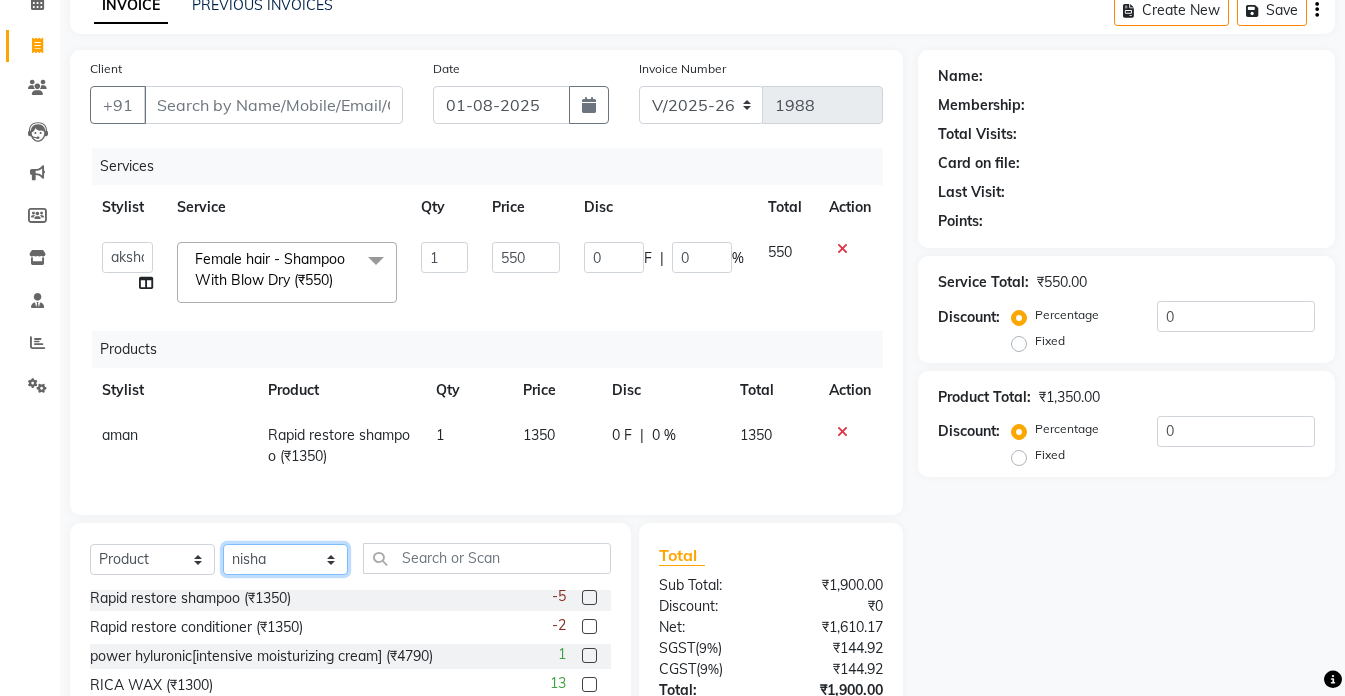 click on "Select Stylist [FIRST] [FIRST] [FIRST] [FIRST] [FIRST] [FIRST] [LAST] [FIRST] [FIRST] [FIRST] [FIRST]" 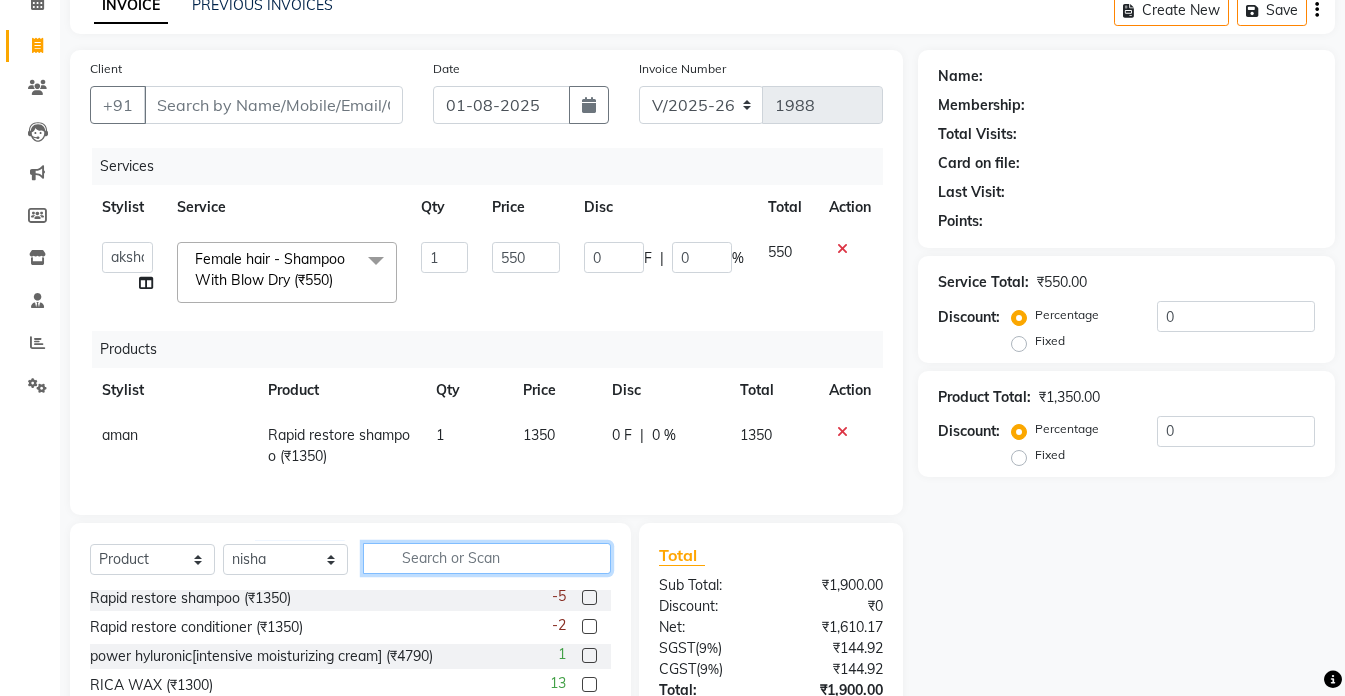 click 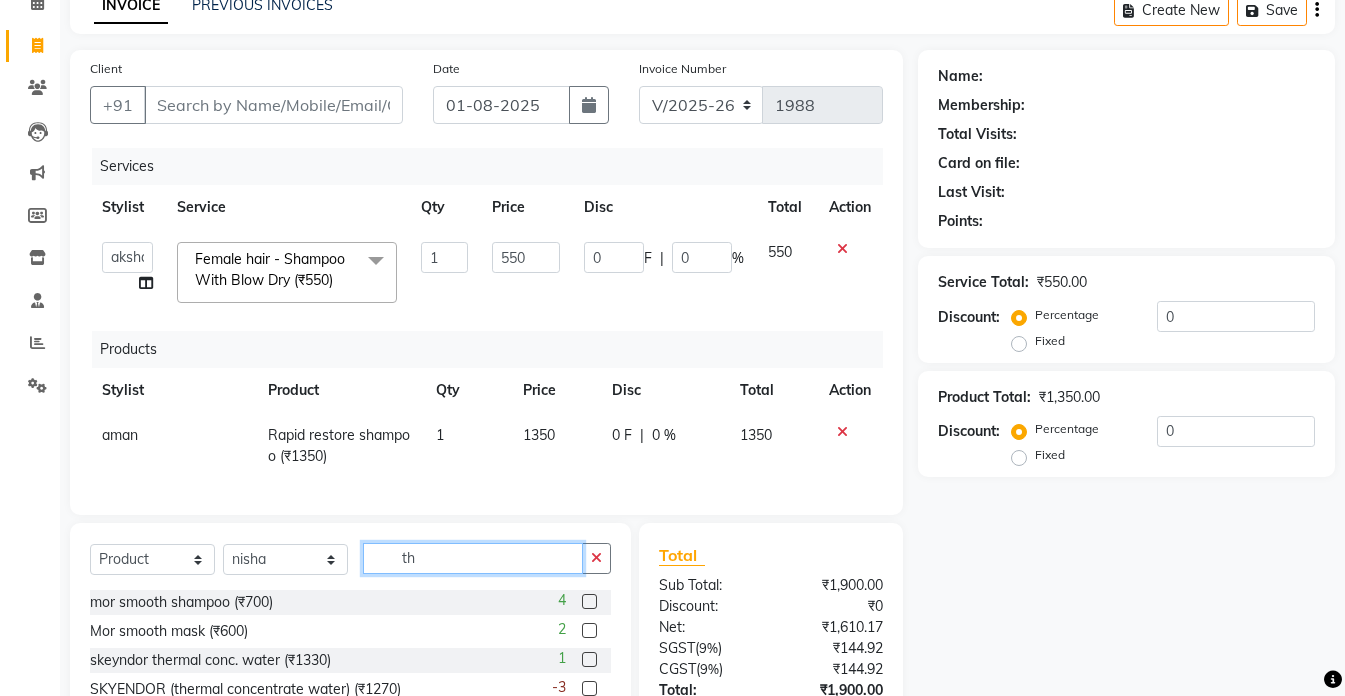 scroll, scrollTop: 0, scrollLeft: 0, axis: both 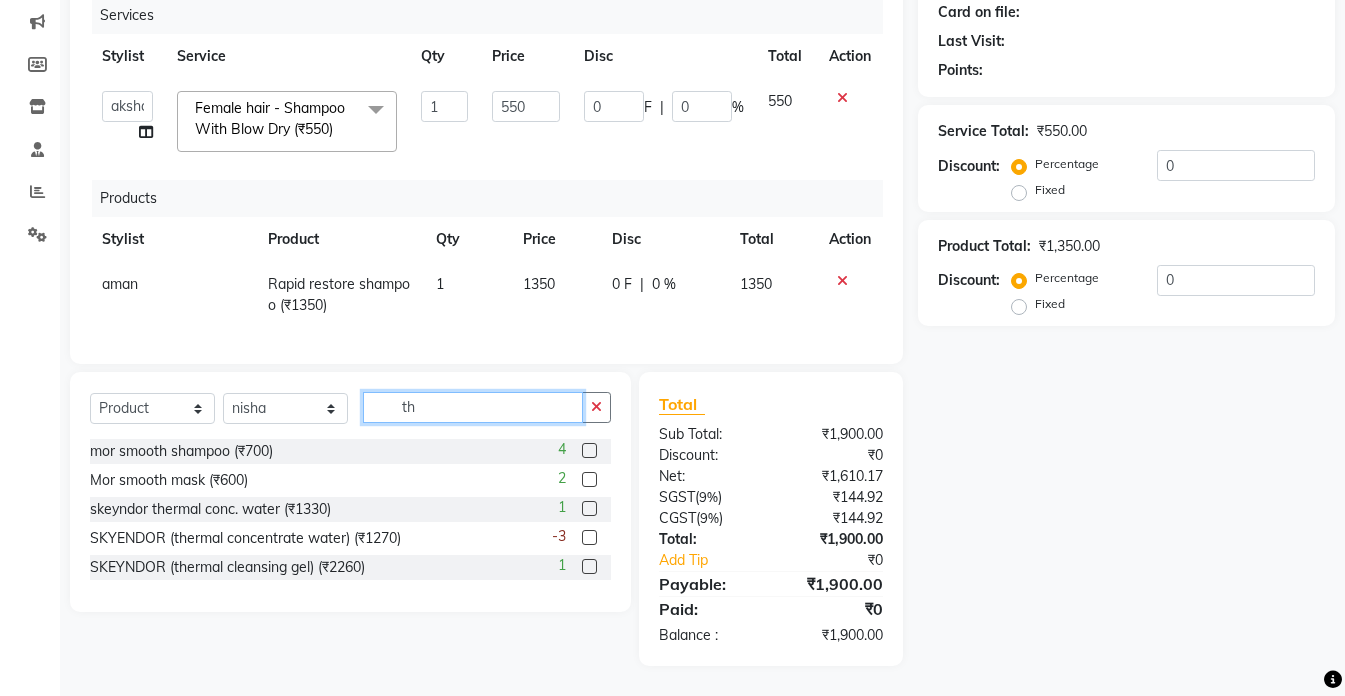 type on "th" 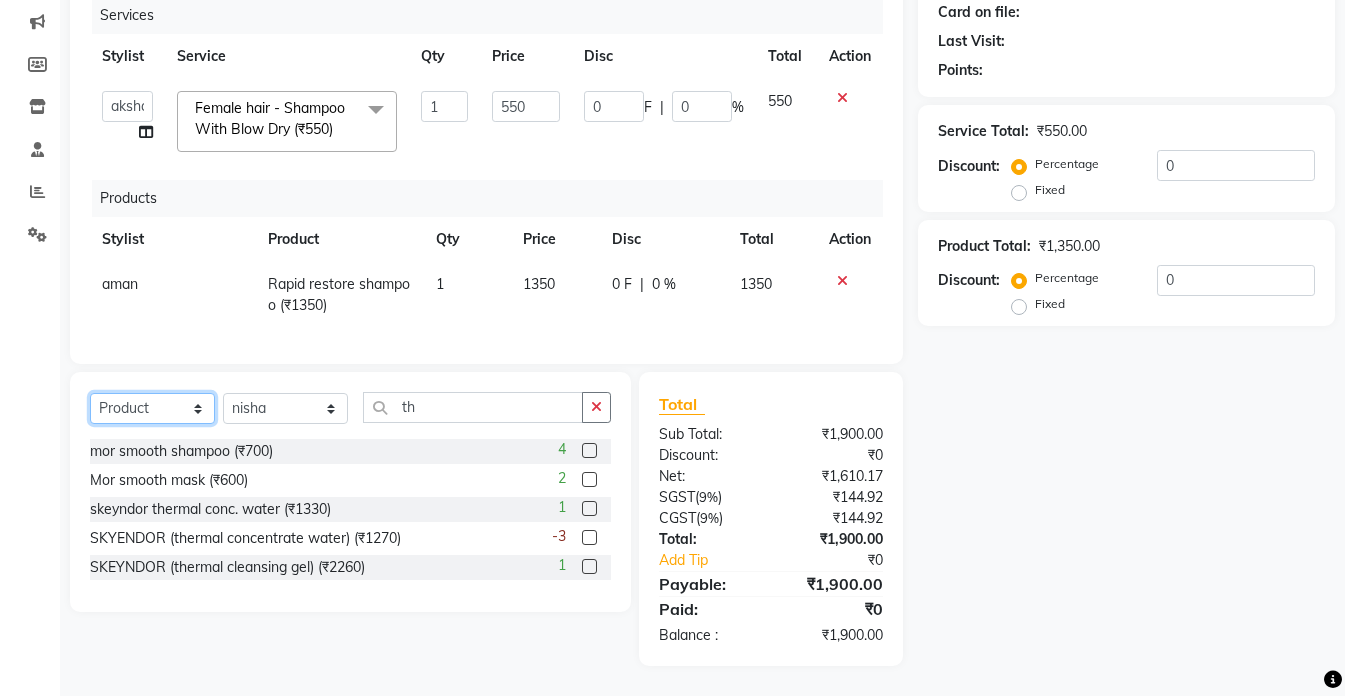 click on "Select  Service  Product  Membership  Package Voucher Prepaid Gift Card" 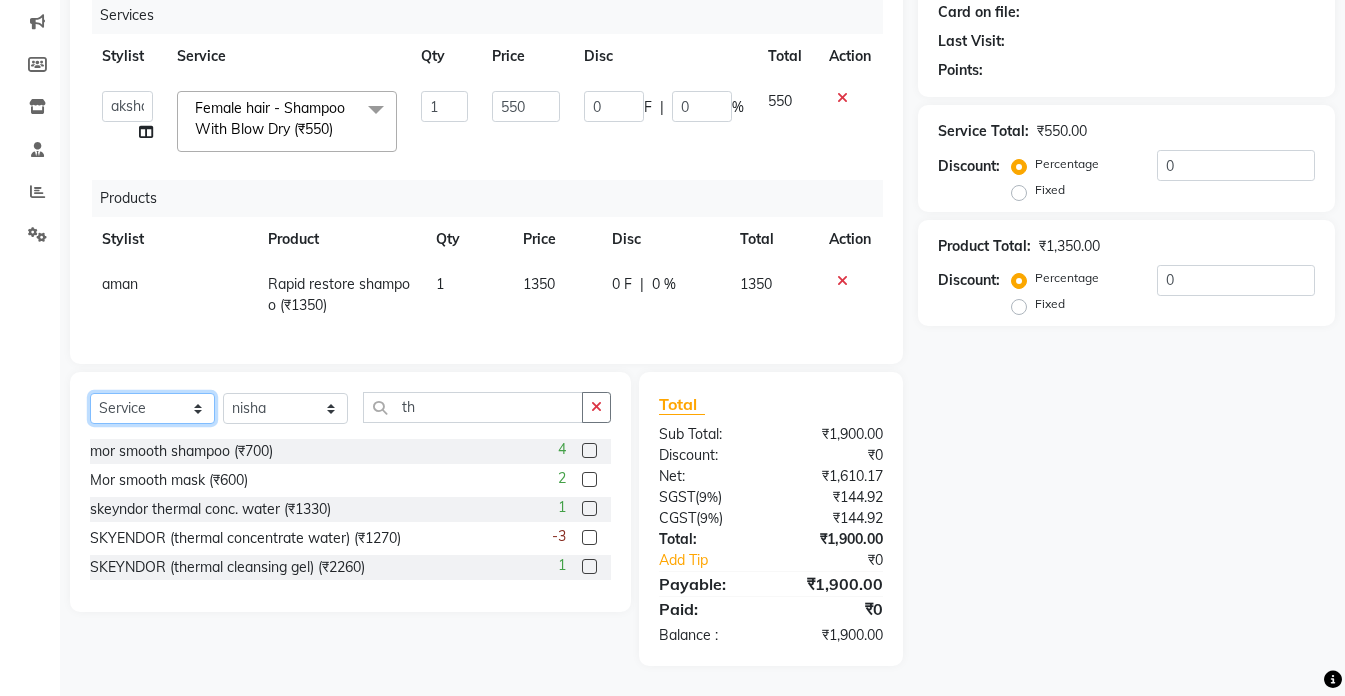 click on "Select  Service  Product  Membership  Package Voucher Prepaid Gift Card" 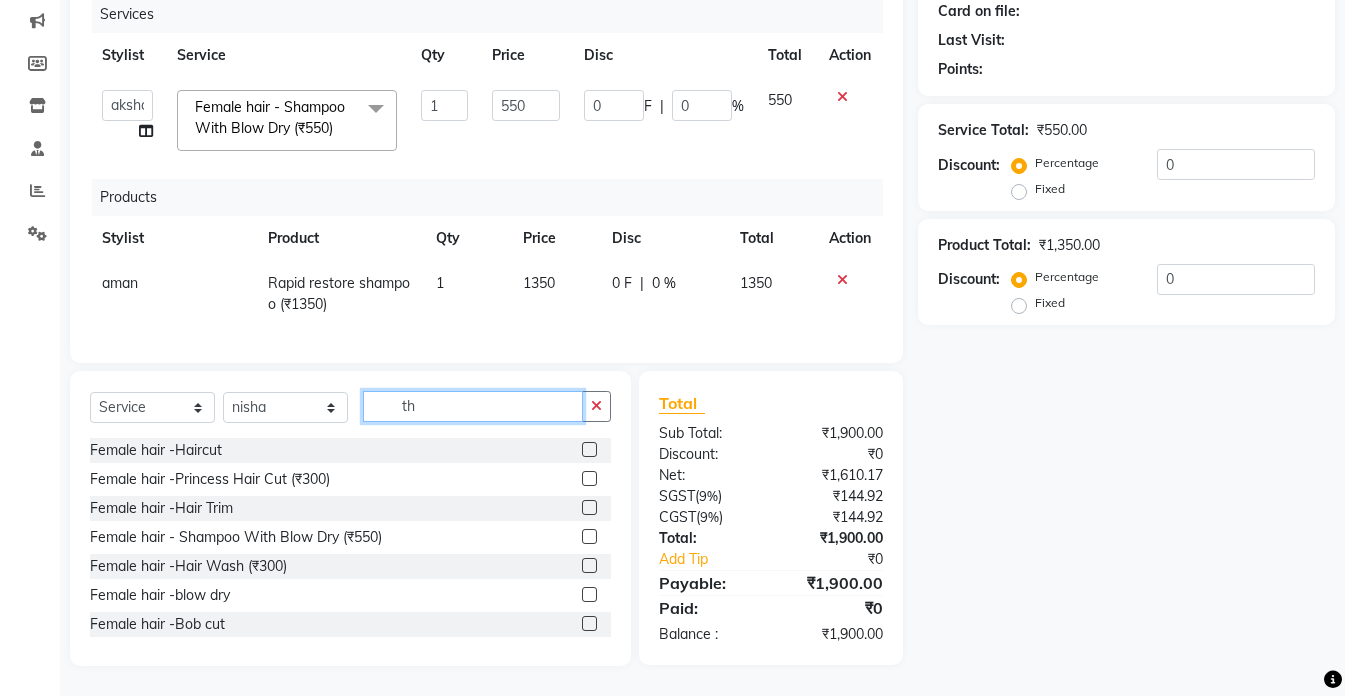 click on "th" 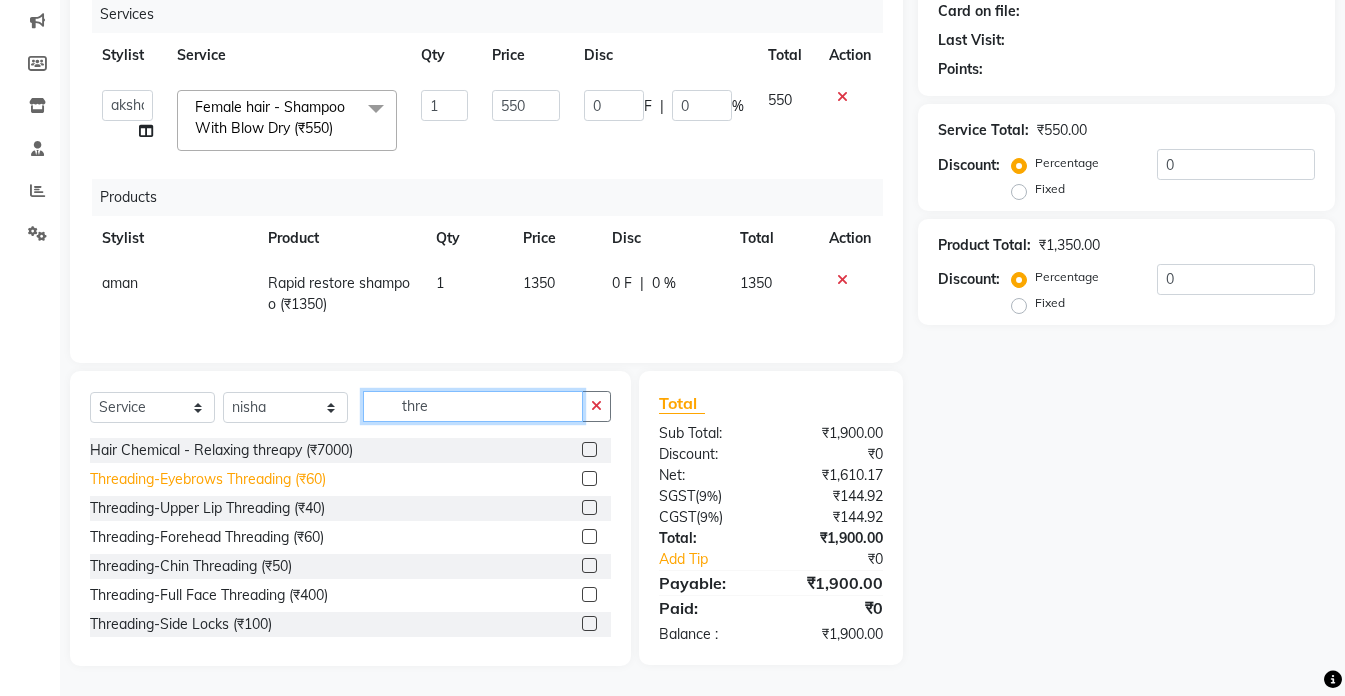 type on "thre" 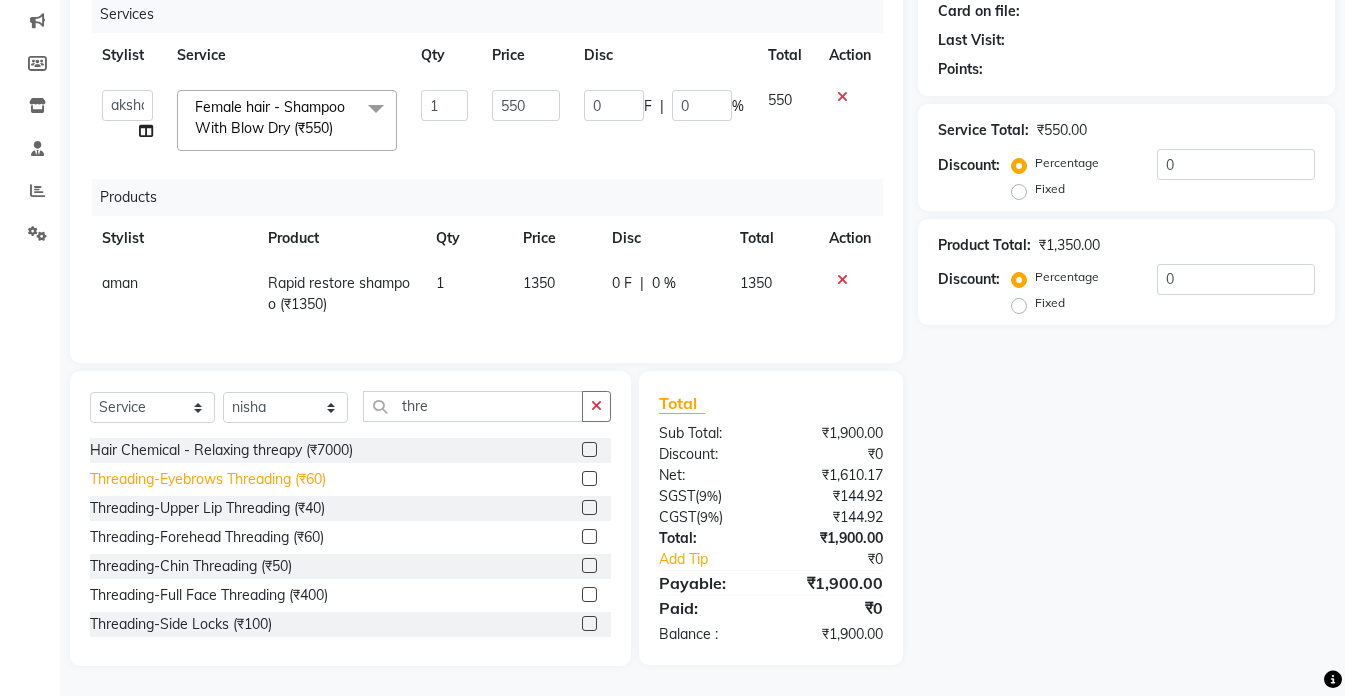 click on "Threading-Eyebrows Threading (₹60)" 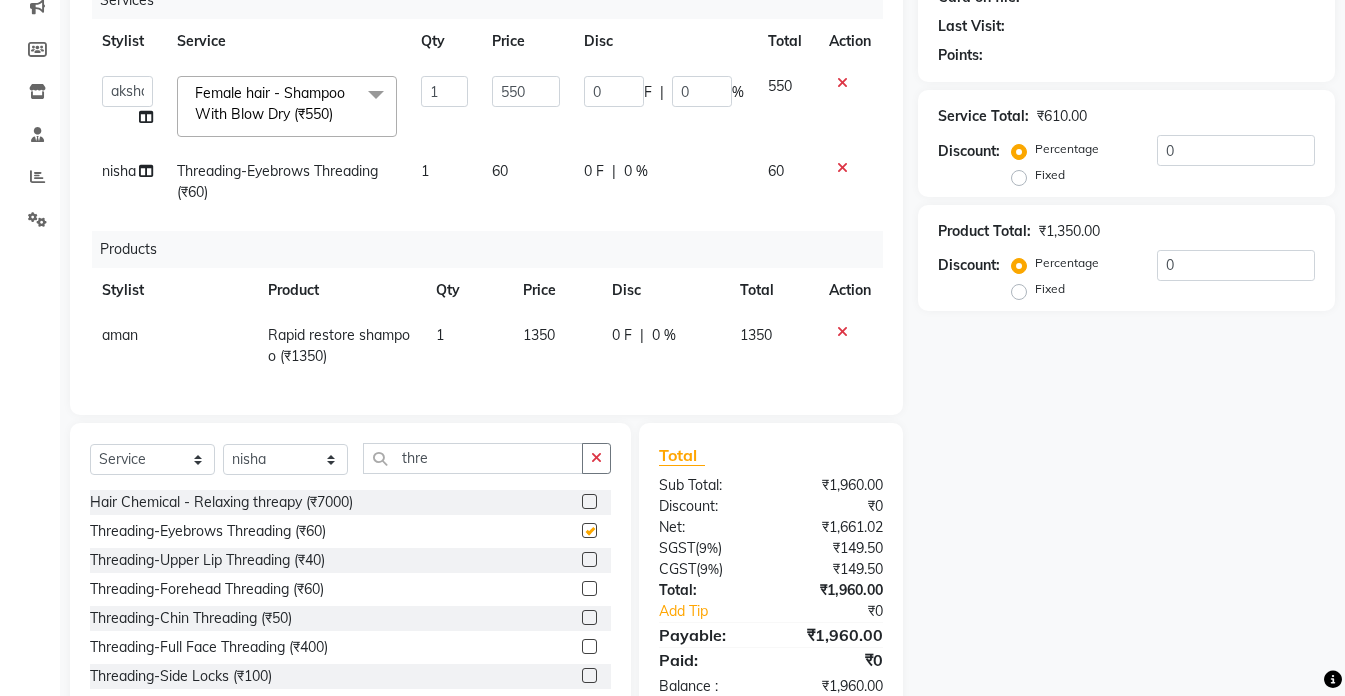 checkbox on "false" 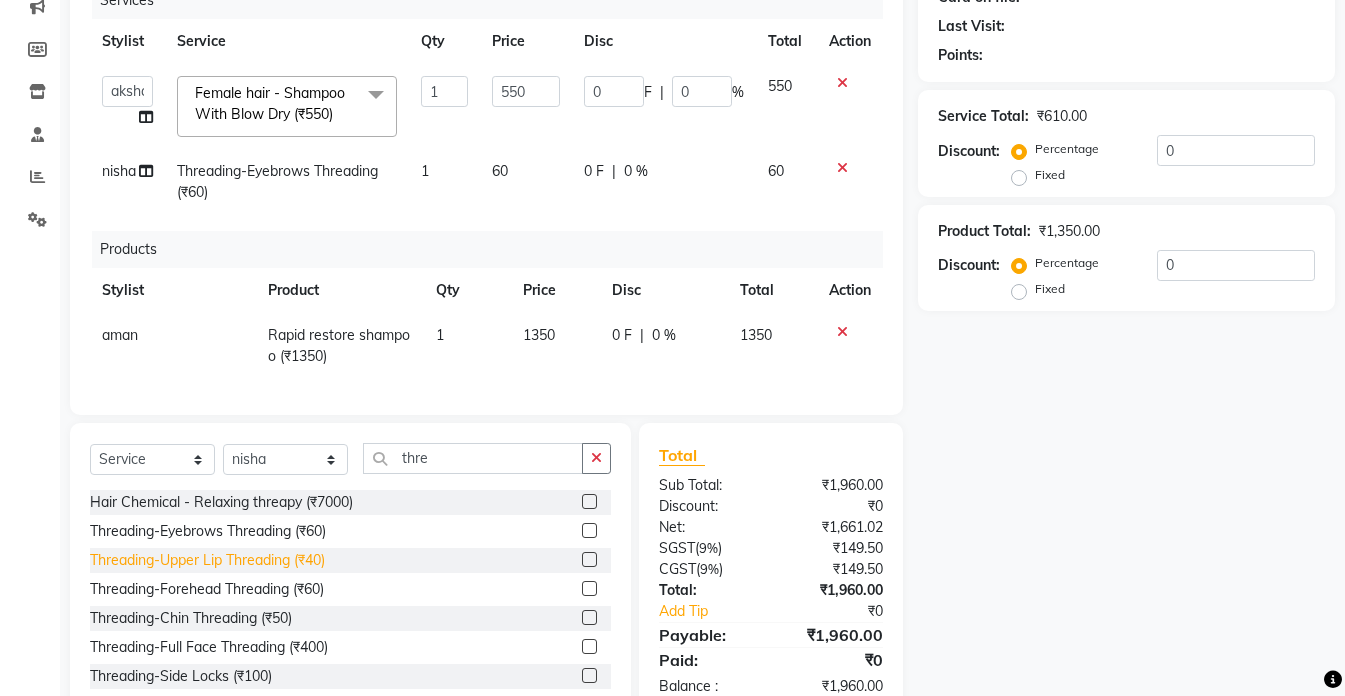 click on "Threading-Upper Lip Threading (₹40)" 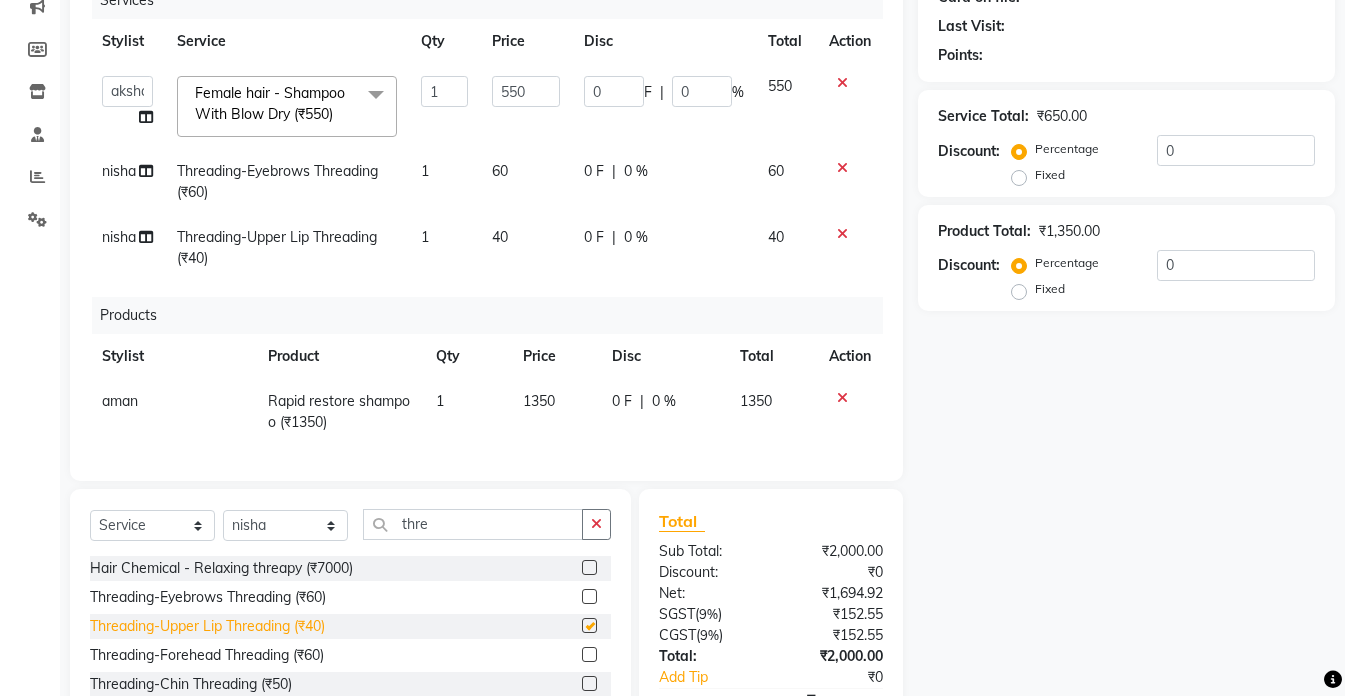 checkbox on "false" 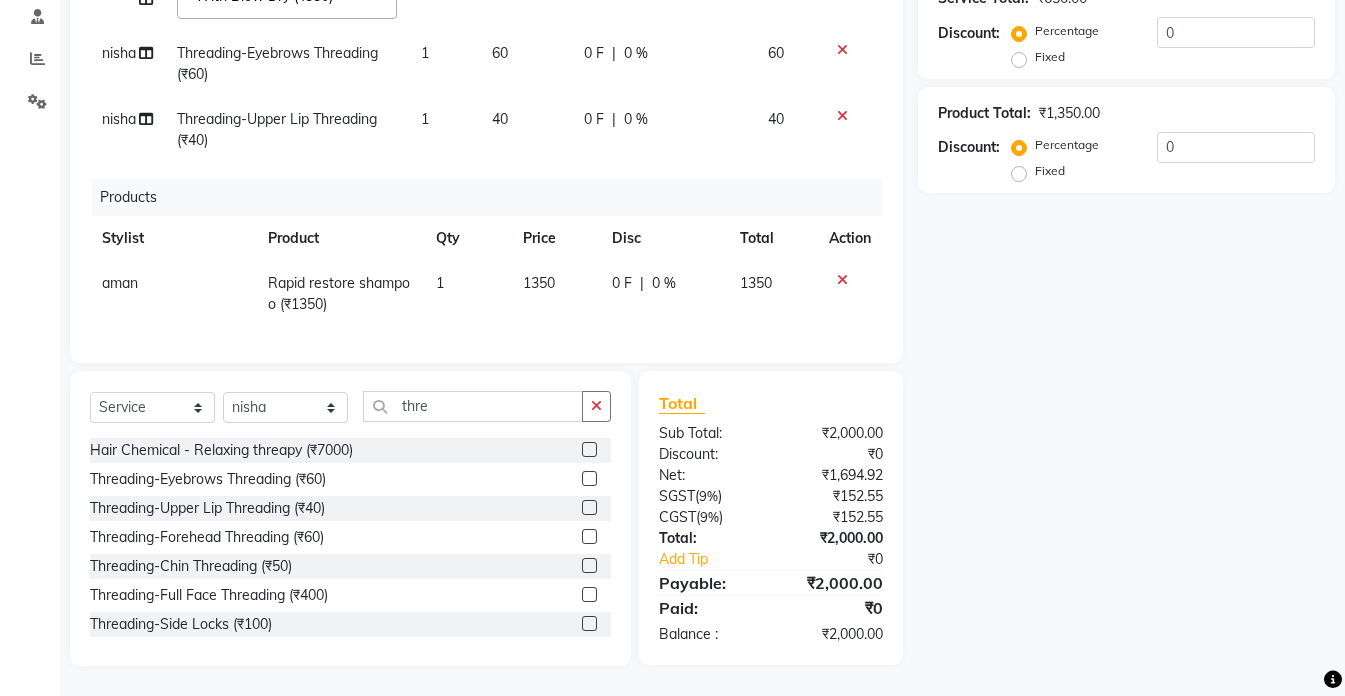 scroll, scrollTop: 199, scrollLeft: 0, axis: vertical 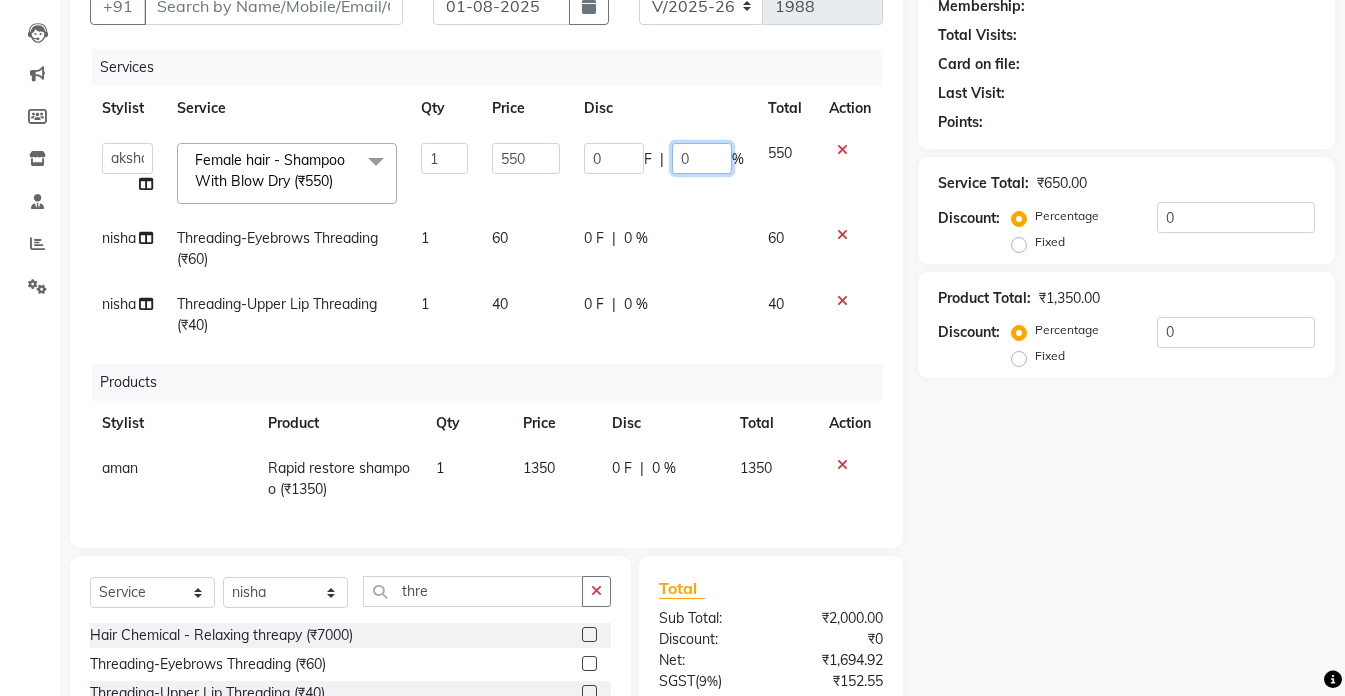 click on "0" 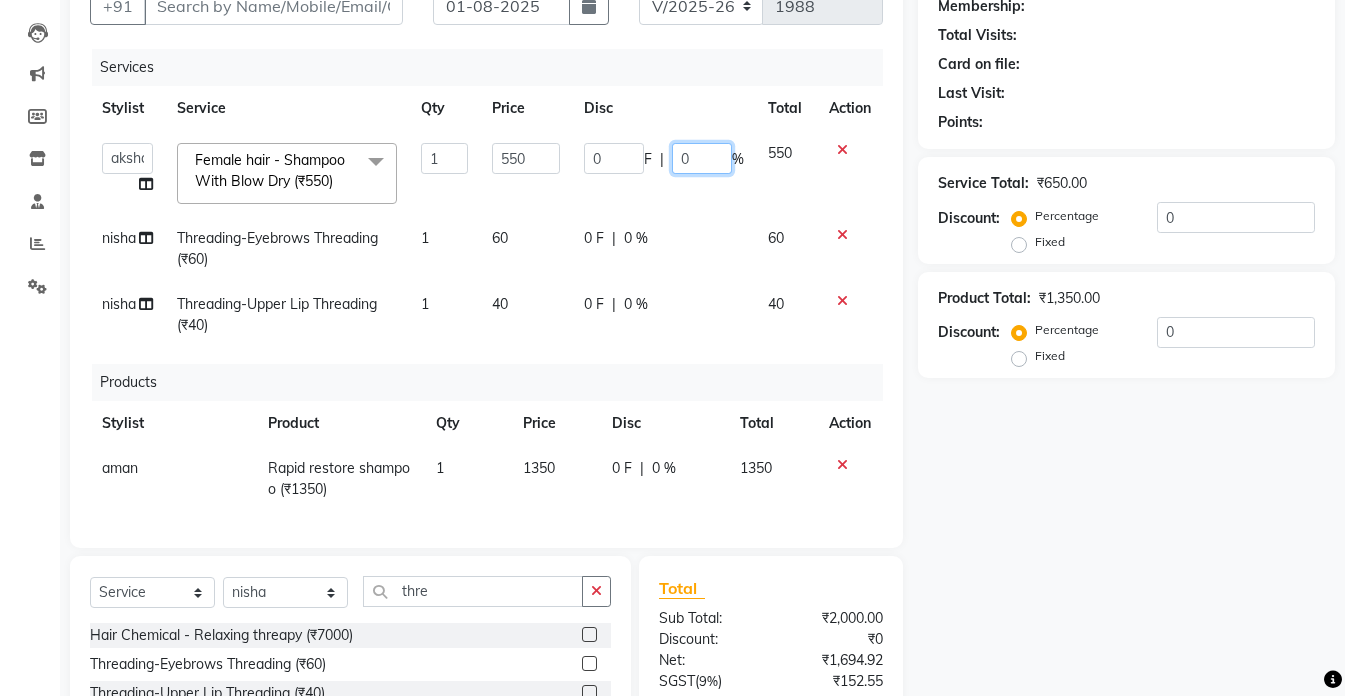 type on "20" 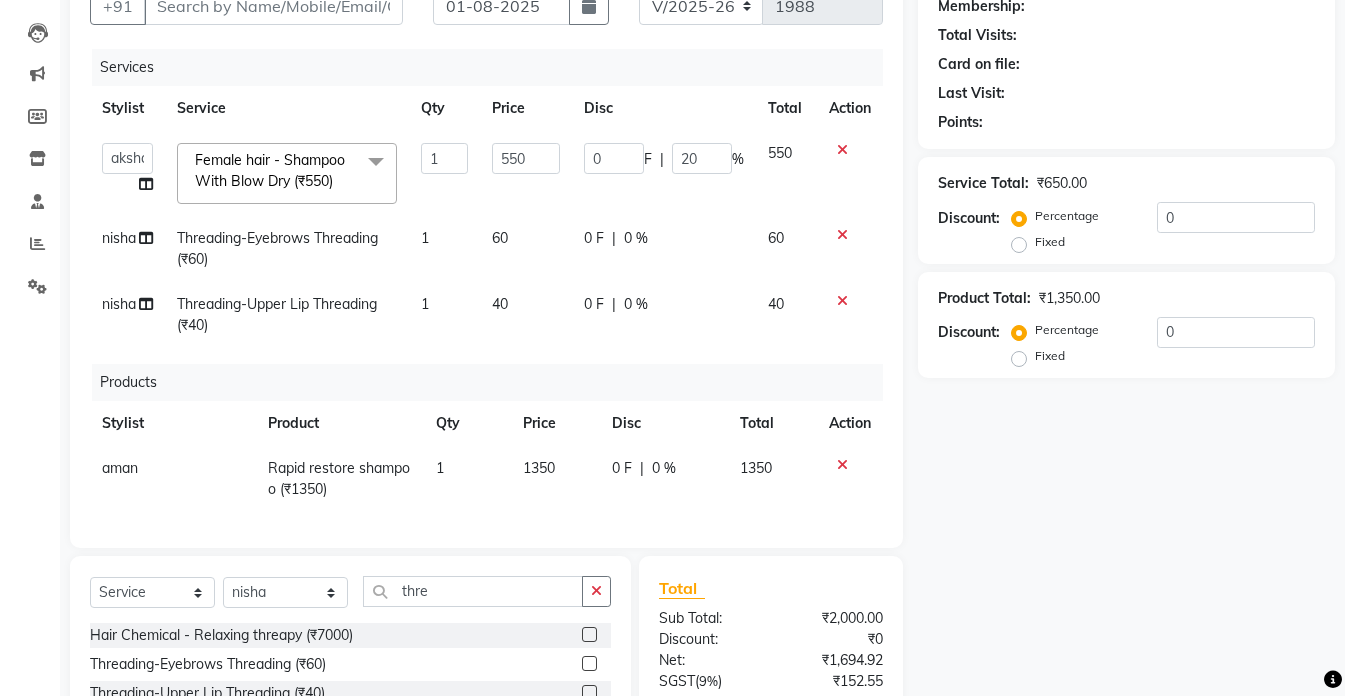 click on "Name: Membership: Total Visits: Card on file: Last Visit:  Points:  Service Total:  ₹650.00  Discount:  Percentage   Fixed  0 Product Total:  ₹1,350.00  Discount:  Percentage   Fixed  0" 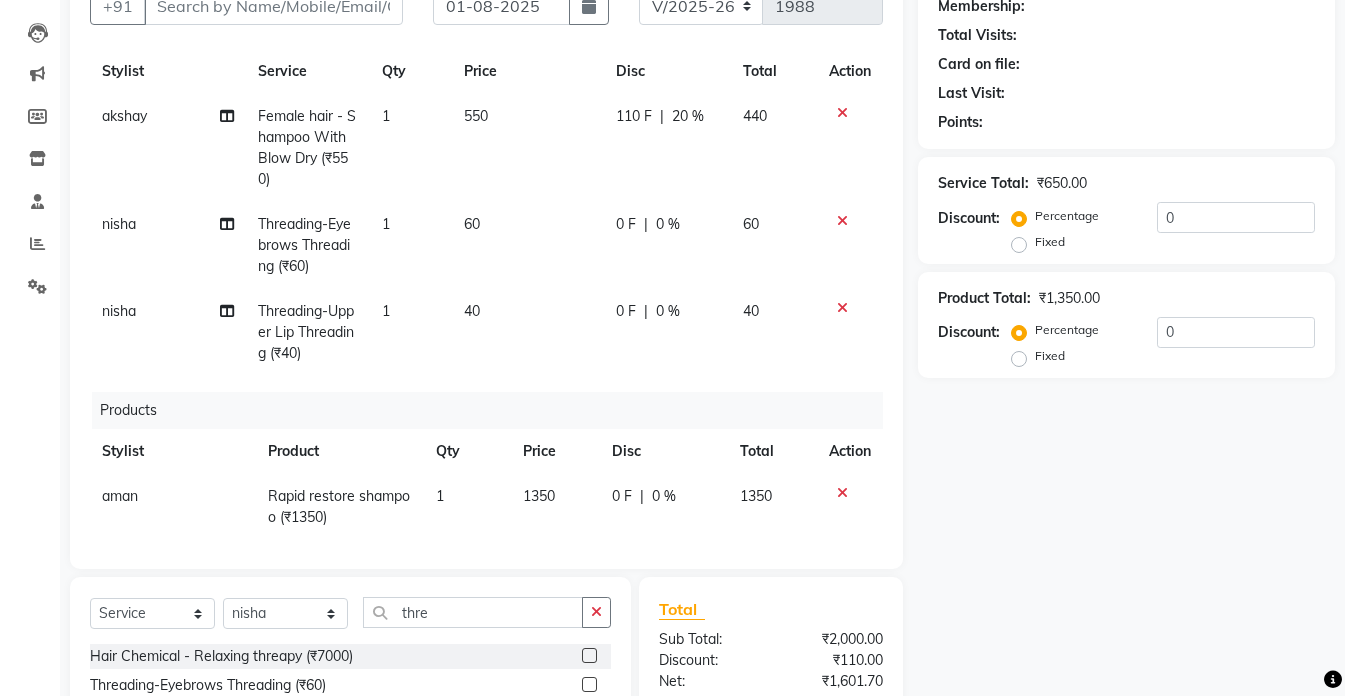 scroll, scrollTop: 0, scrollLeft: 0, axis: both 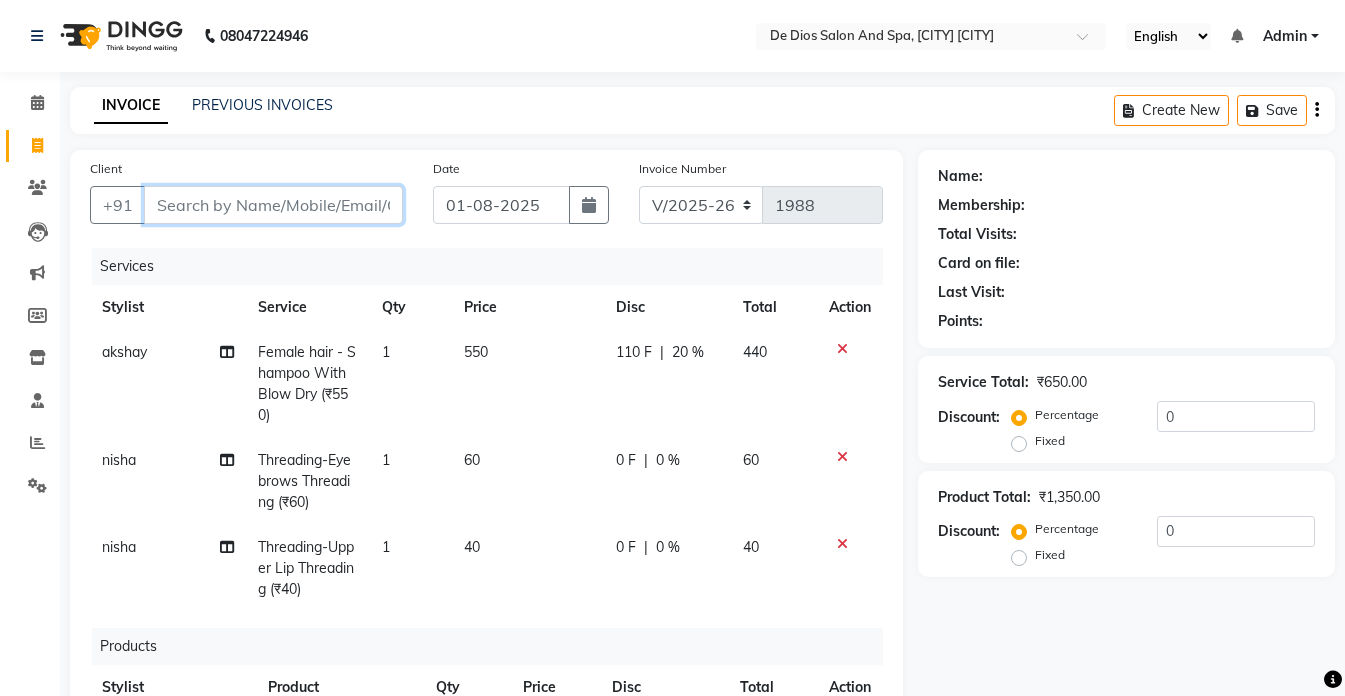 click on "Client" at bounding box center (273, 205) 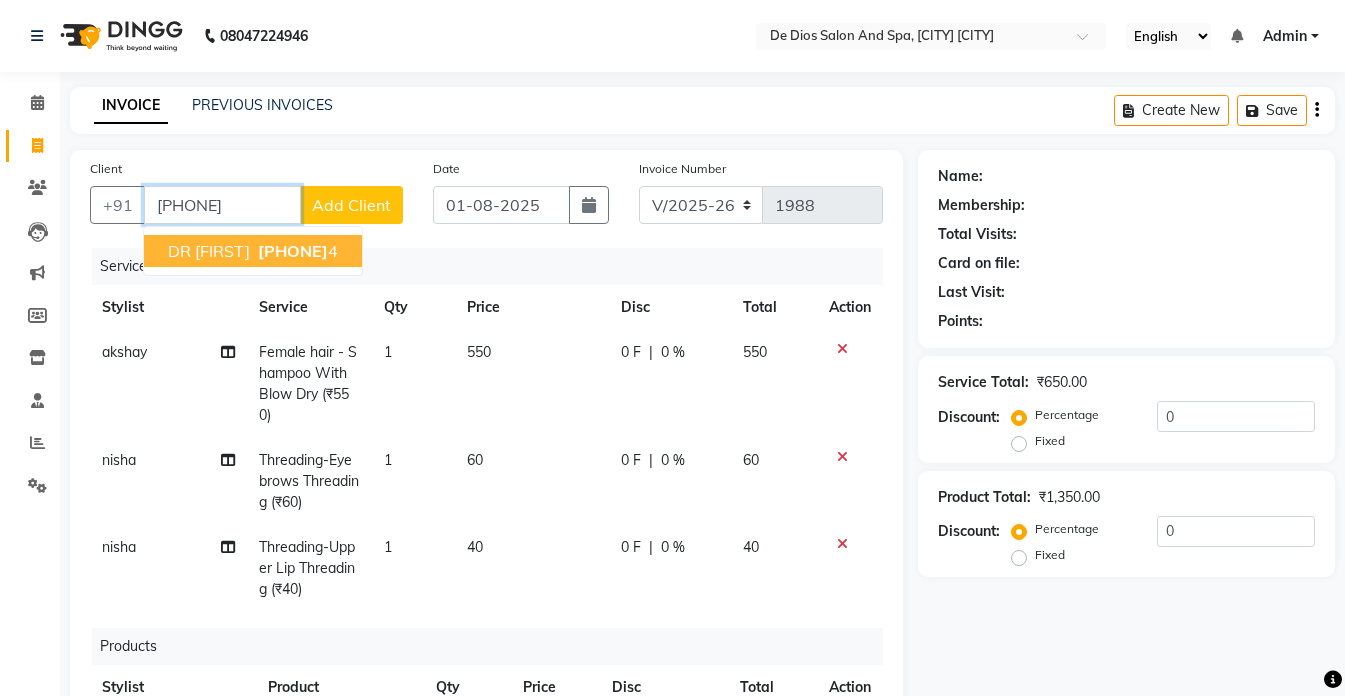 click on "[PHONE]" at bounding box center (296, 251) 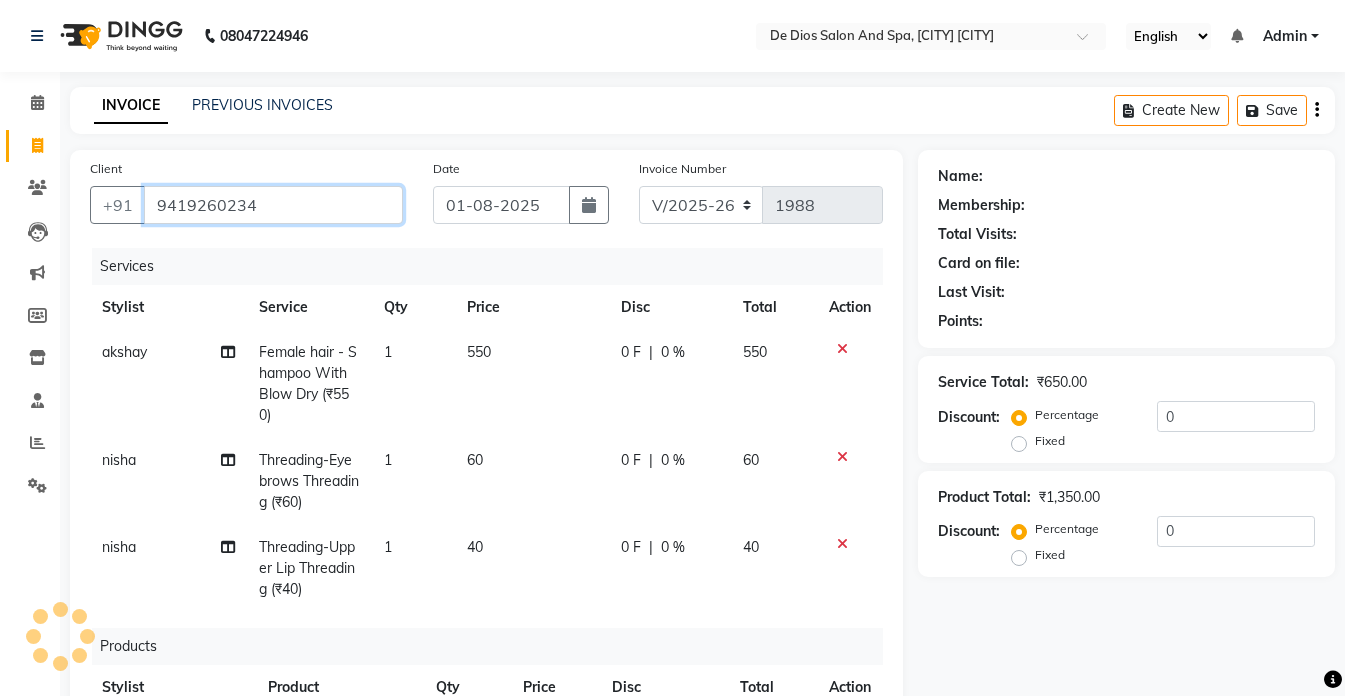 type on "9419260234" 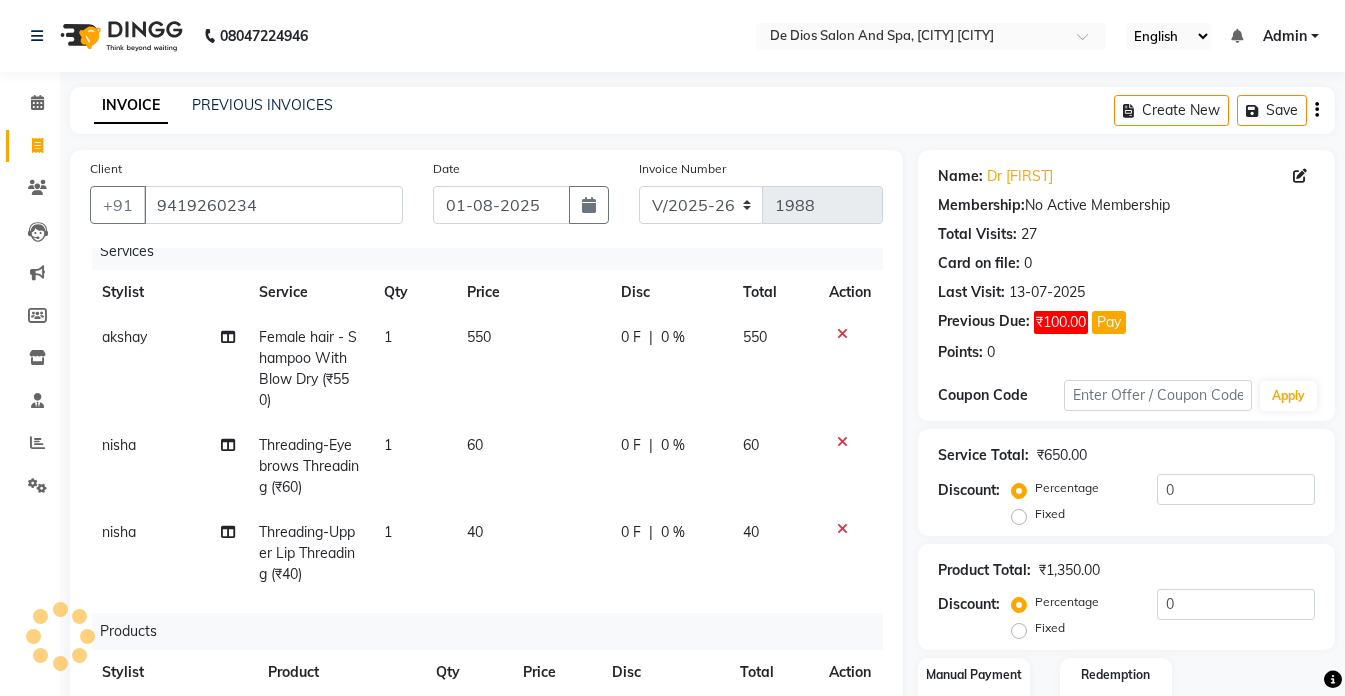 scroll, scrollTop: 59, scrollLeft: 0, axis: vertical 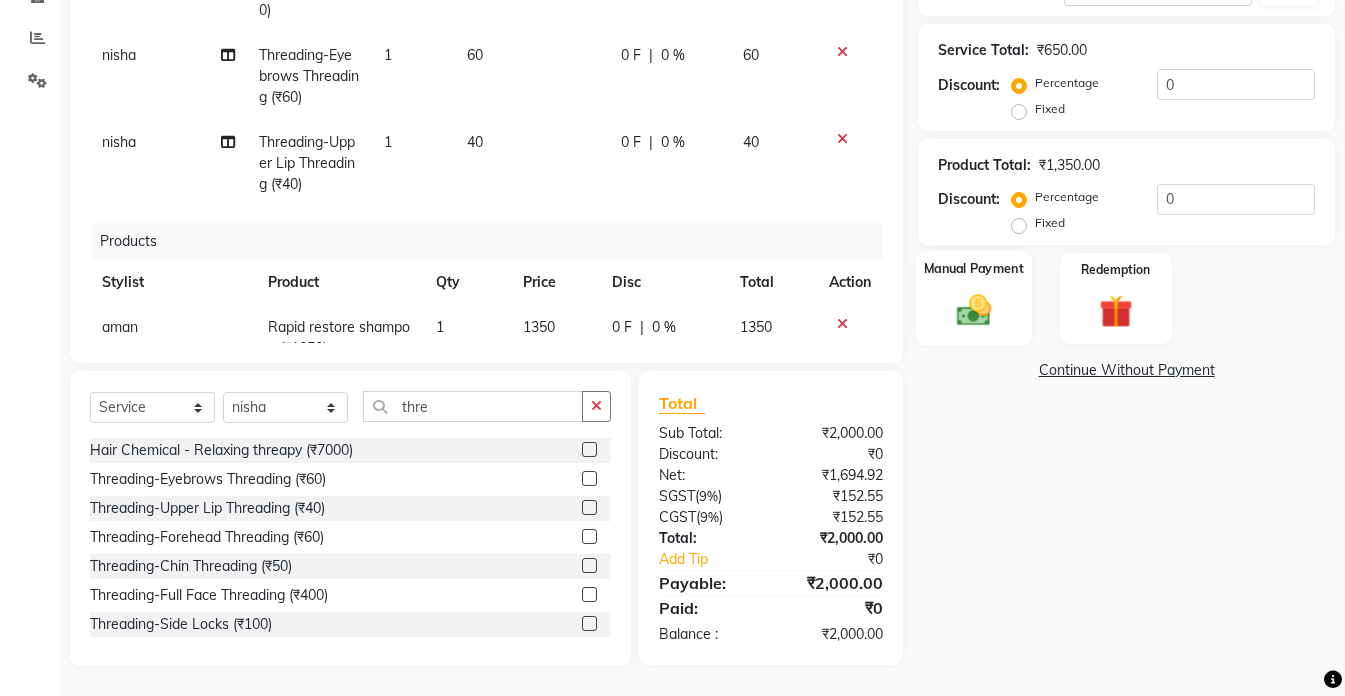 click 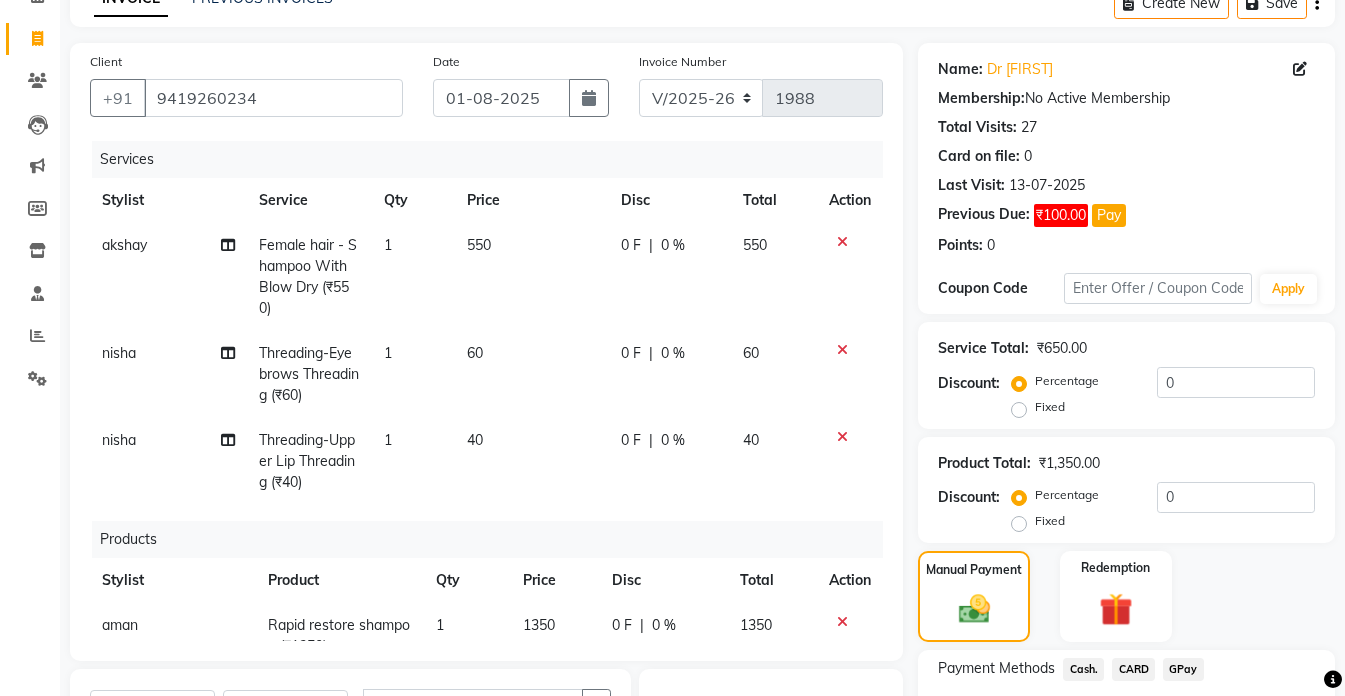 scroll, scrollTop: 105, scrollLeft: 0, axis: vertical 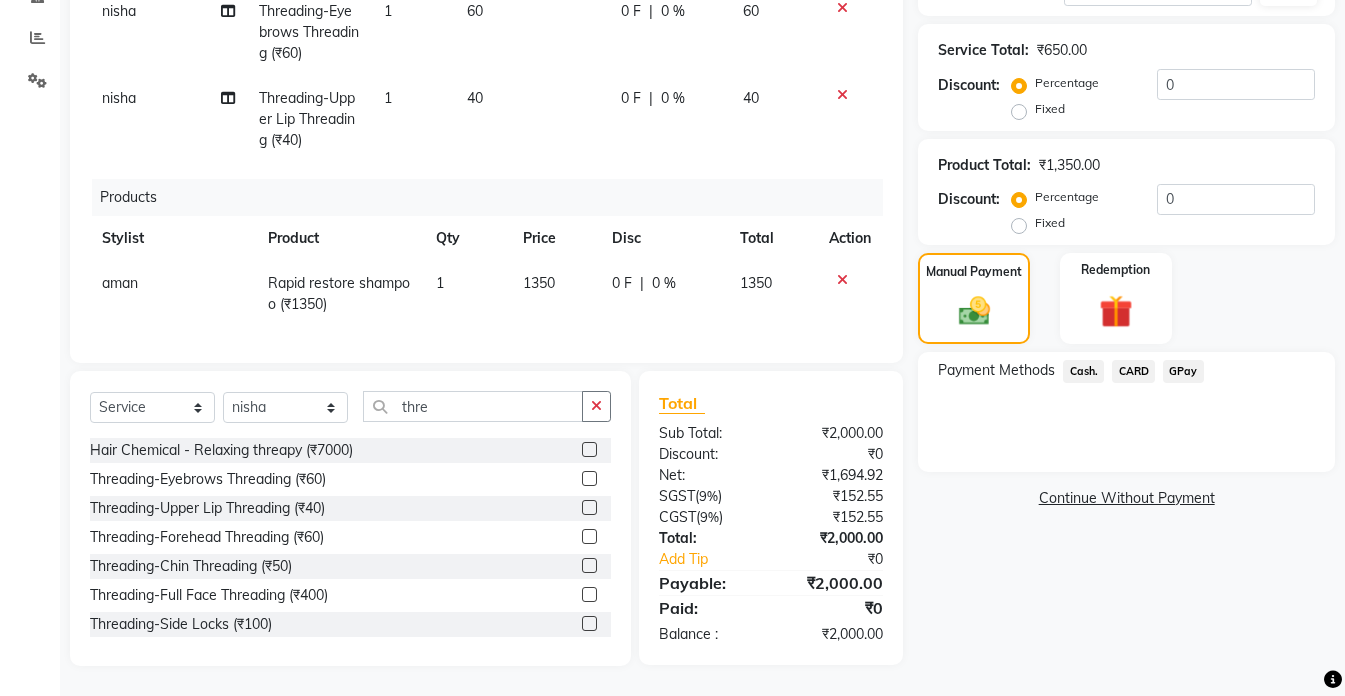 click on "Cash." 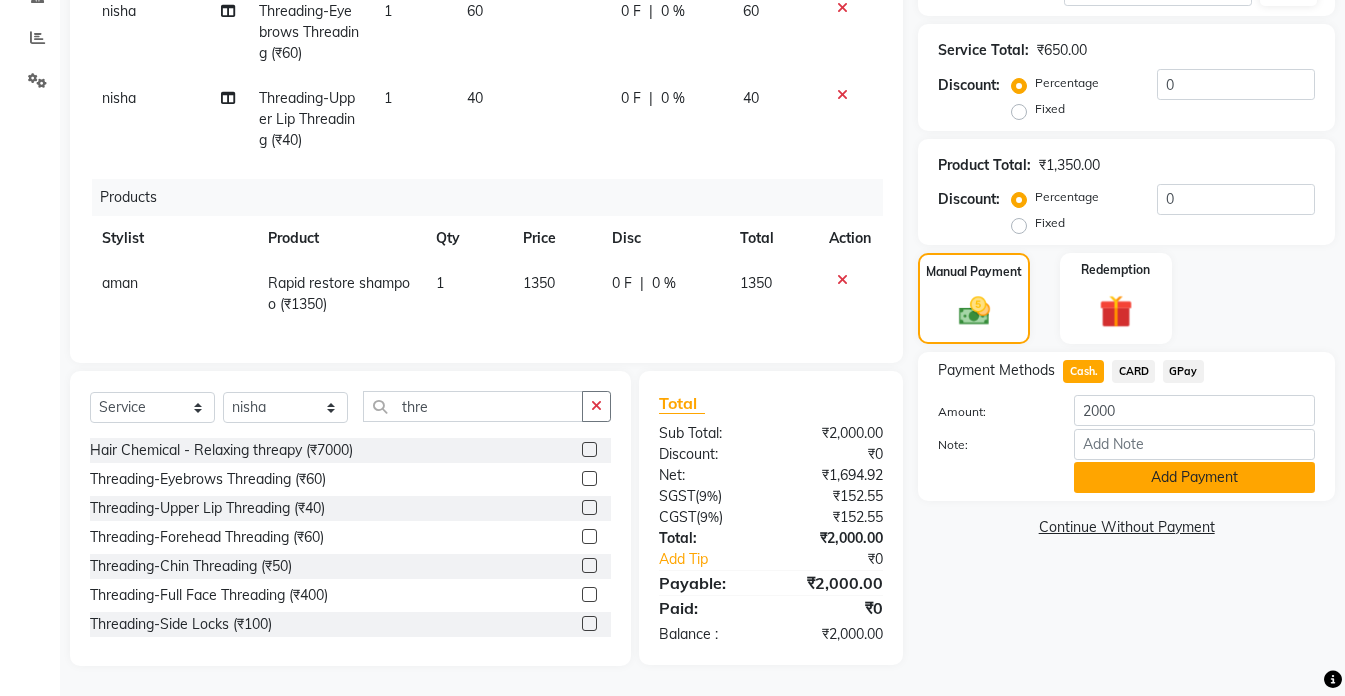 click on "Add Payment" 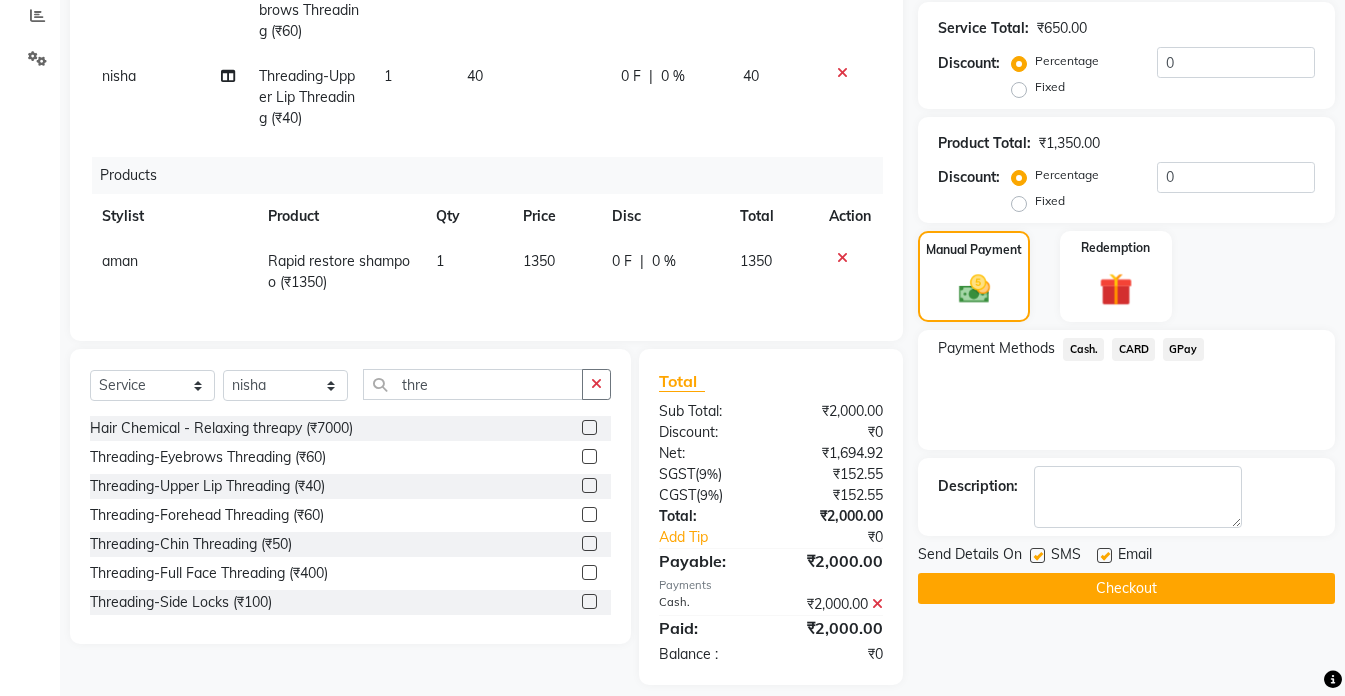 scroll, scrollTop: 446, scrollLeft: 0, axis: vertical 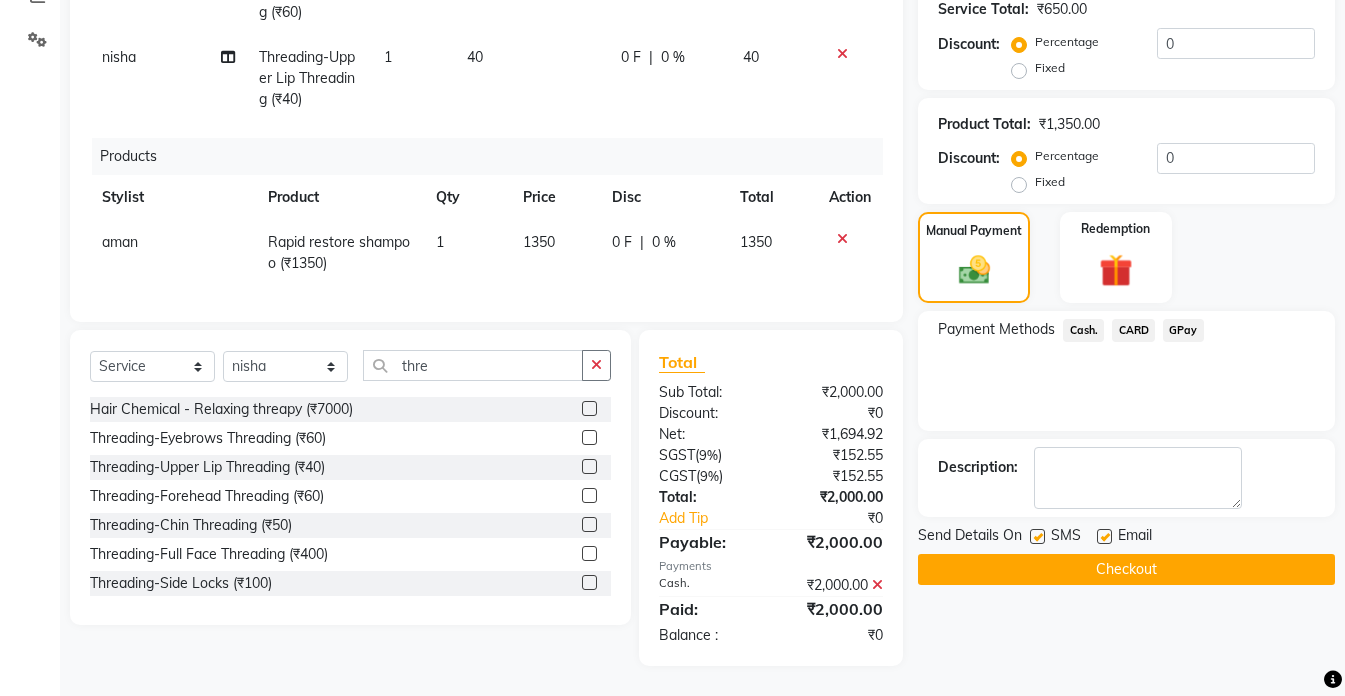 click on "Checkout" 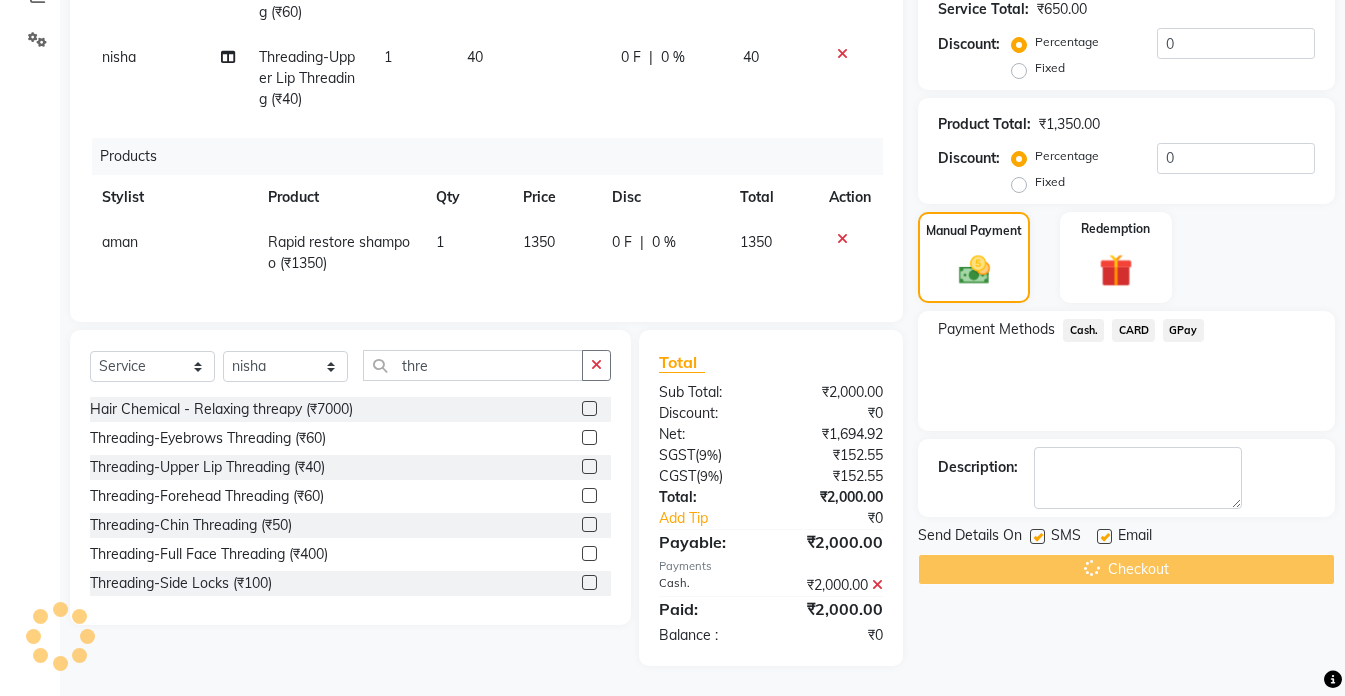 scroll, scrollTop: 0, scrollLeft: 0, axis: both 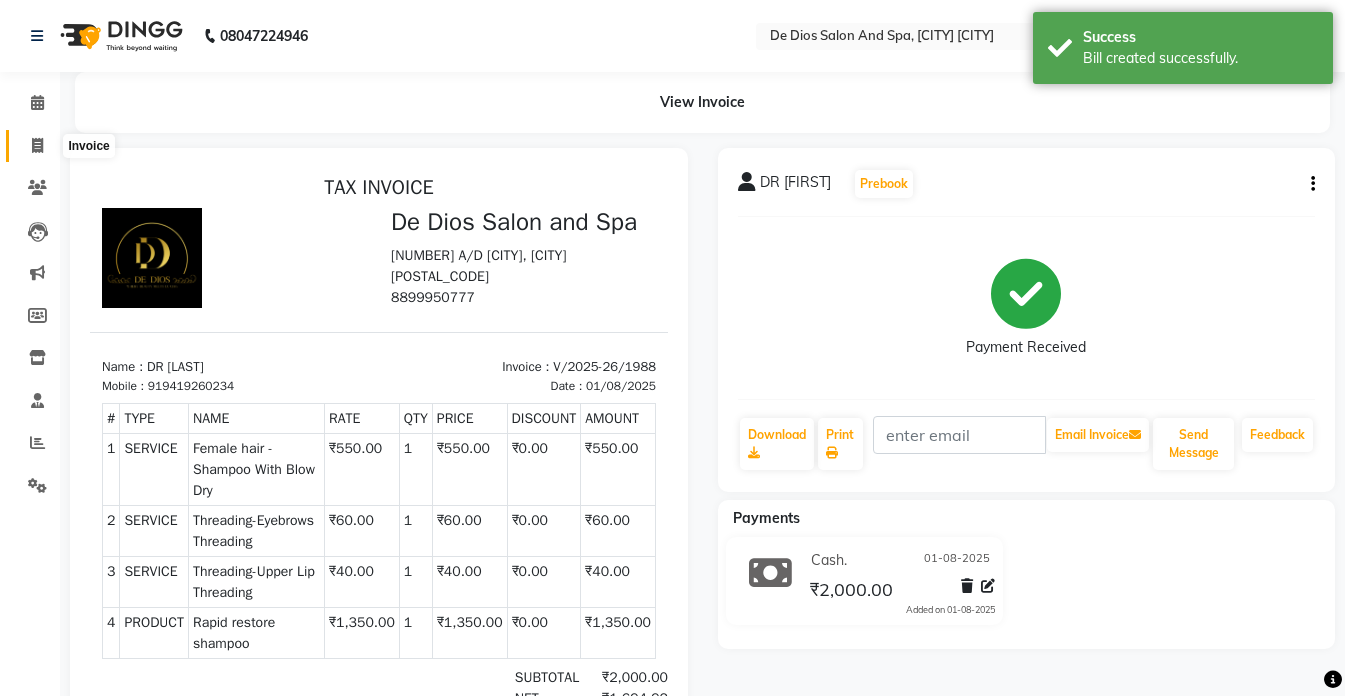 click 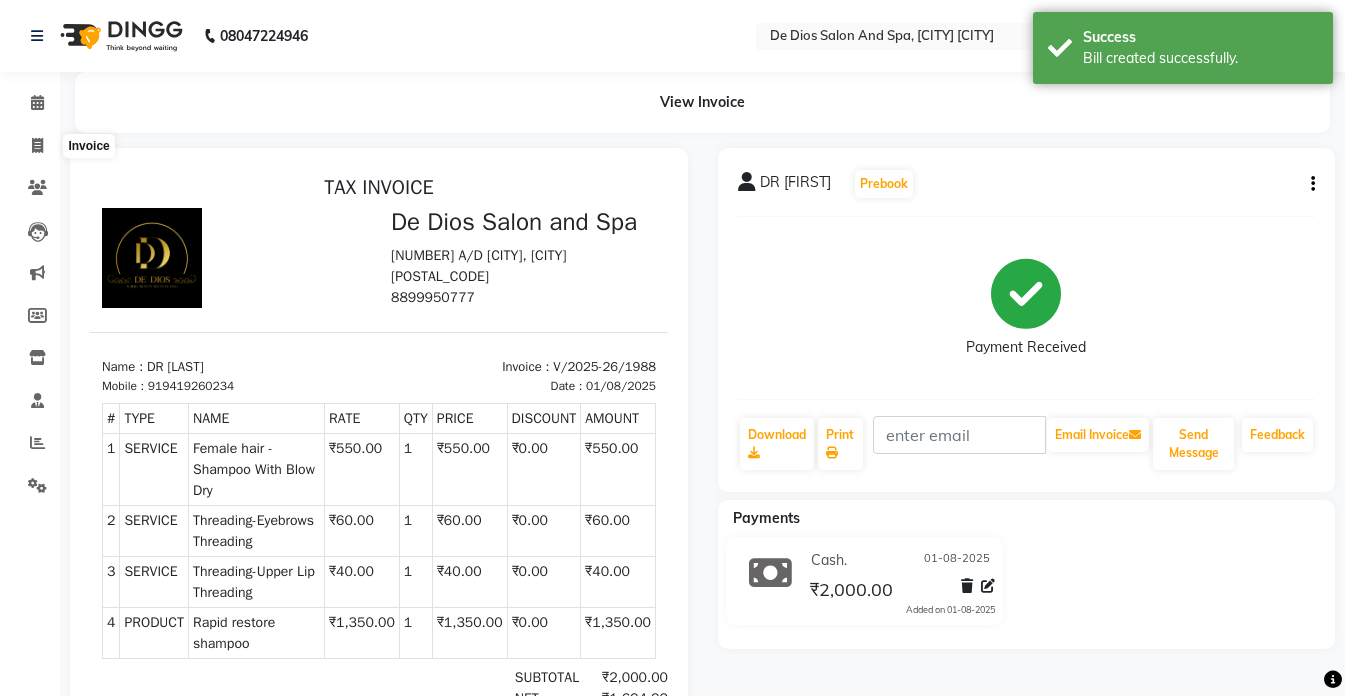 select on "service" 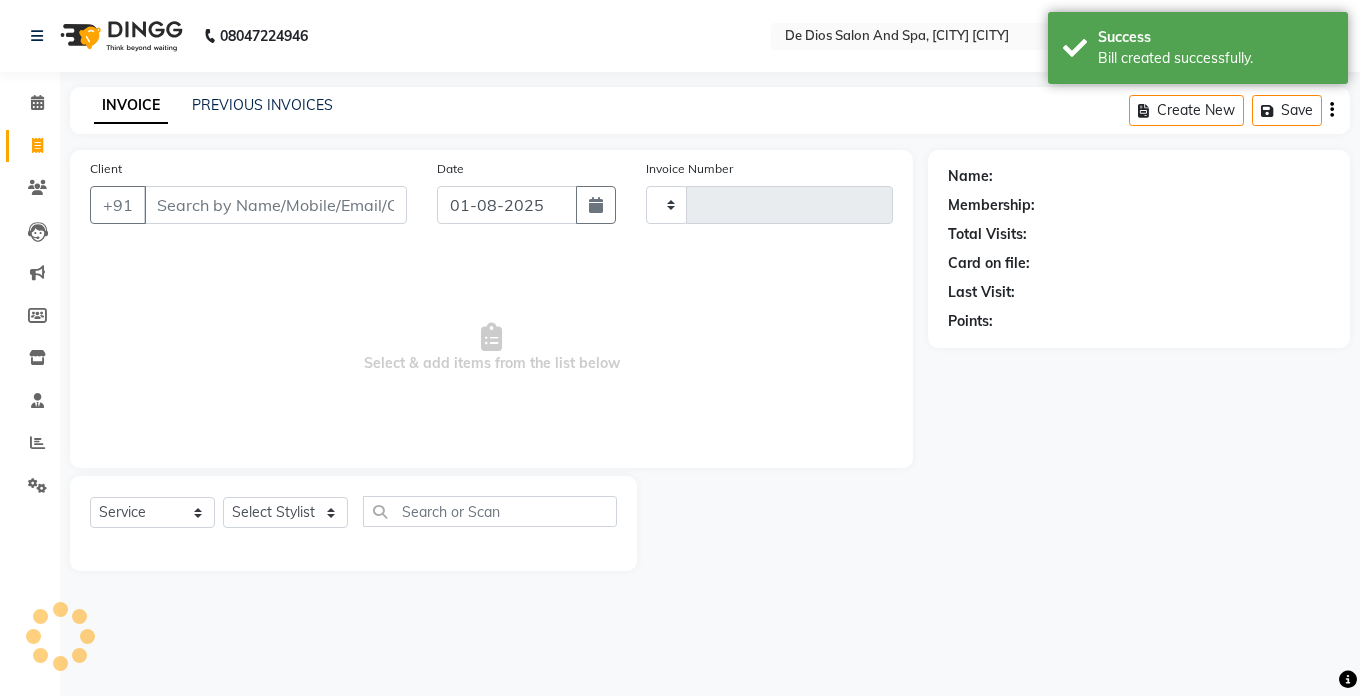 type on "1989" 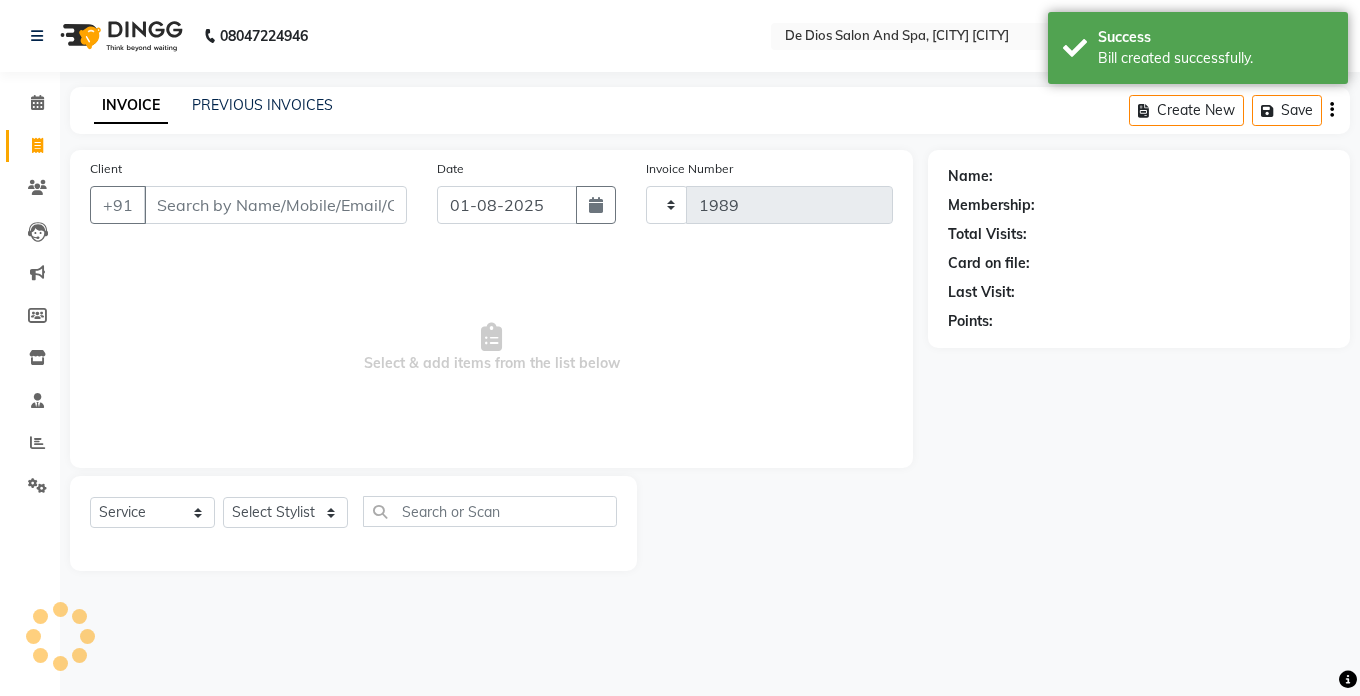 select on "6431" 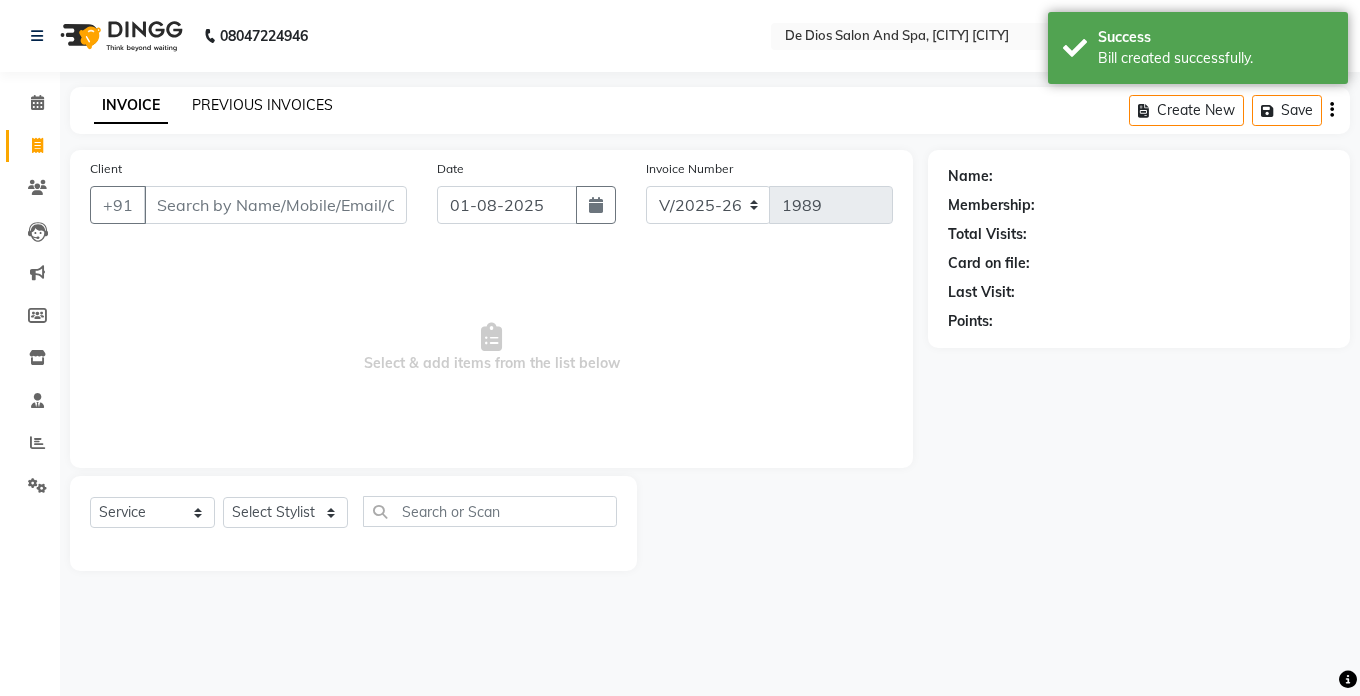 click on "PREVIOUS INVOICES" 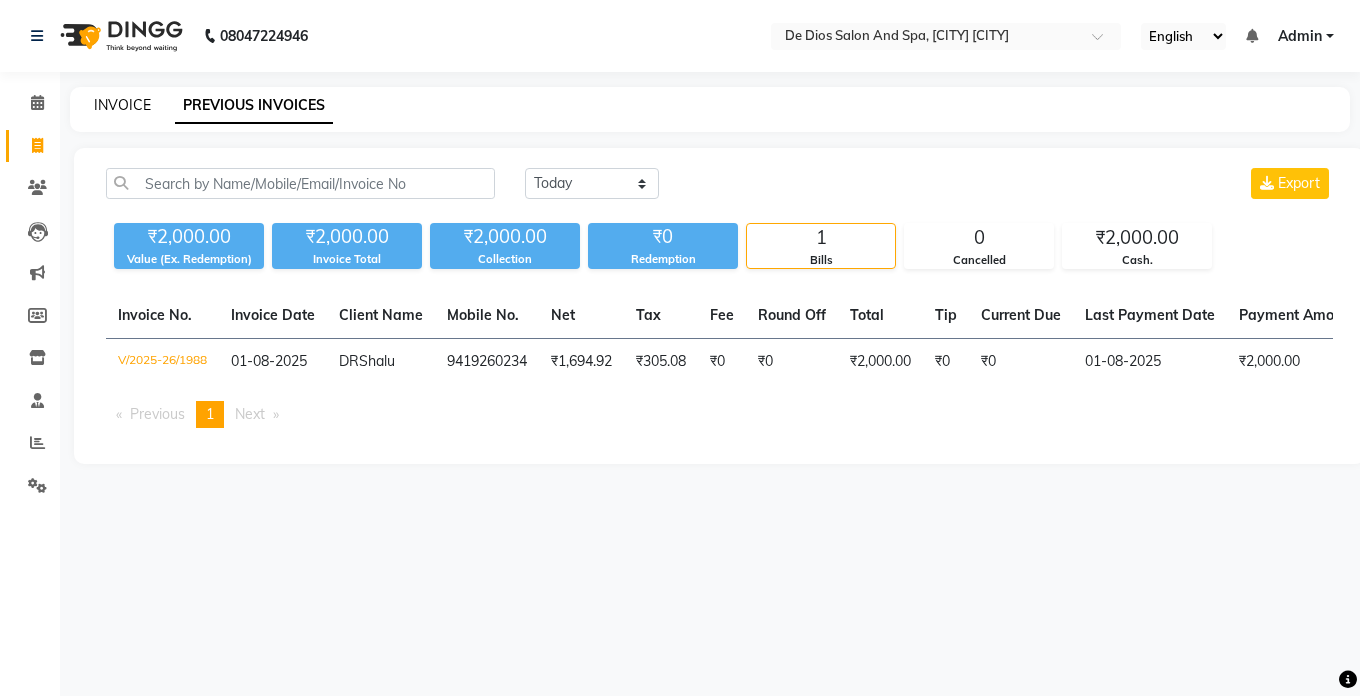click on "INVOICE" 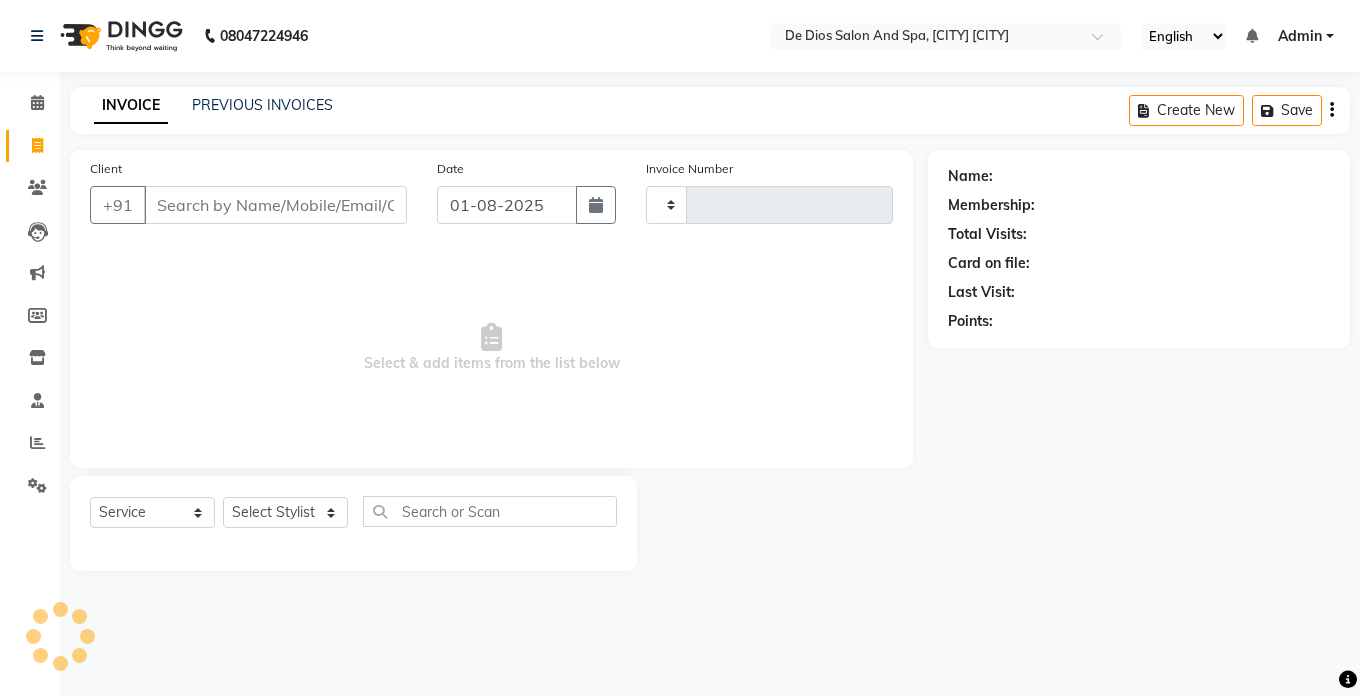 type on "1989" 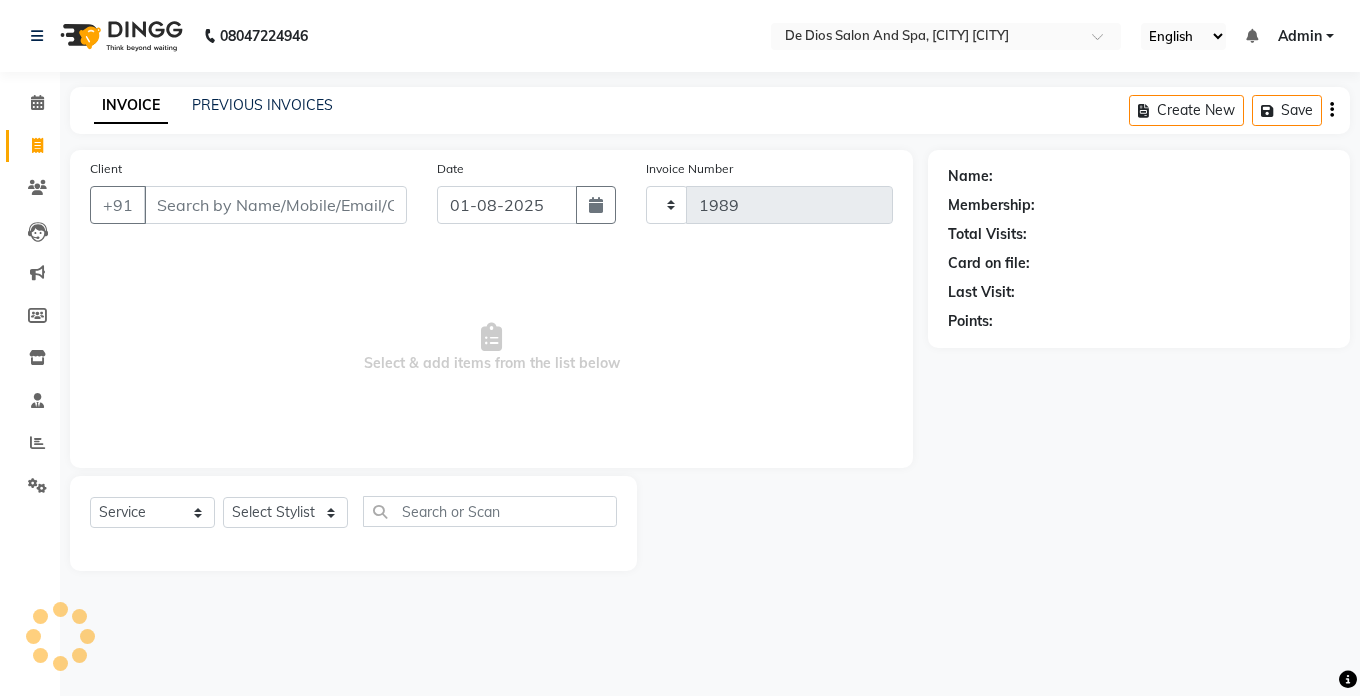 select on "6431" 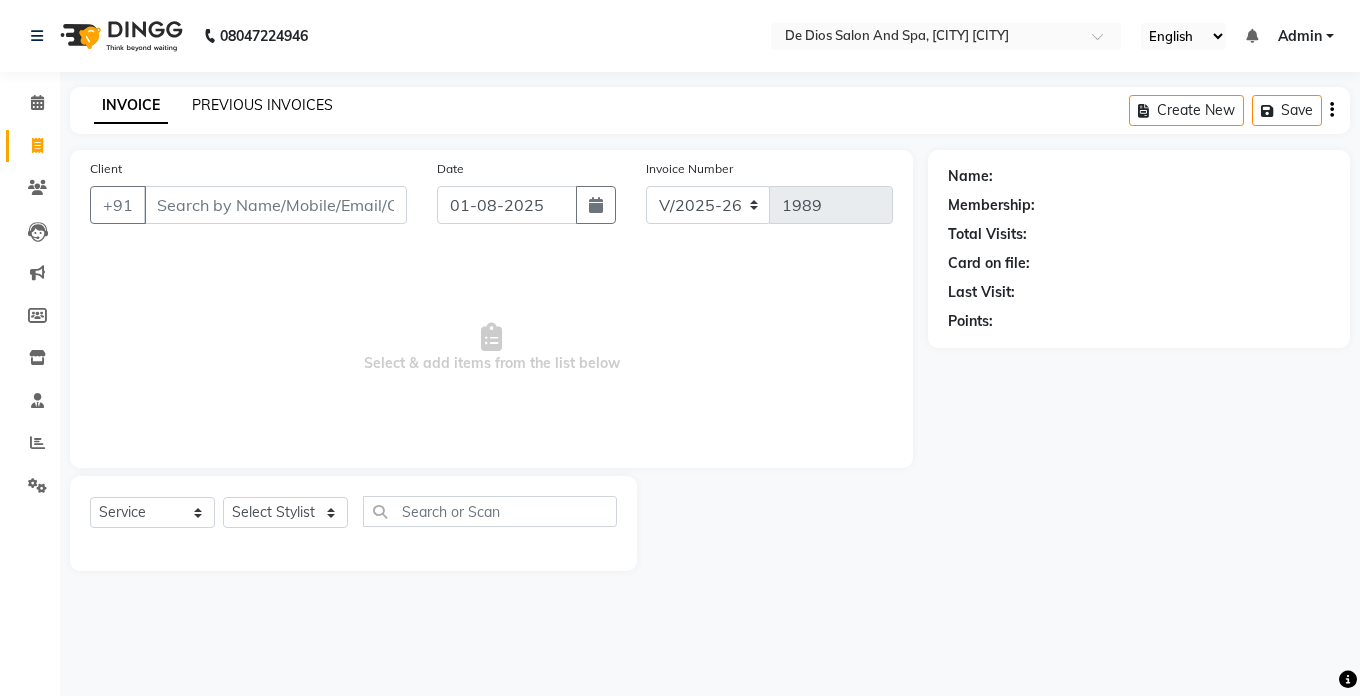 click on "PREVIOUS INVOICES" 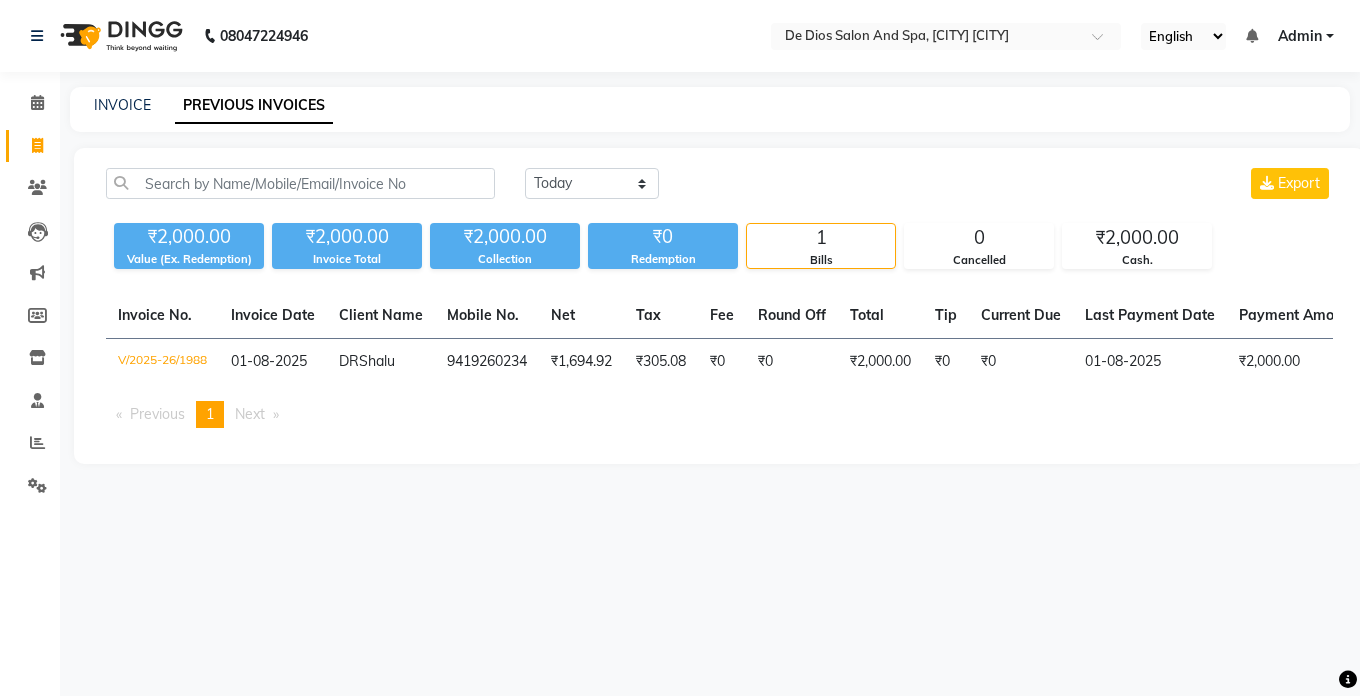 click on "INVOICE PREVIOUS INVOICES" 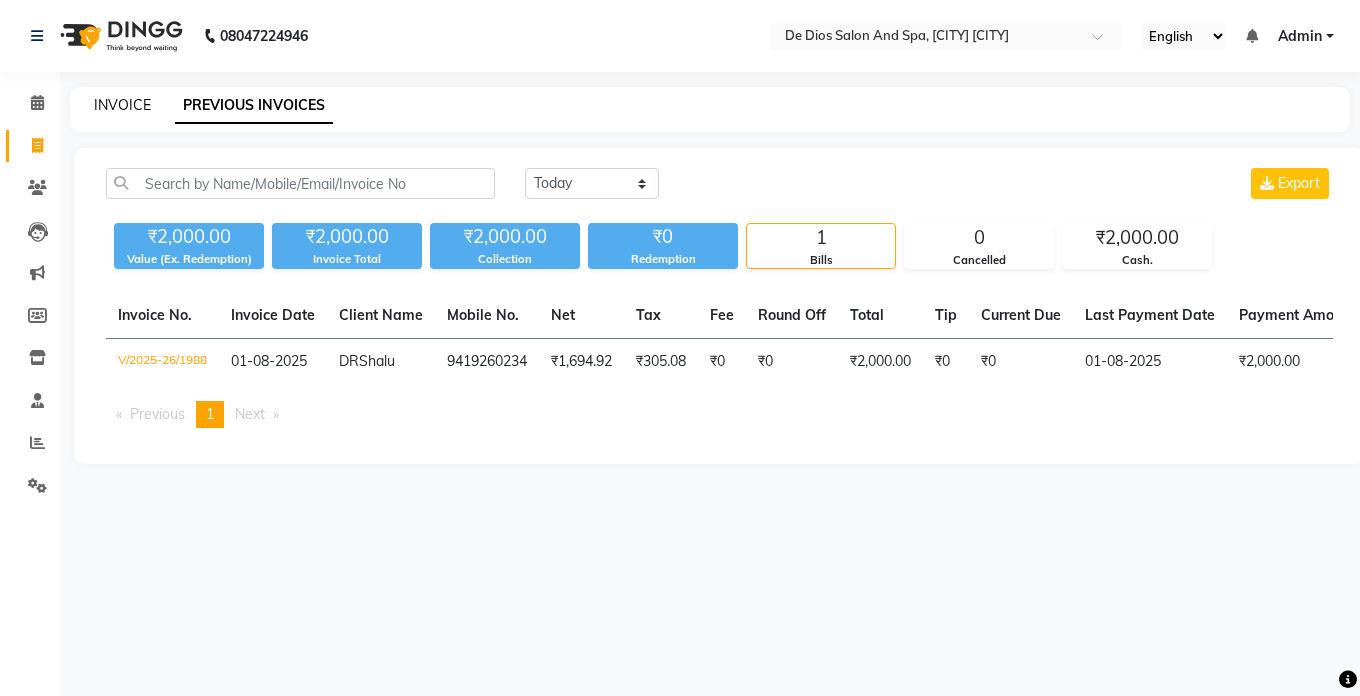 click on "INVOICE" 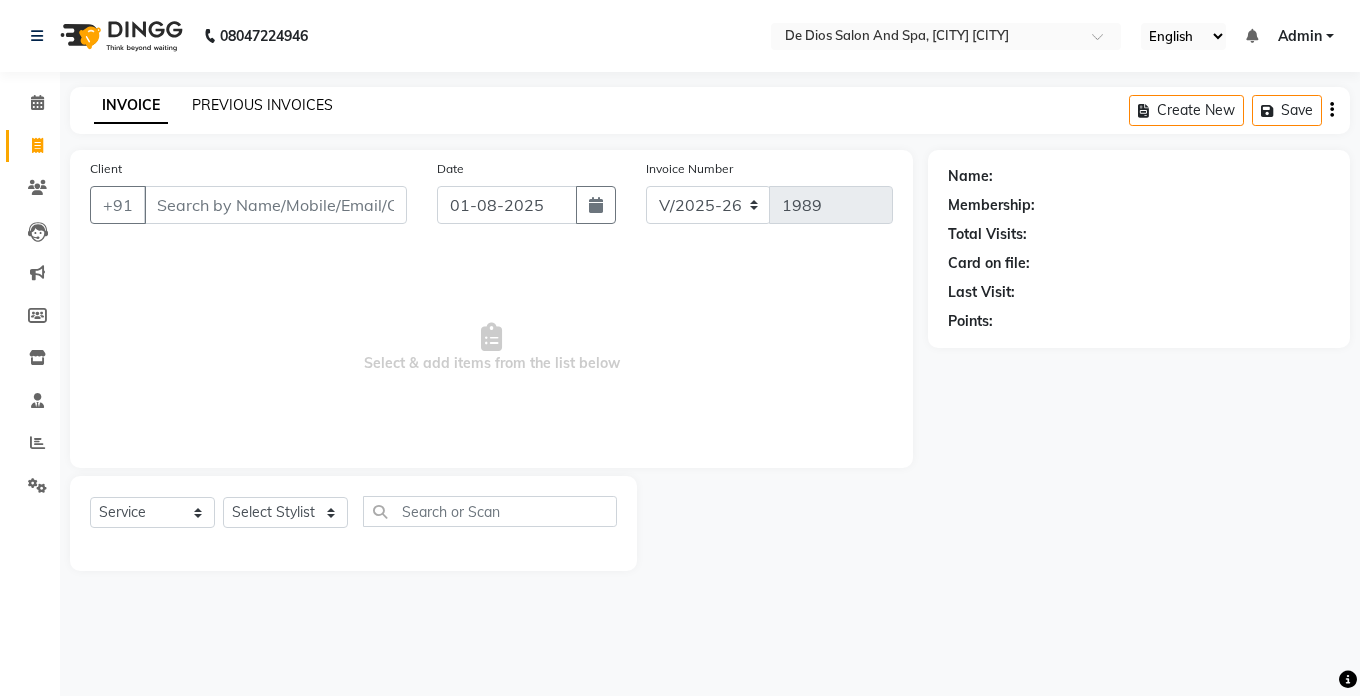click on "PREVIOUS INVOICES" 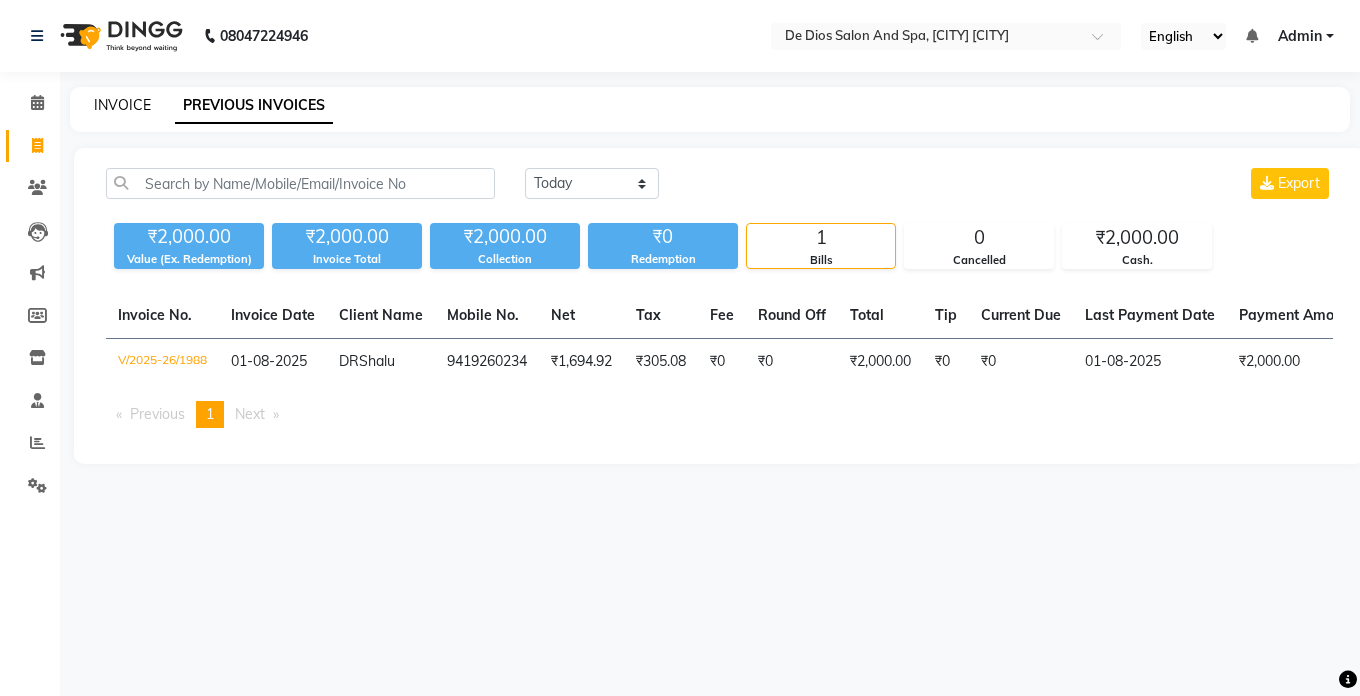 click on "INVOICE" 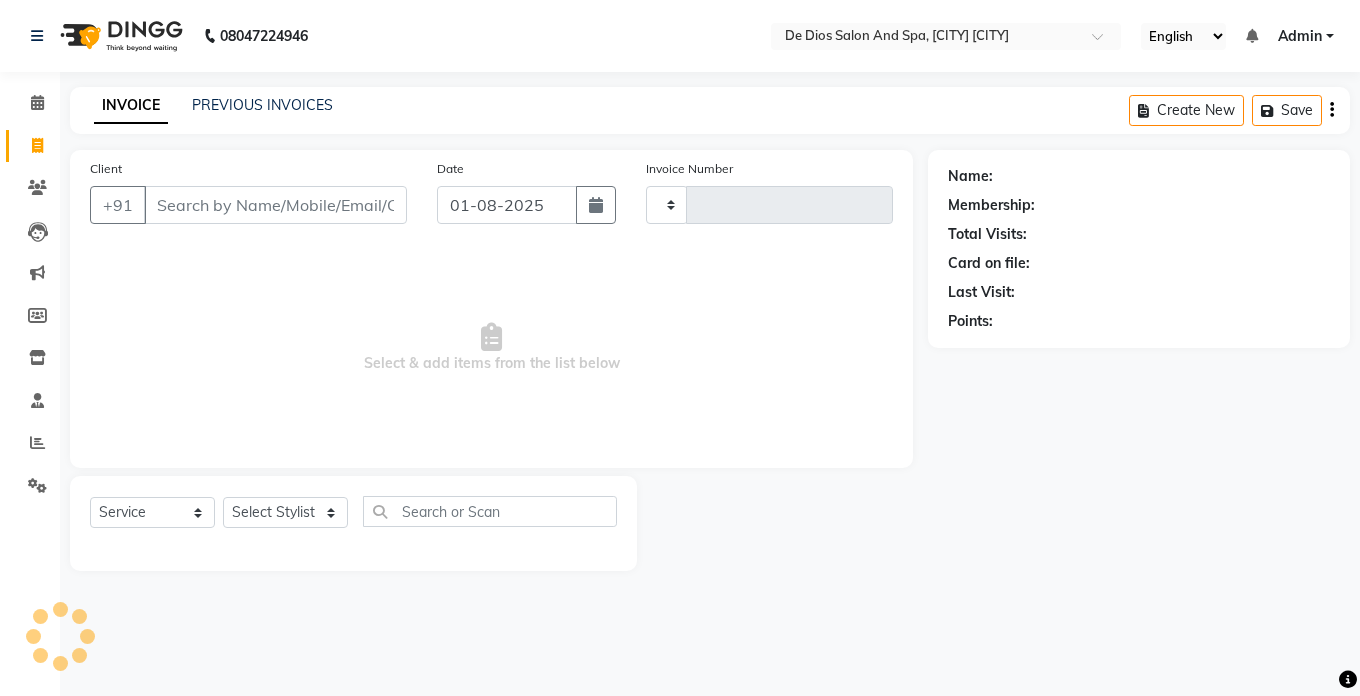 type on "1989" 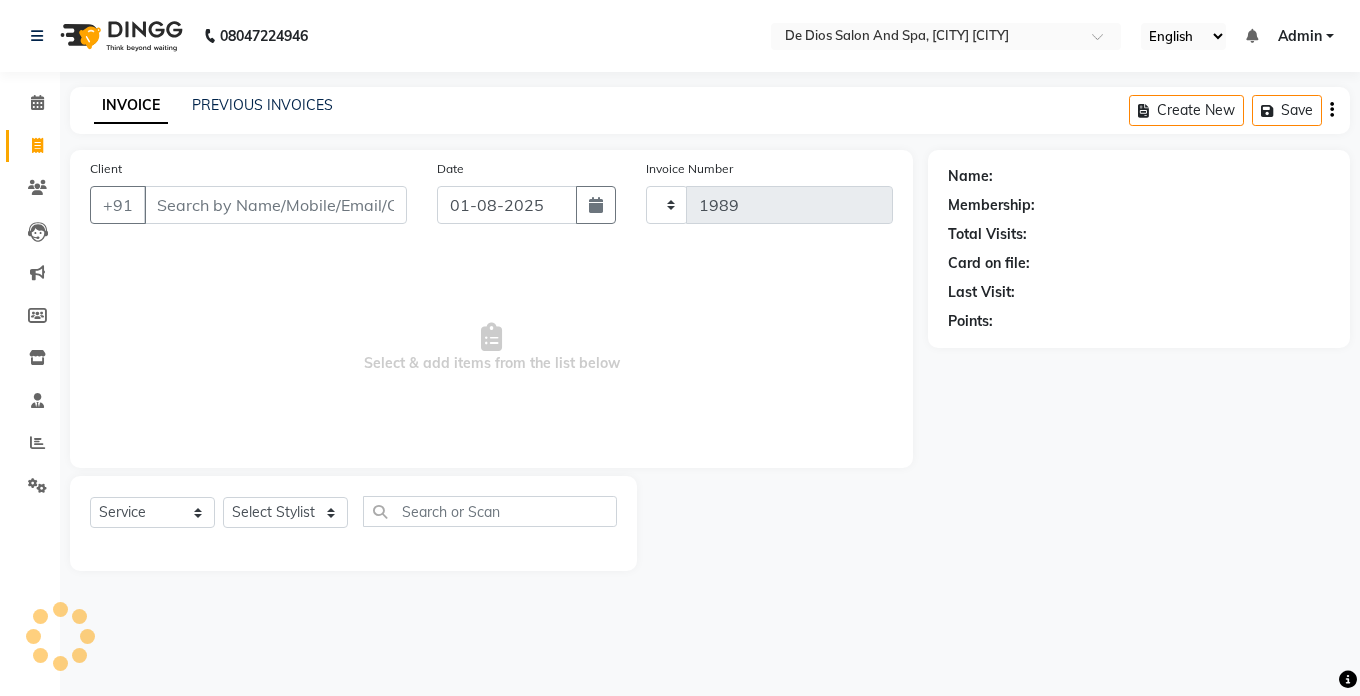 select on "6431" 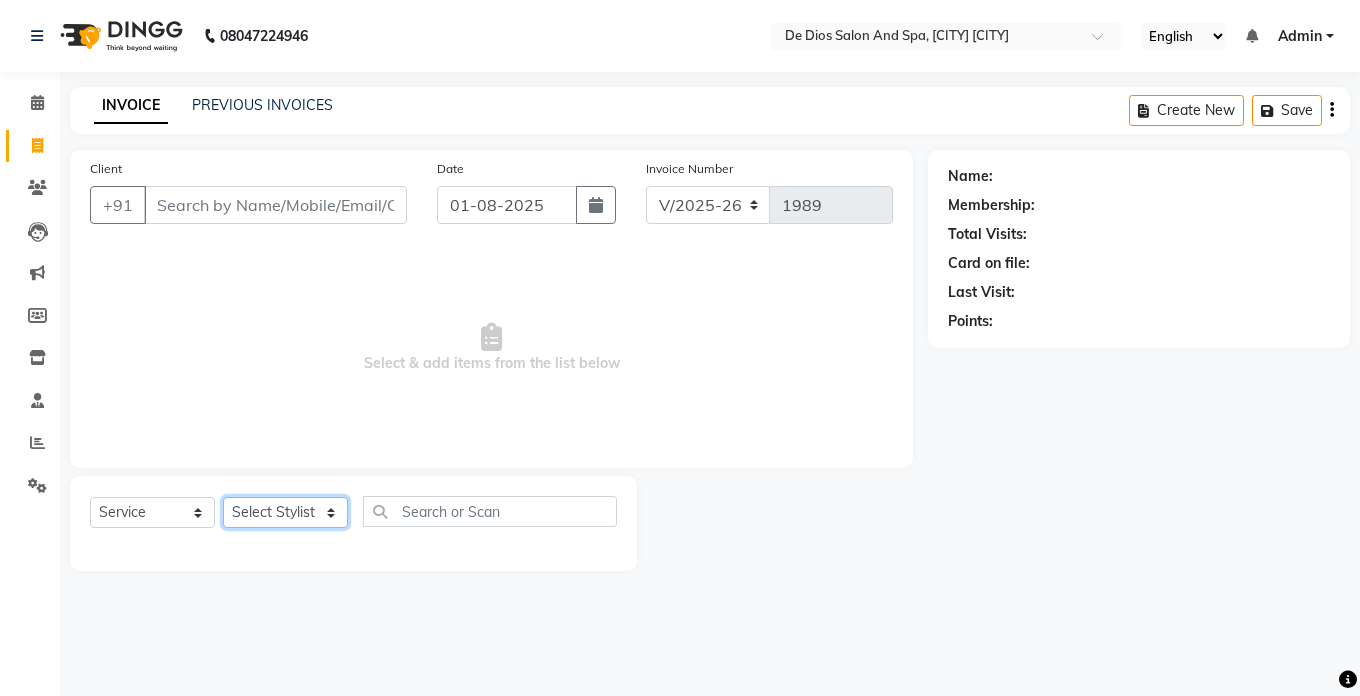 click on "Select Stylist [FIRST] [FIRST] [FIRST] [FIRST] [FIRST] [FIRST] [LAST] [FIRST] [FIRST] [FIRST] [FIRST]" 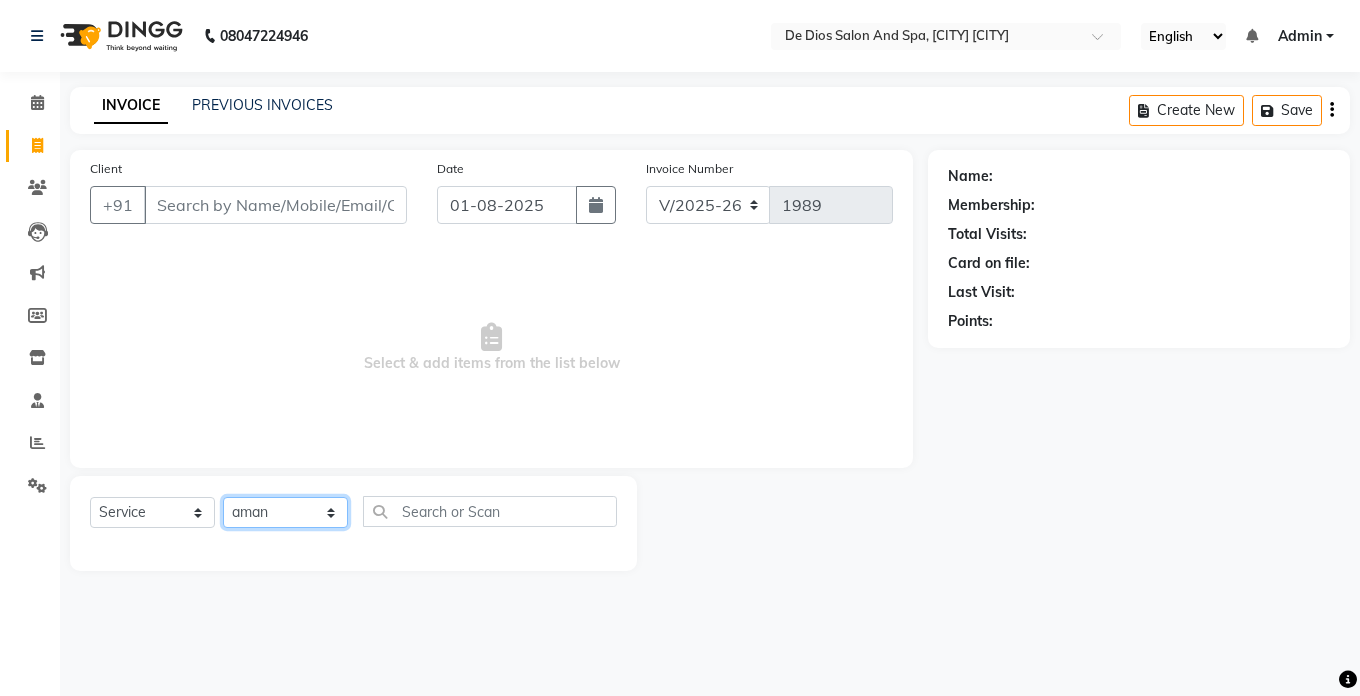 click on "Select Stylist [FIRST] [FIRST] [FIRST] [FIRST] [FIRST] [FIRST] [LAST] [FIRST] [FIRST] [FIRST] [FIRST]" 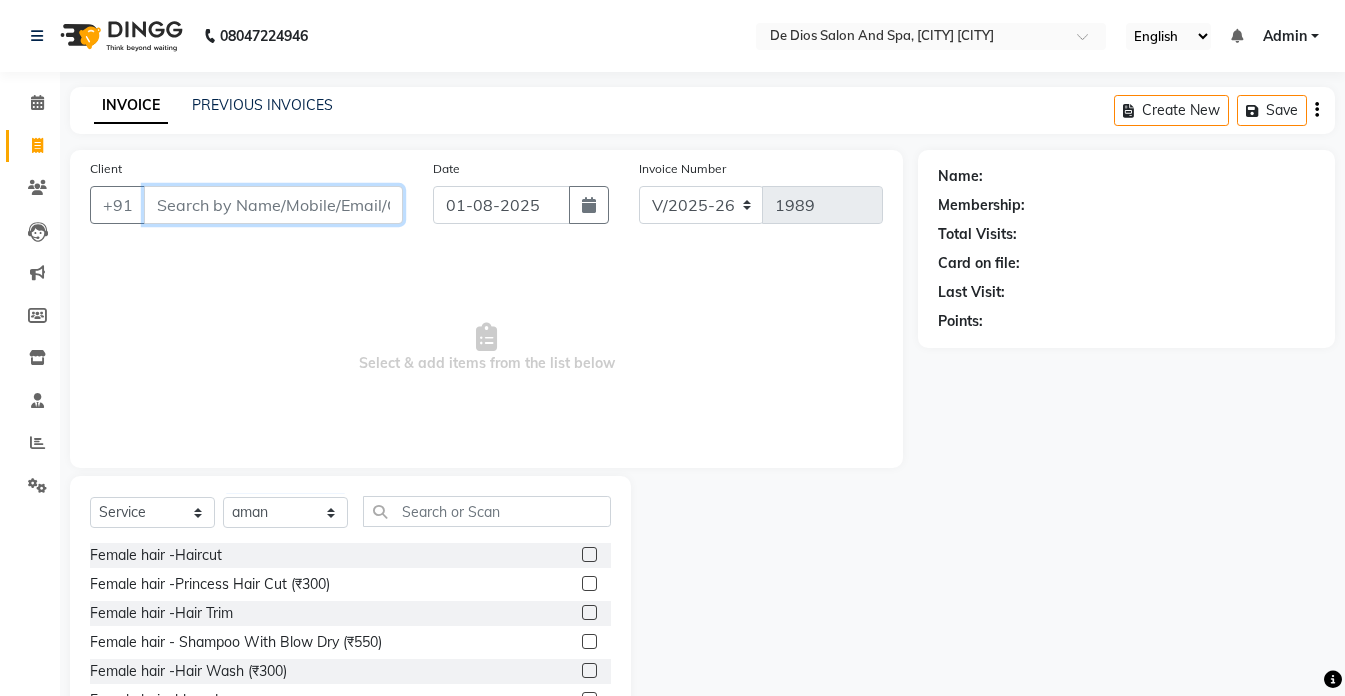 click on "Client" at bounding box center (273, 205) 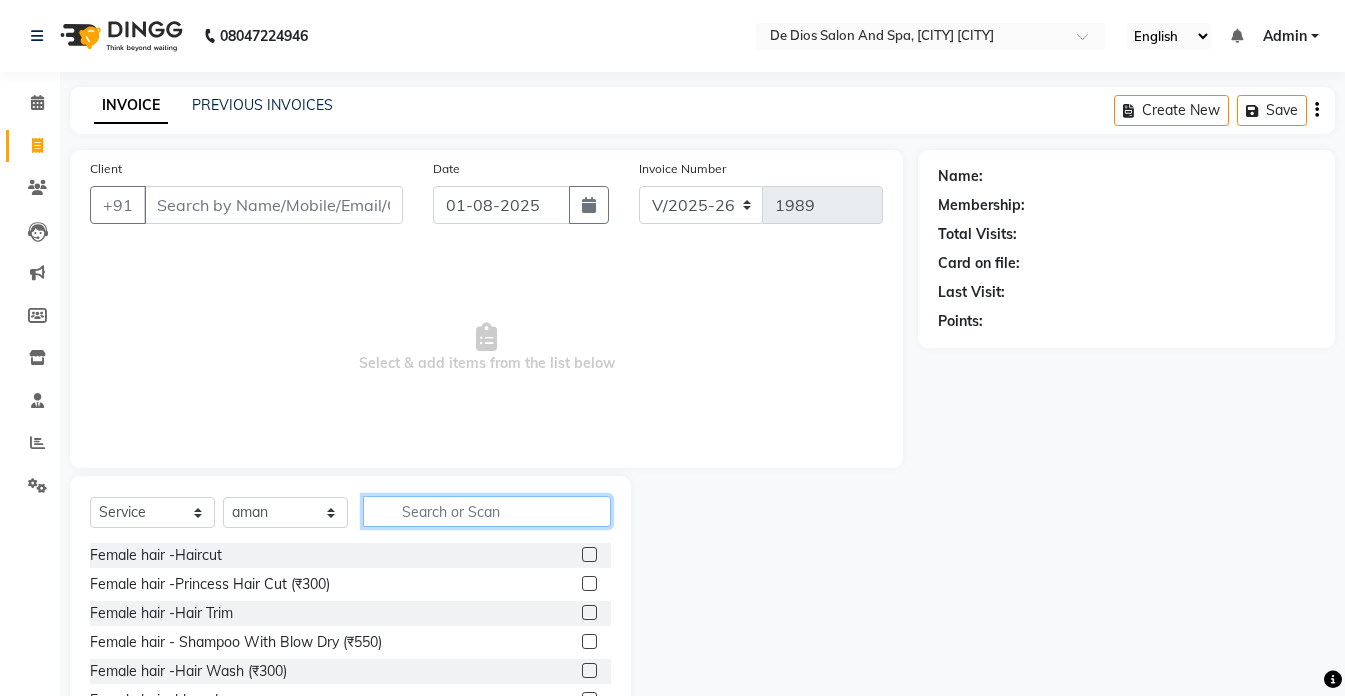 click 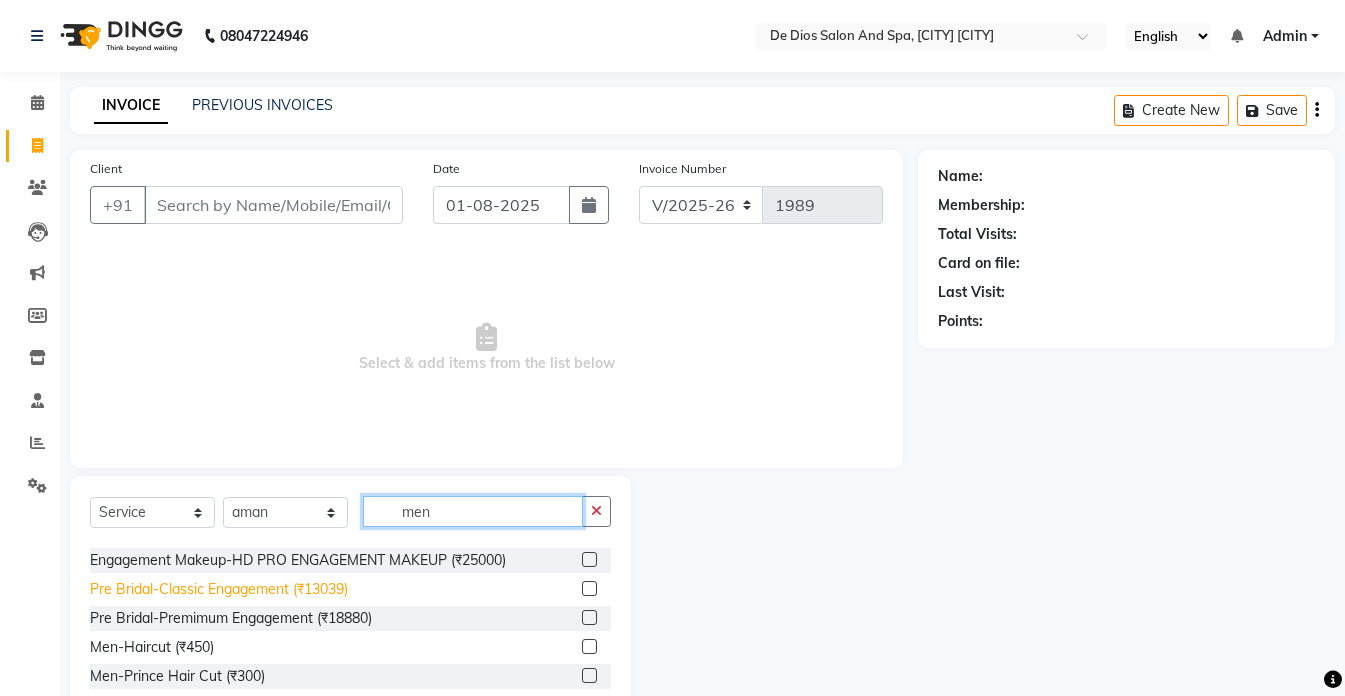 scroll, scrollTop: 100, scrollLeft: 0, axis: vertical 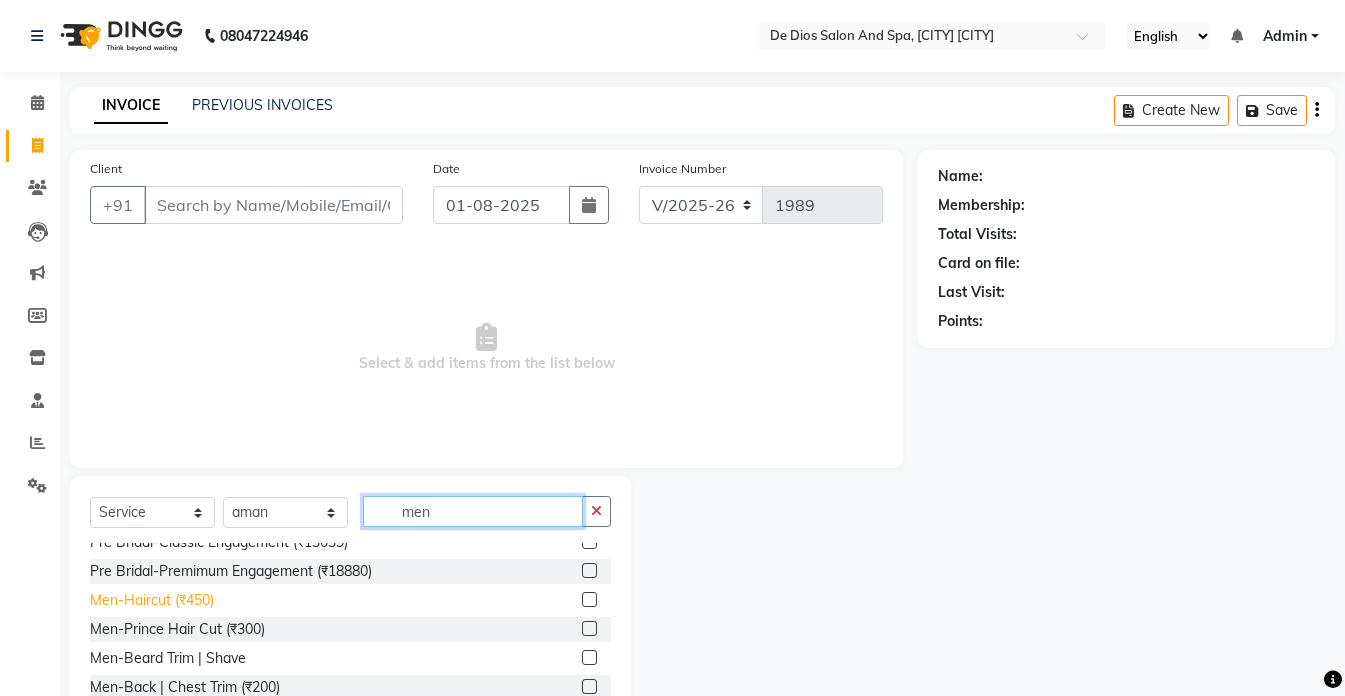 type on "men" 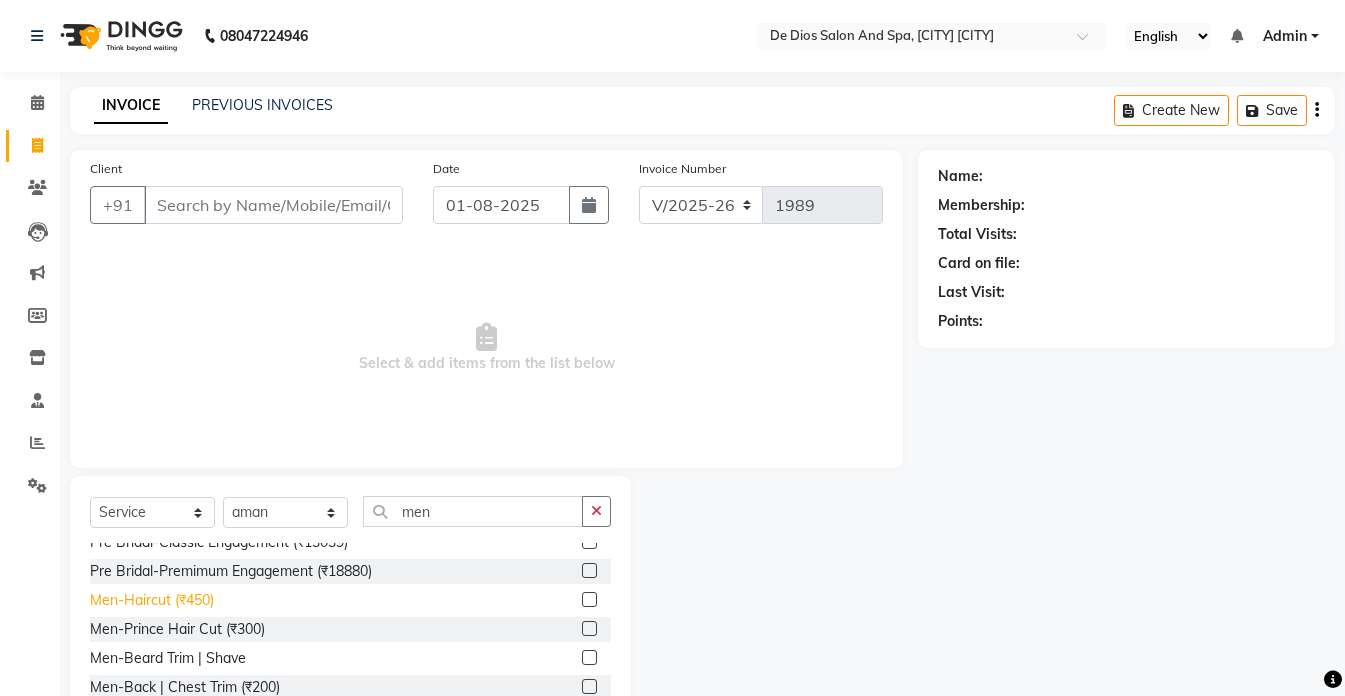 click on "Men-Haircut (₹450)" 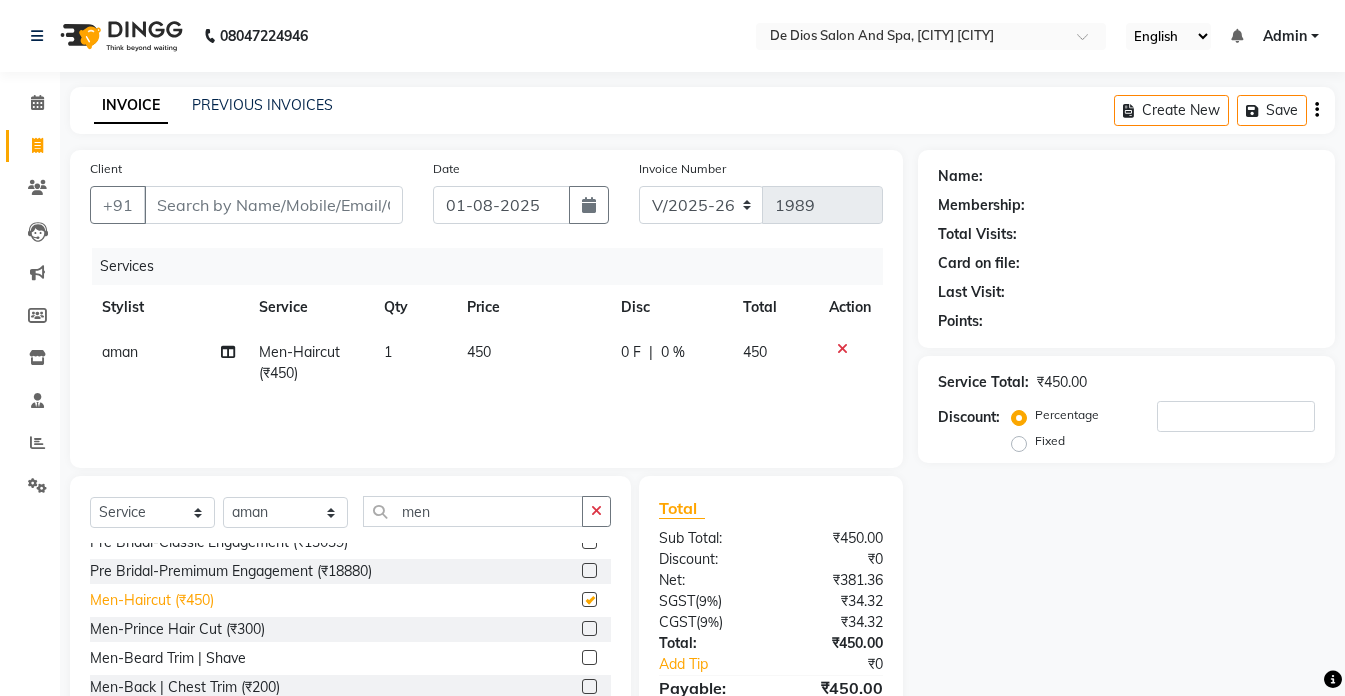checkbox on "false" 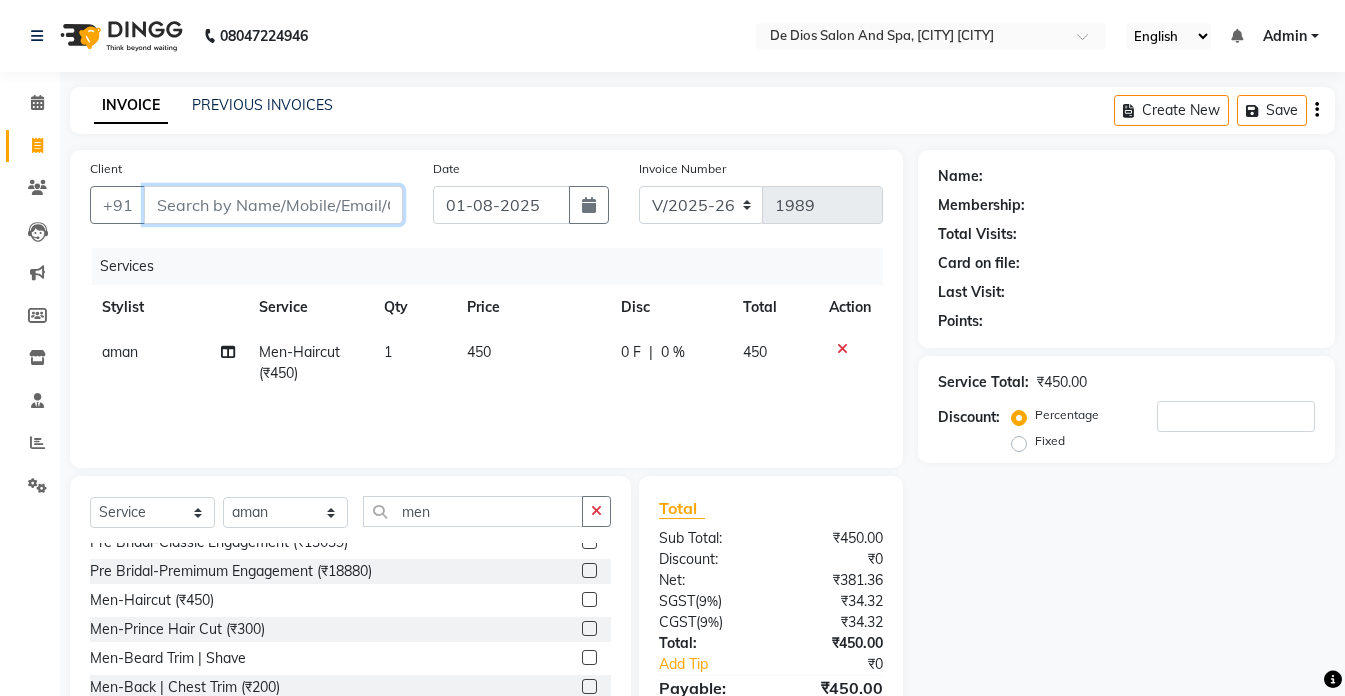 click on "Client" at bounding box center (273, 205) 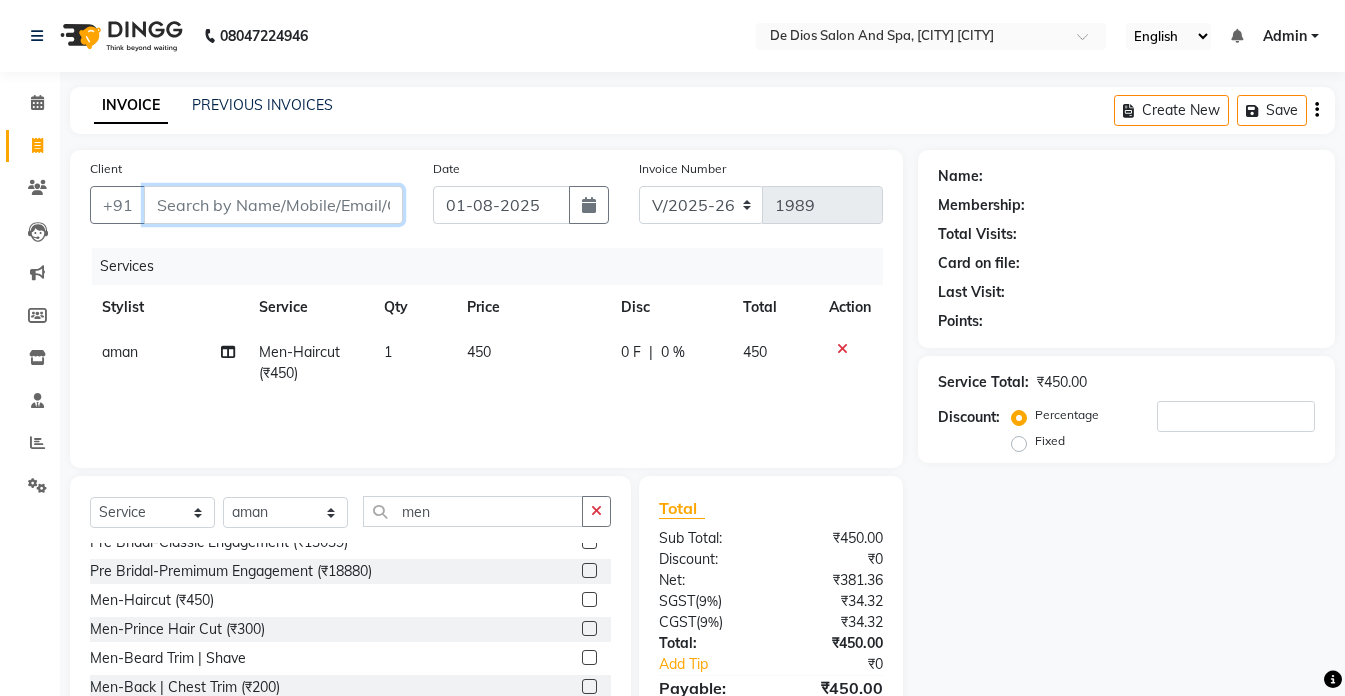 type on "9" 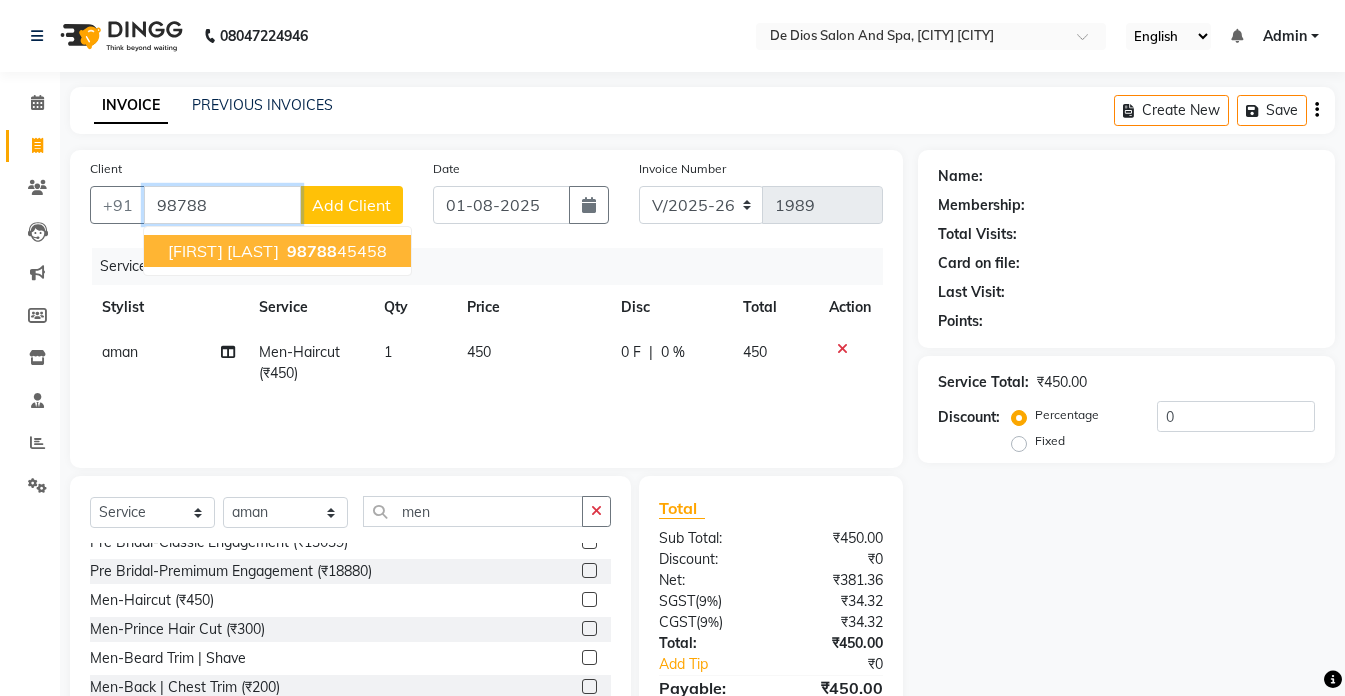 click on "[FIRST] [LAST]" at bounding box center [223, 251] 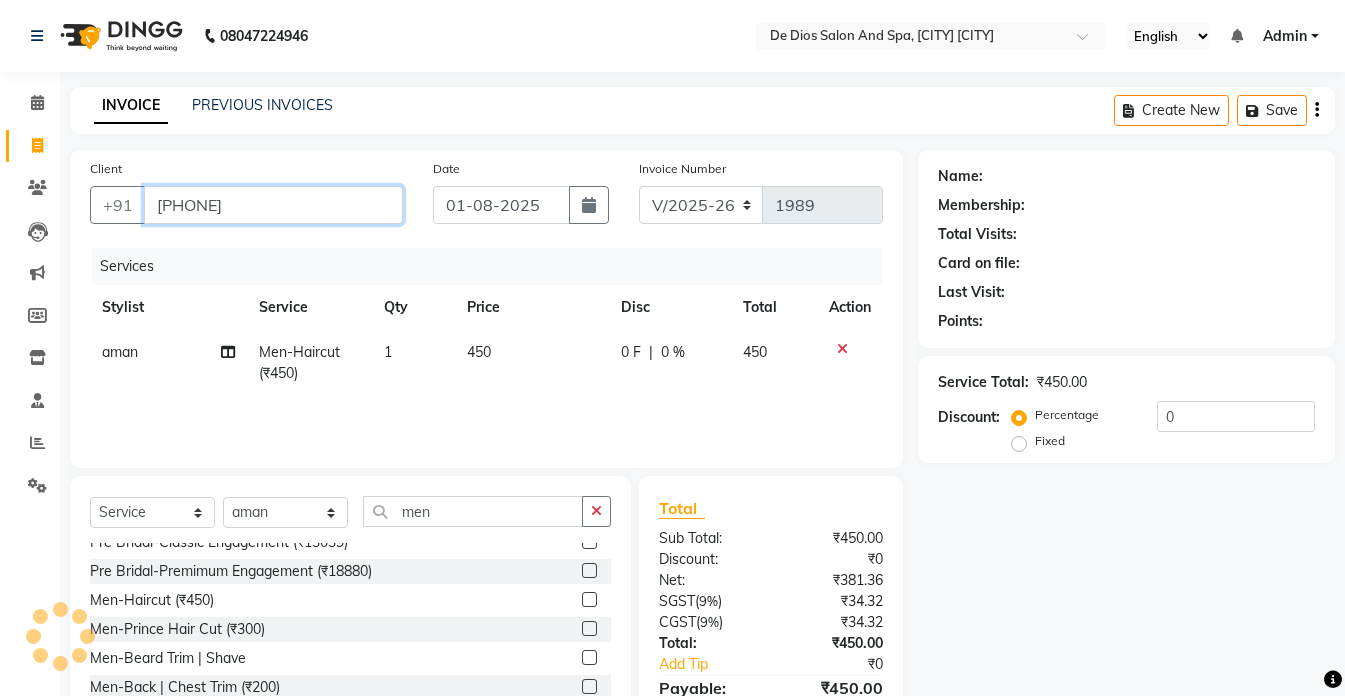 type on "[PHONE]" 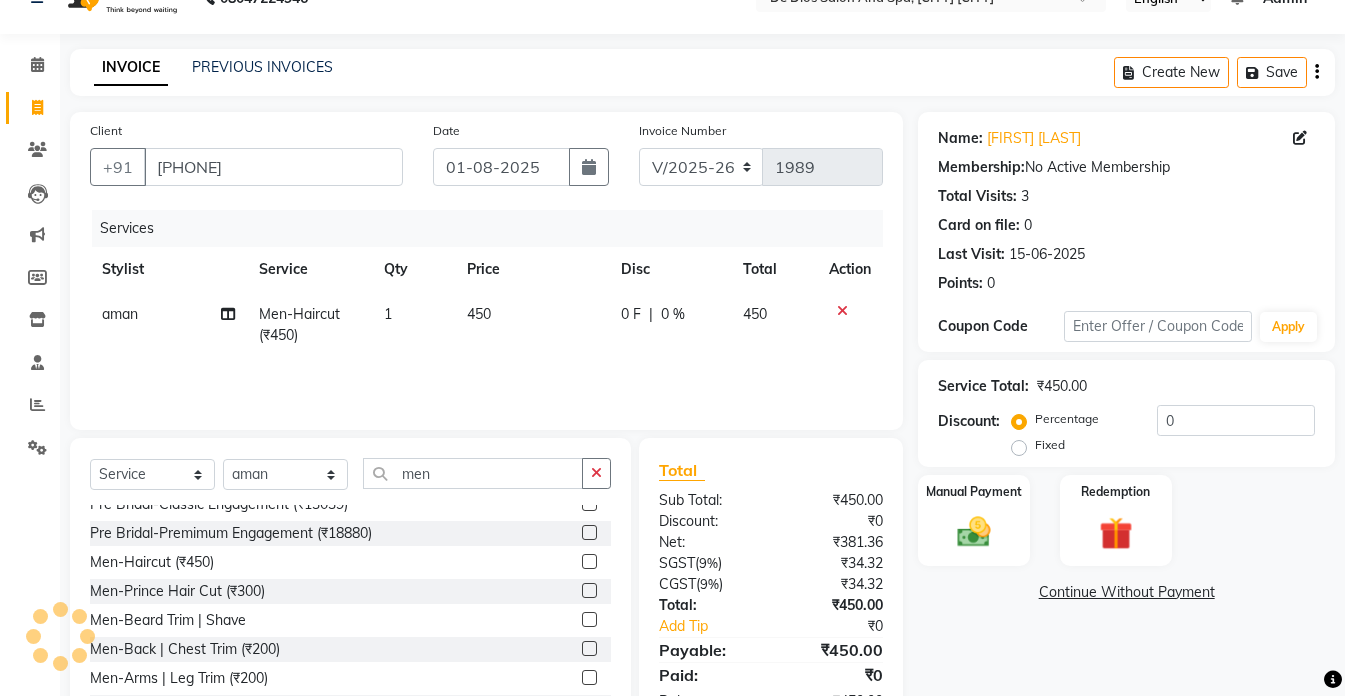 scroll, scrollTop: 100, scrollLeft: 0, axis: vertical 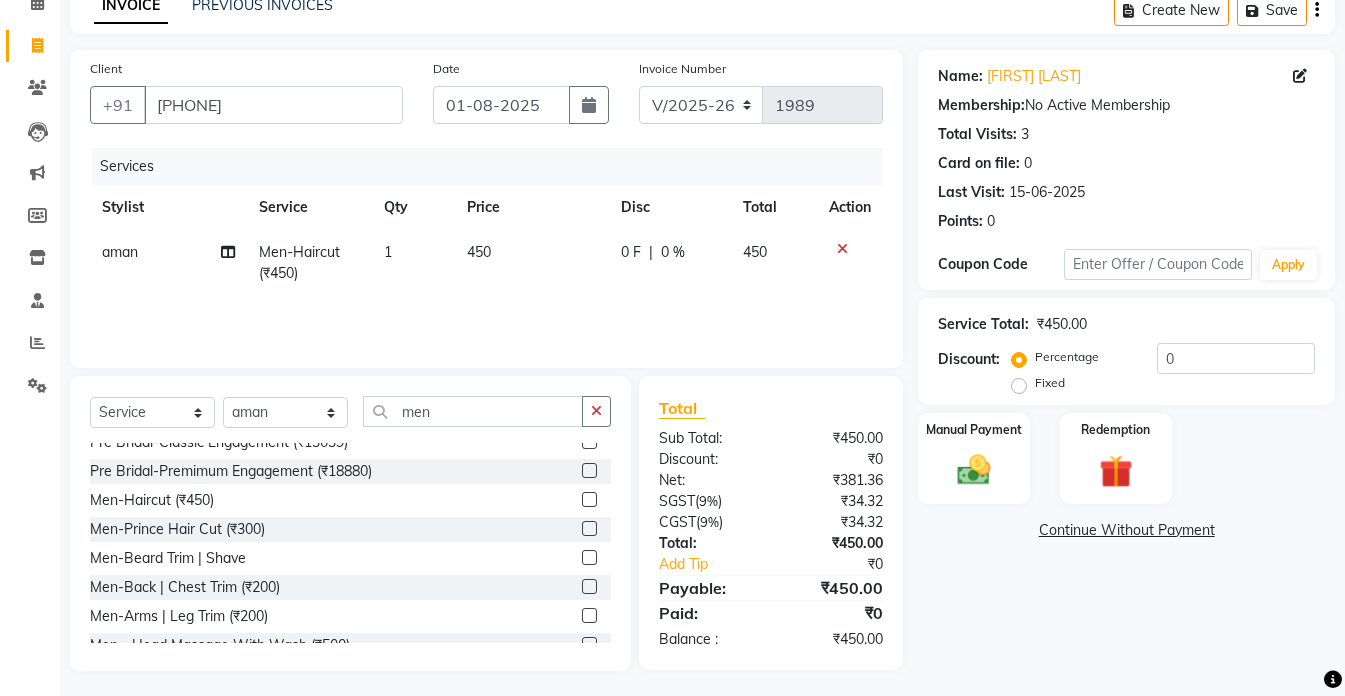 click on "450" 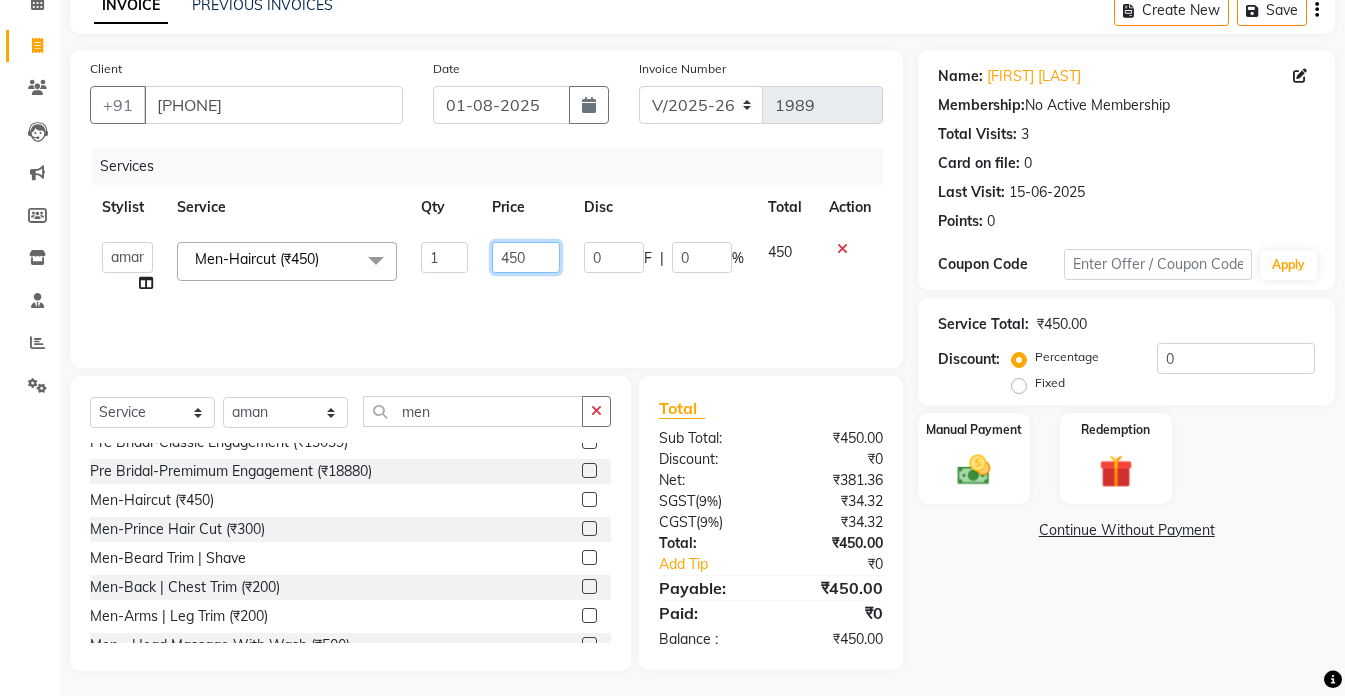 click on "450" 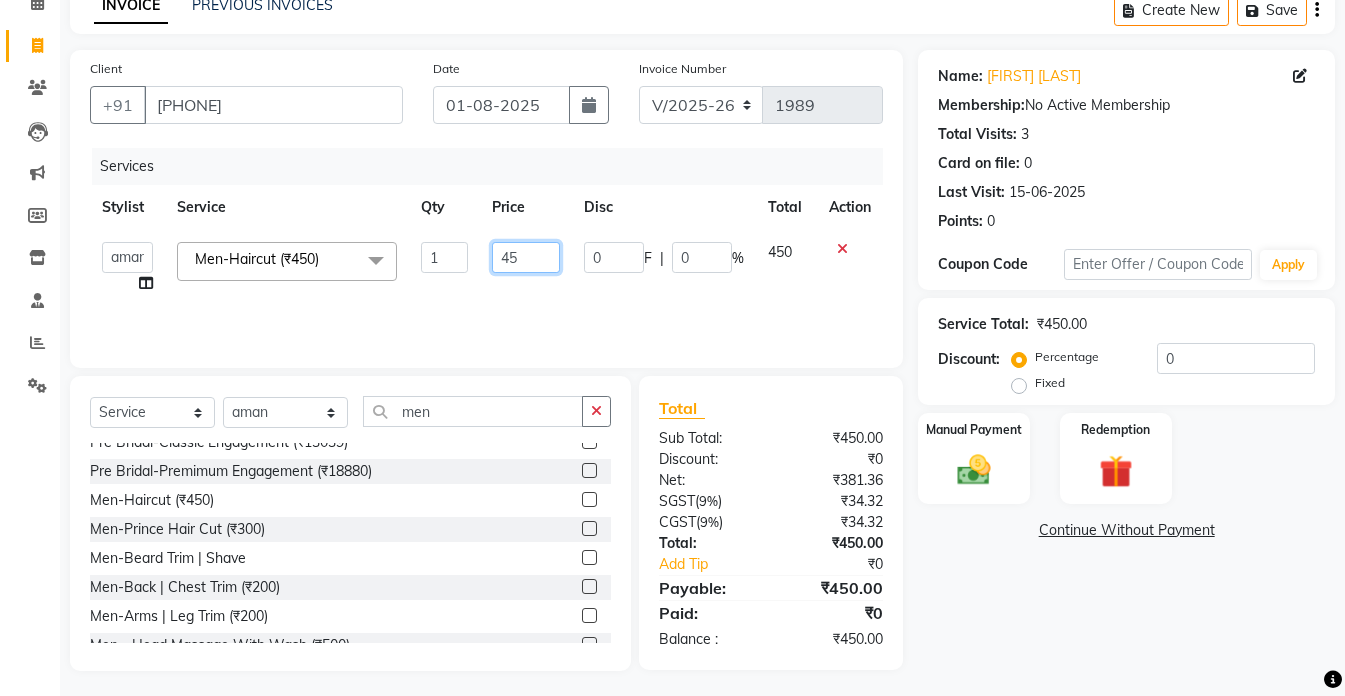 type on "4" 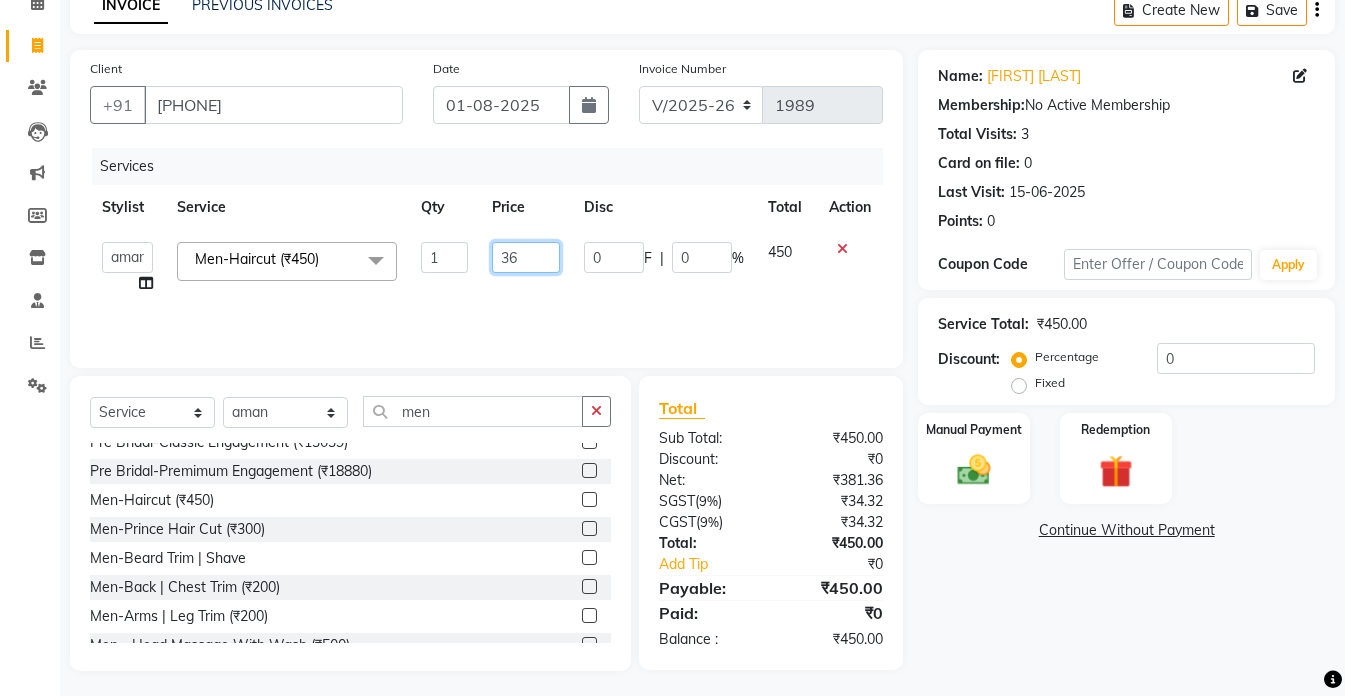 type on "360" 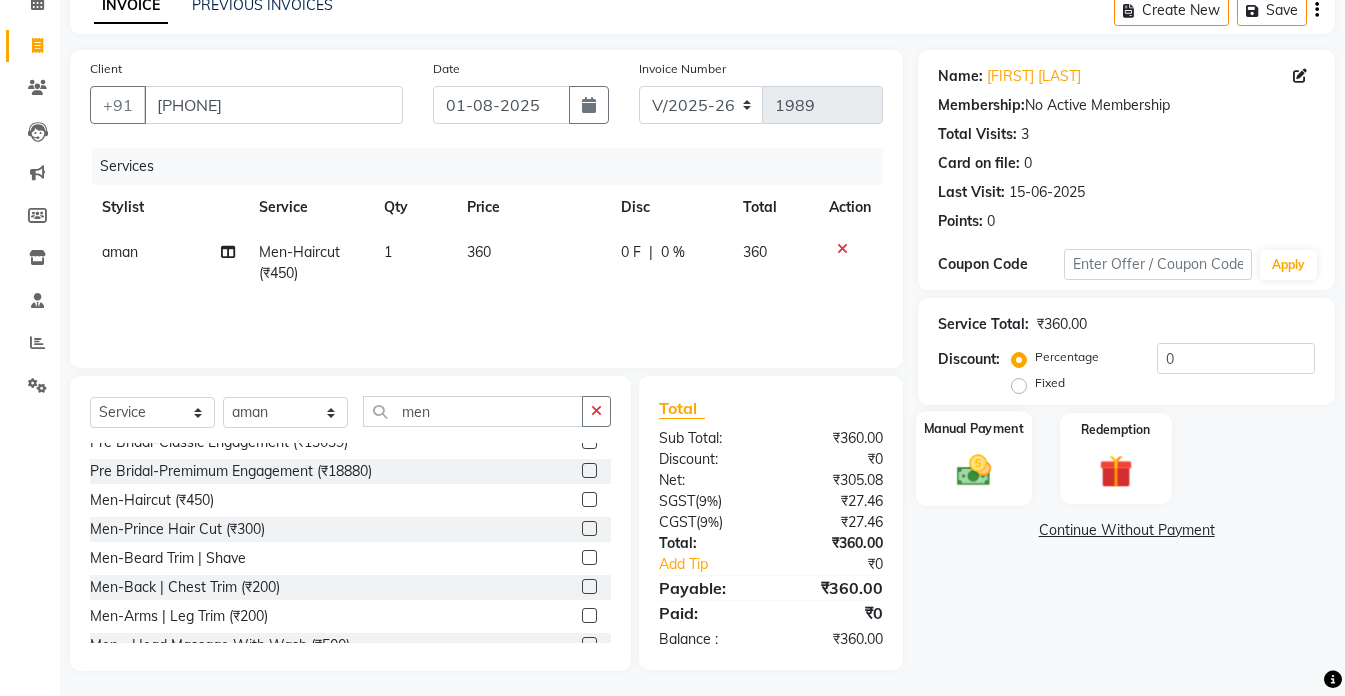 click 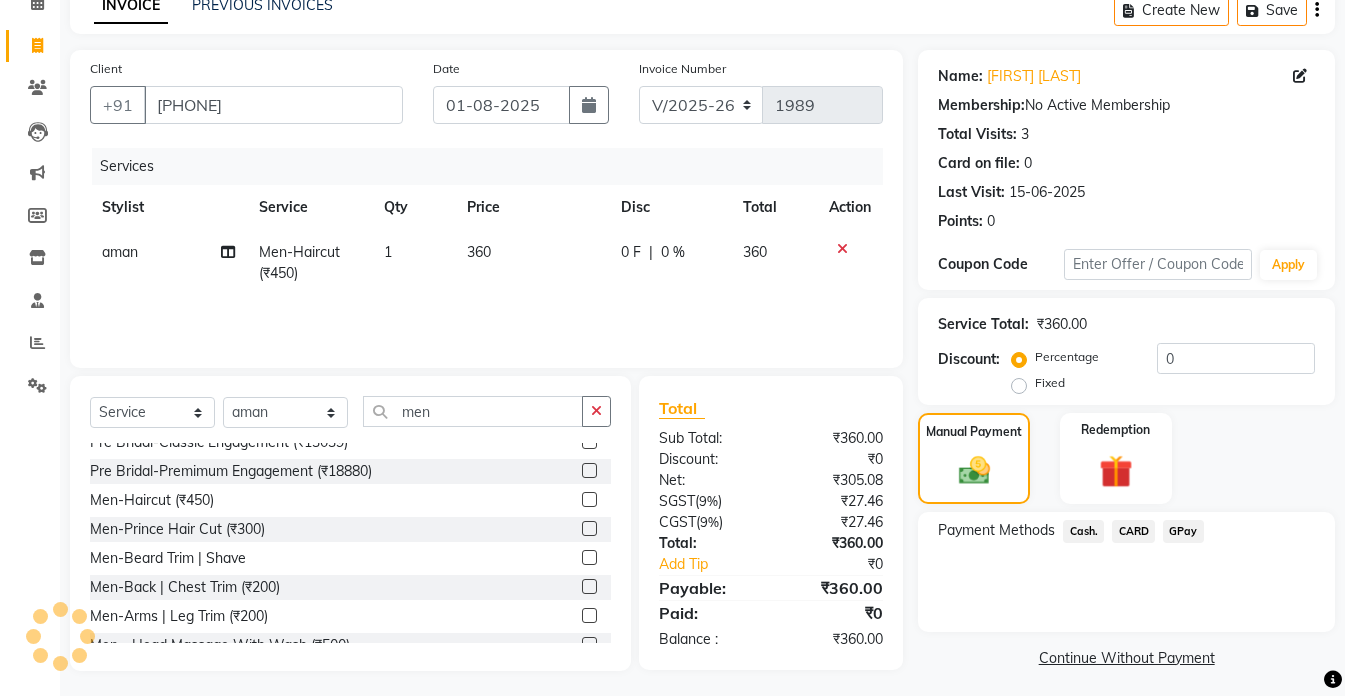 click on "GPay" 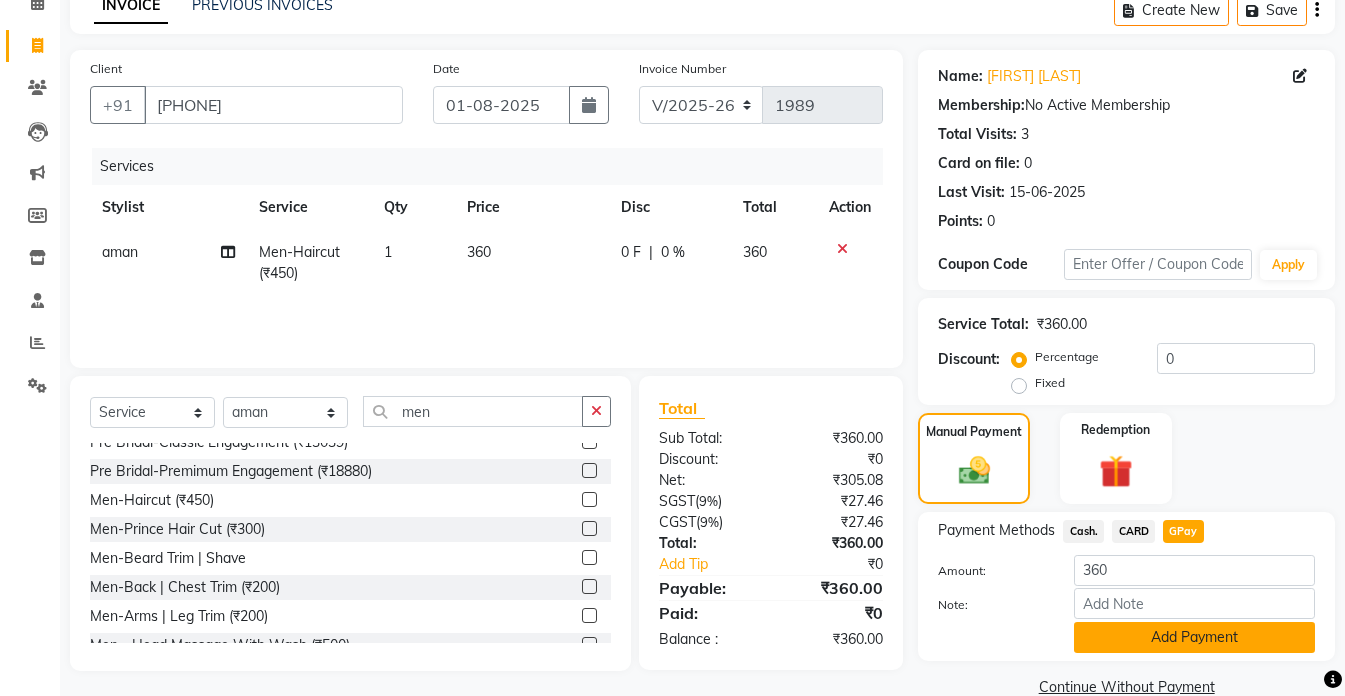 click on "Add Payment" 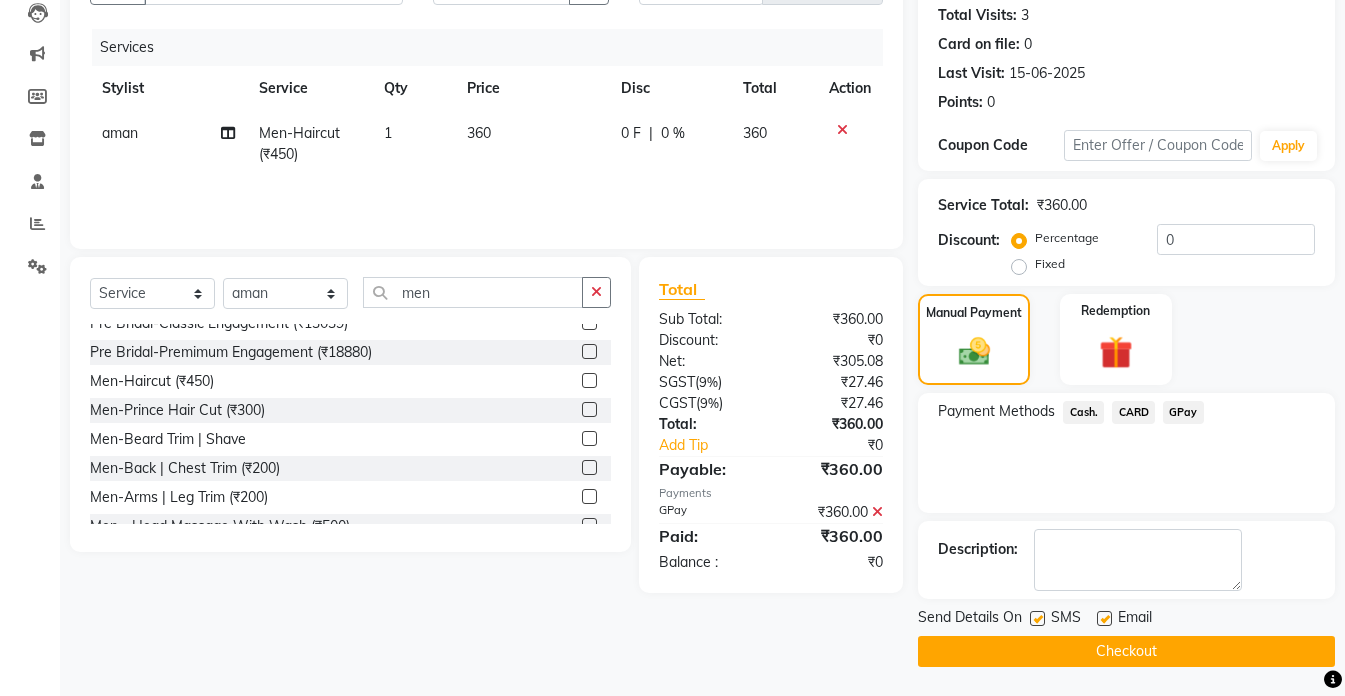 scroll, scrollTop: 220, scrollLeft: 0, axis: vertical 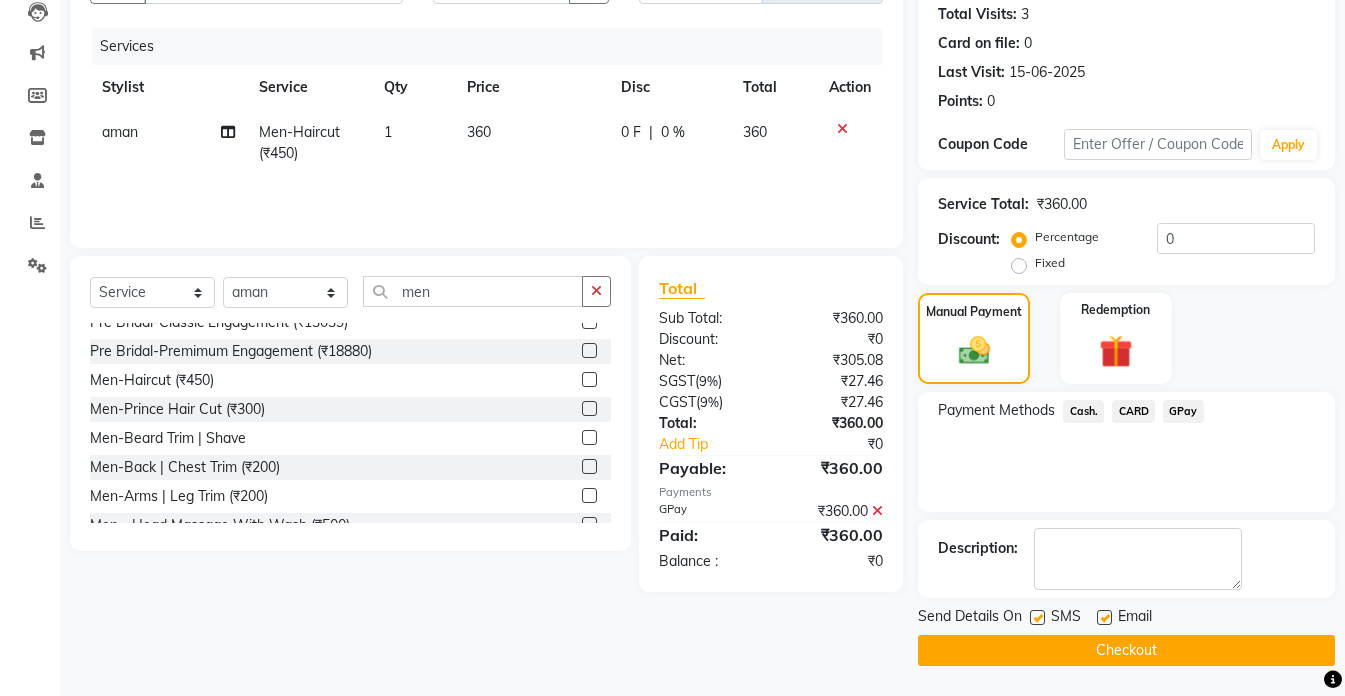 click on "Checkout" 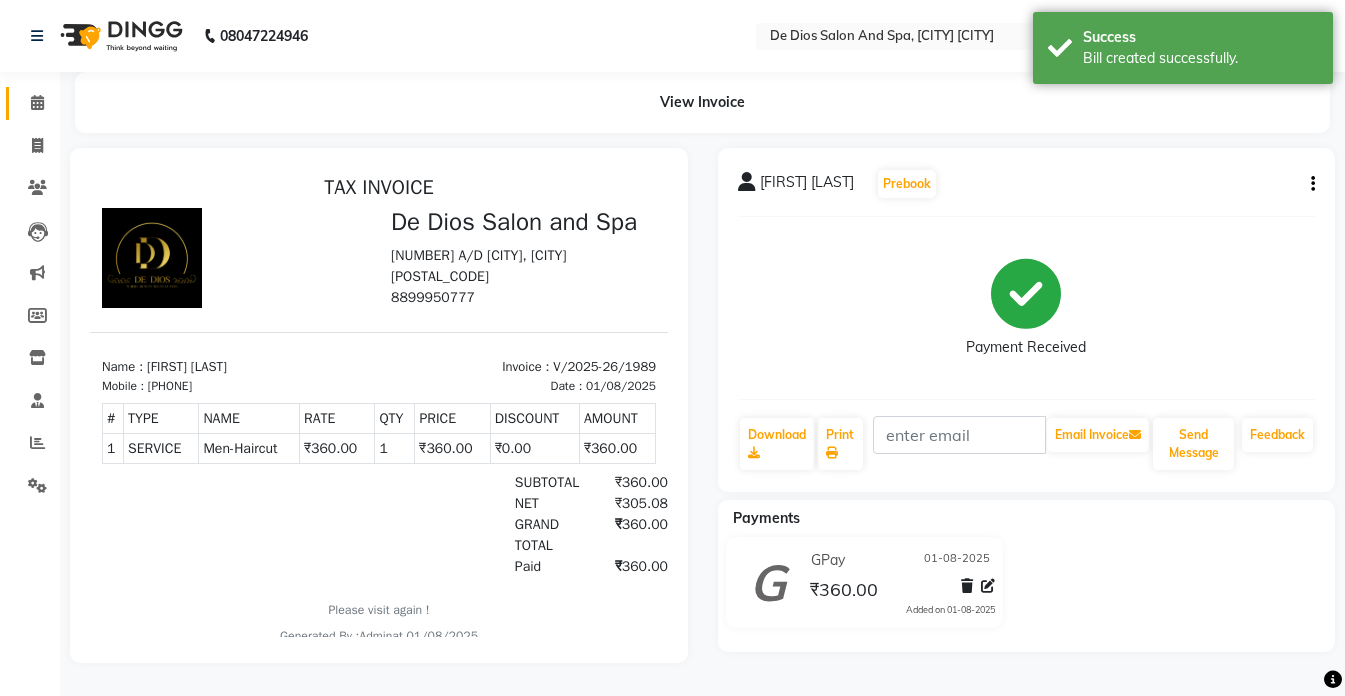 scroll, scrollTop: 0, scrollLeft: 0, axis: both 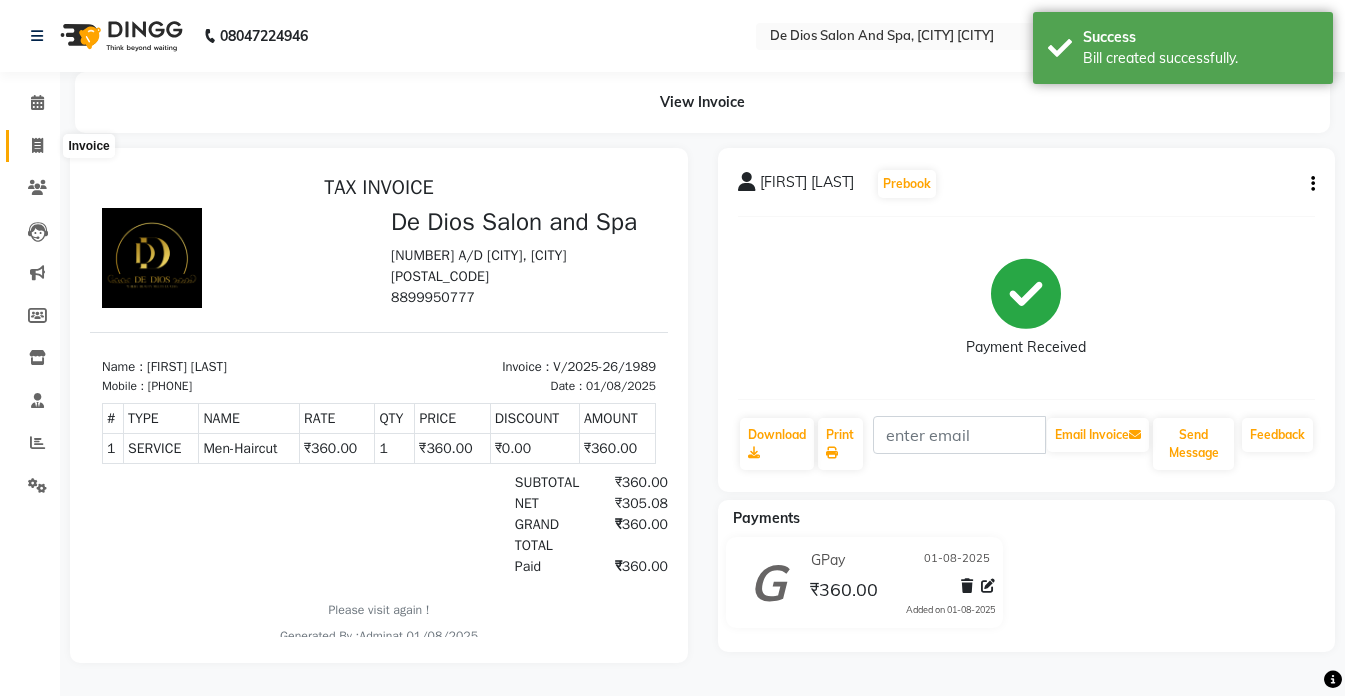 click 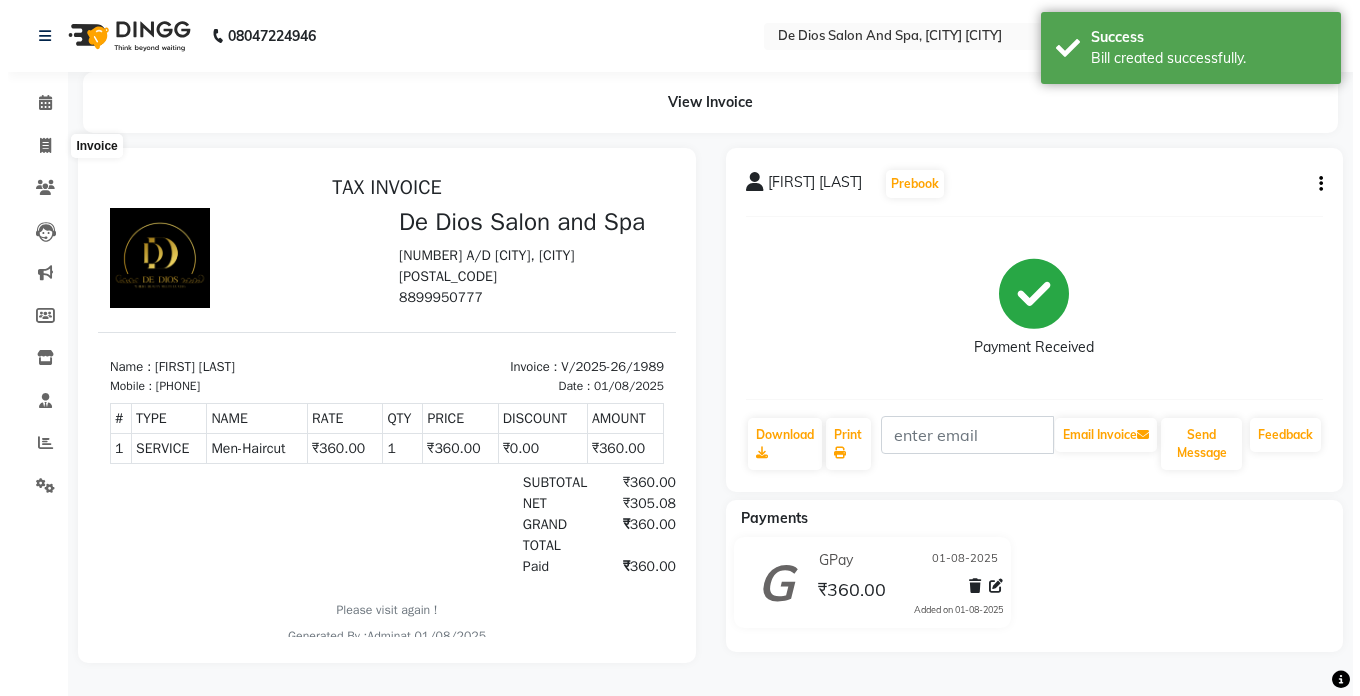 select on "service" 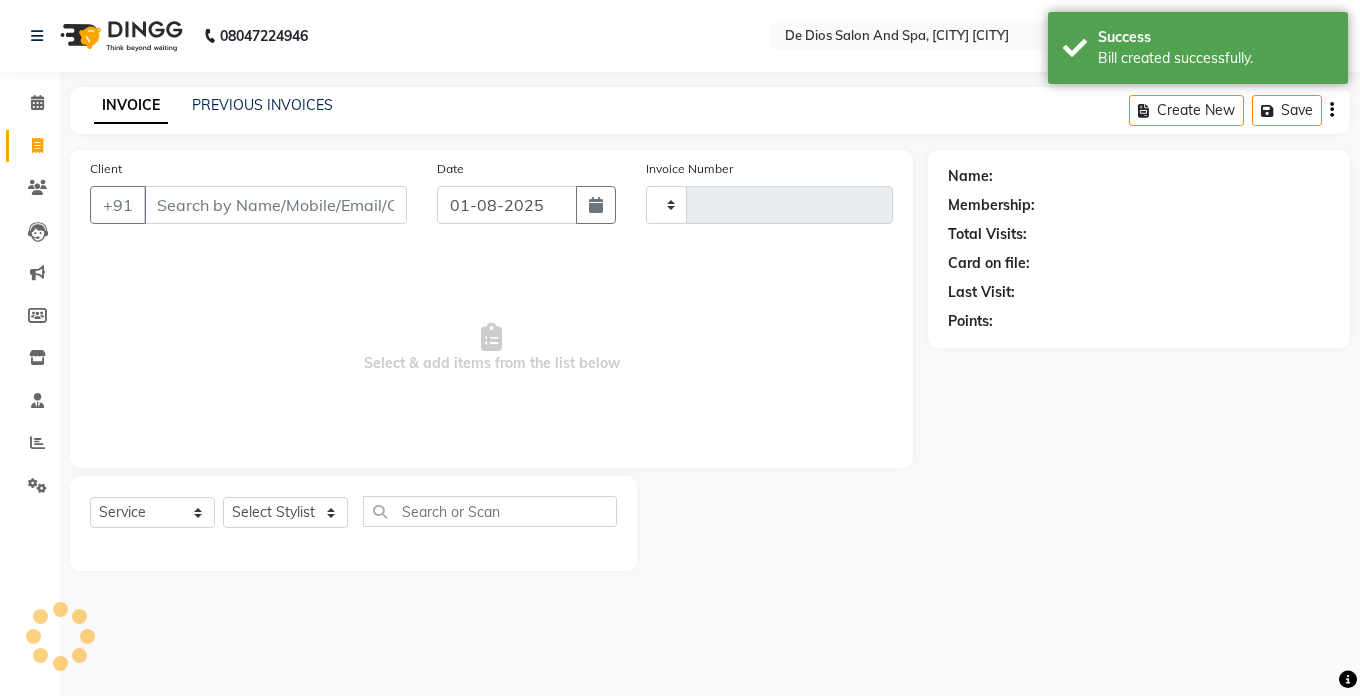 type on "1990" 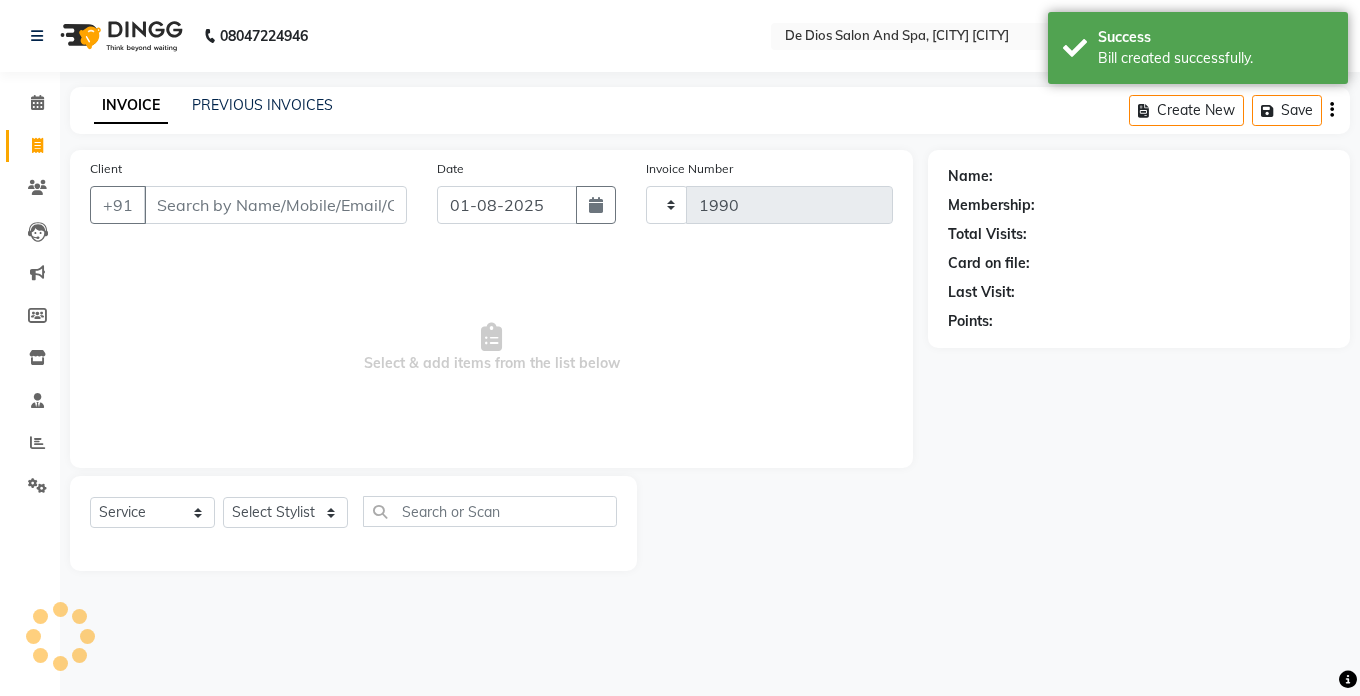 select on "6431" 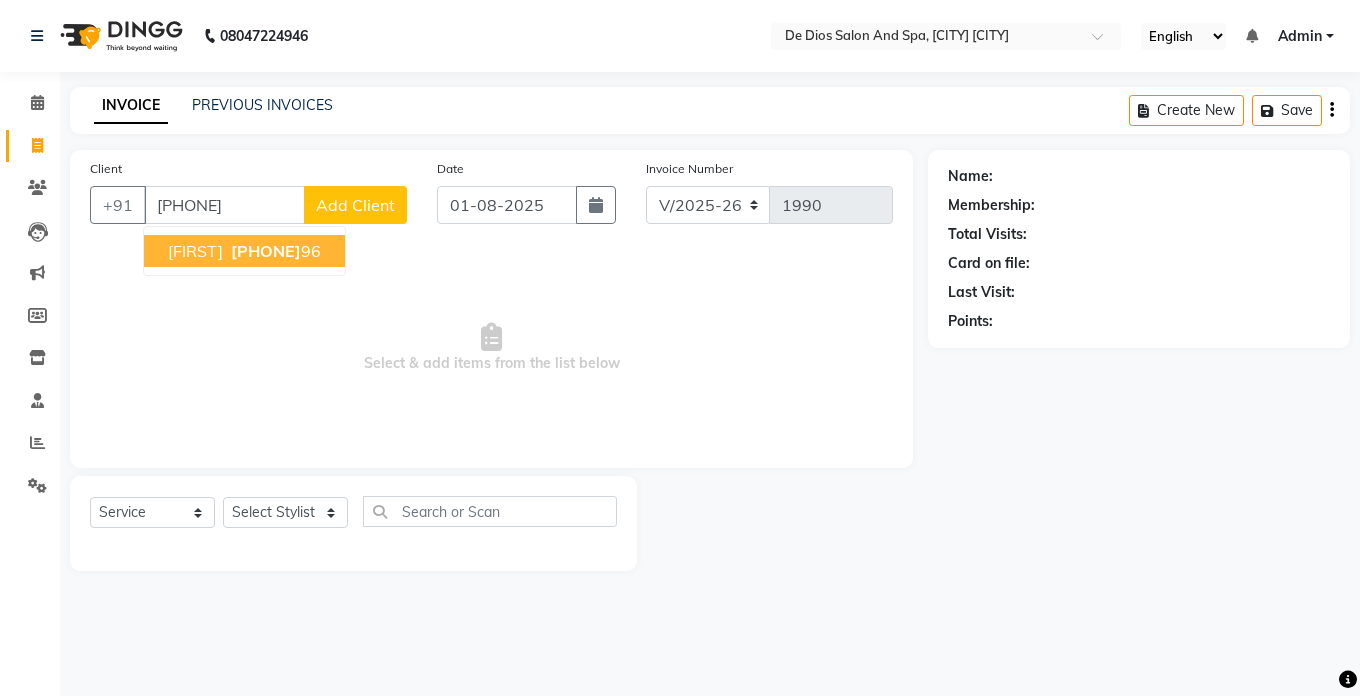 click on "[PHONE]" at bounding box center [266, 251] 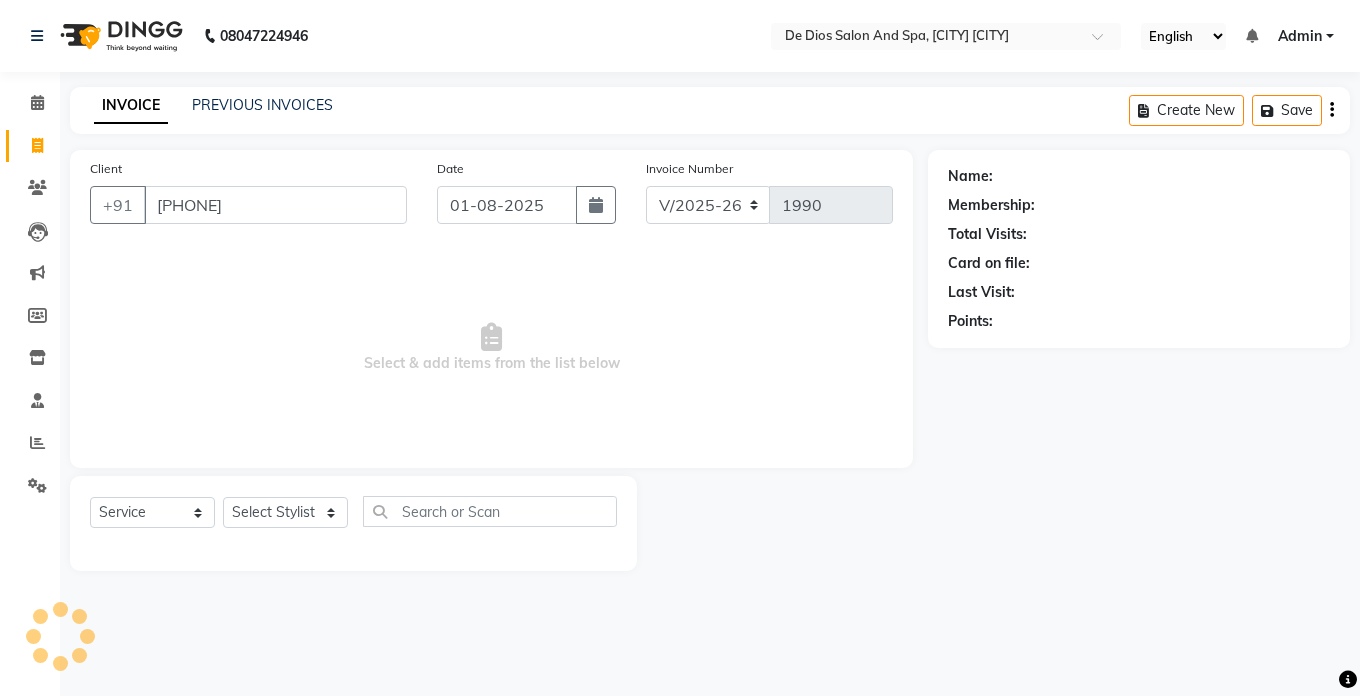 type on "[PHONE]" 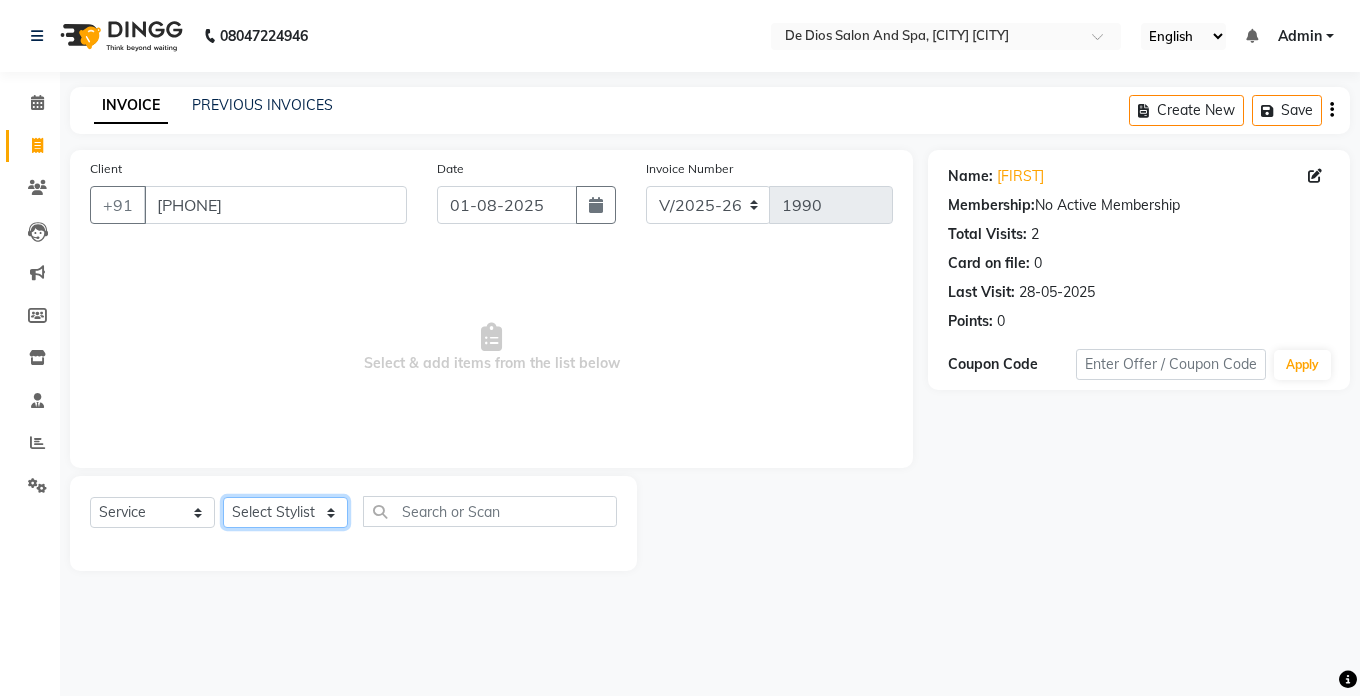 click on "Select Stylist [FIRST] [FIRST] [FIRST] [FIRST] [FIRST] [FIRST] [LAST] [FIRST] [FIRST] [FIRST] [FIRST]" 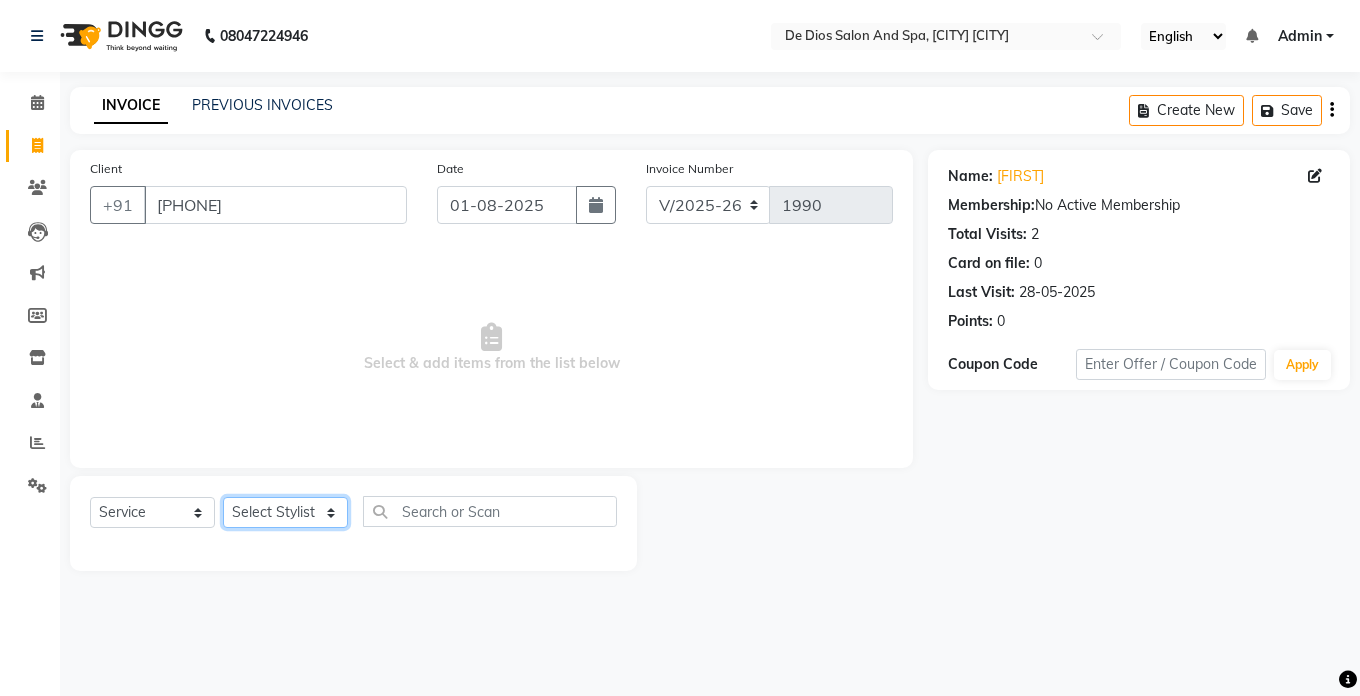 select on "49201" 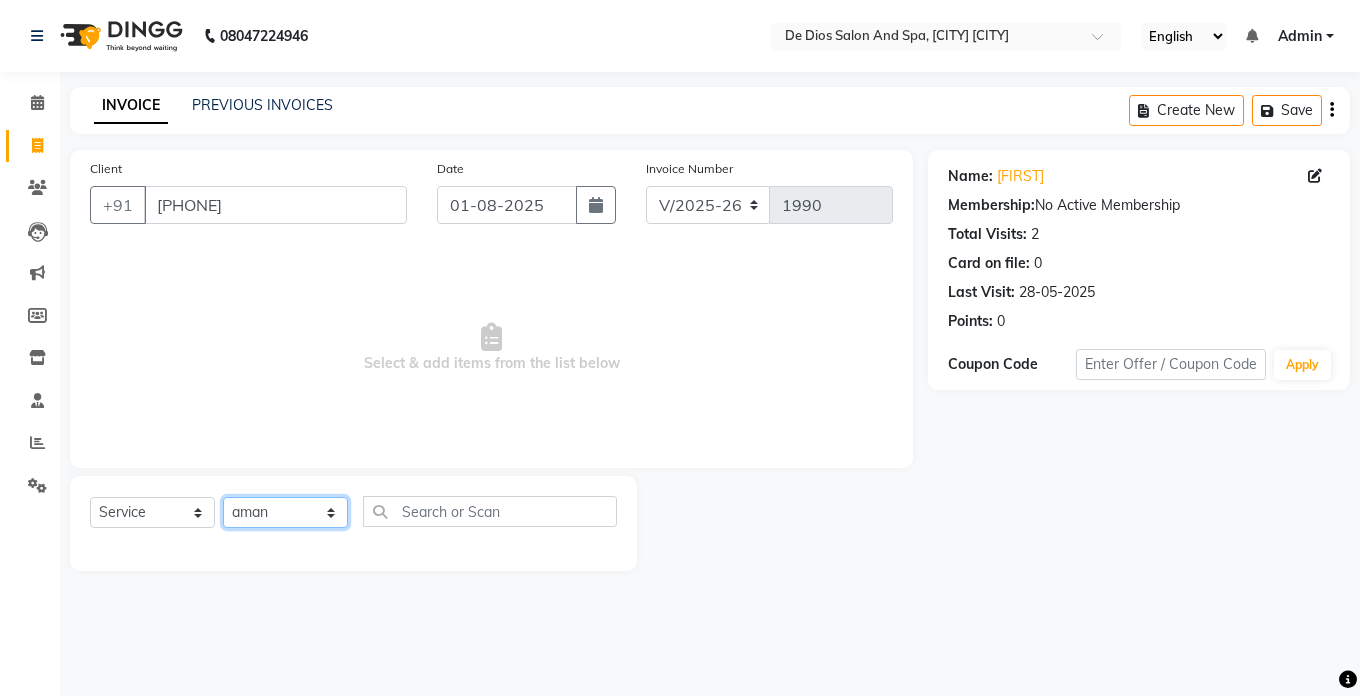 click on "Select Stylist [FIRST] [FIRST] [FIRST] [FIRST] [FIRST] [FIRST] [LAST] [FIRST] [FIRST] [FIRST] [FIRST]" 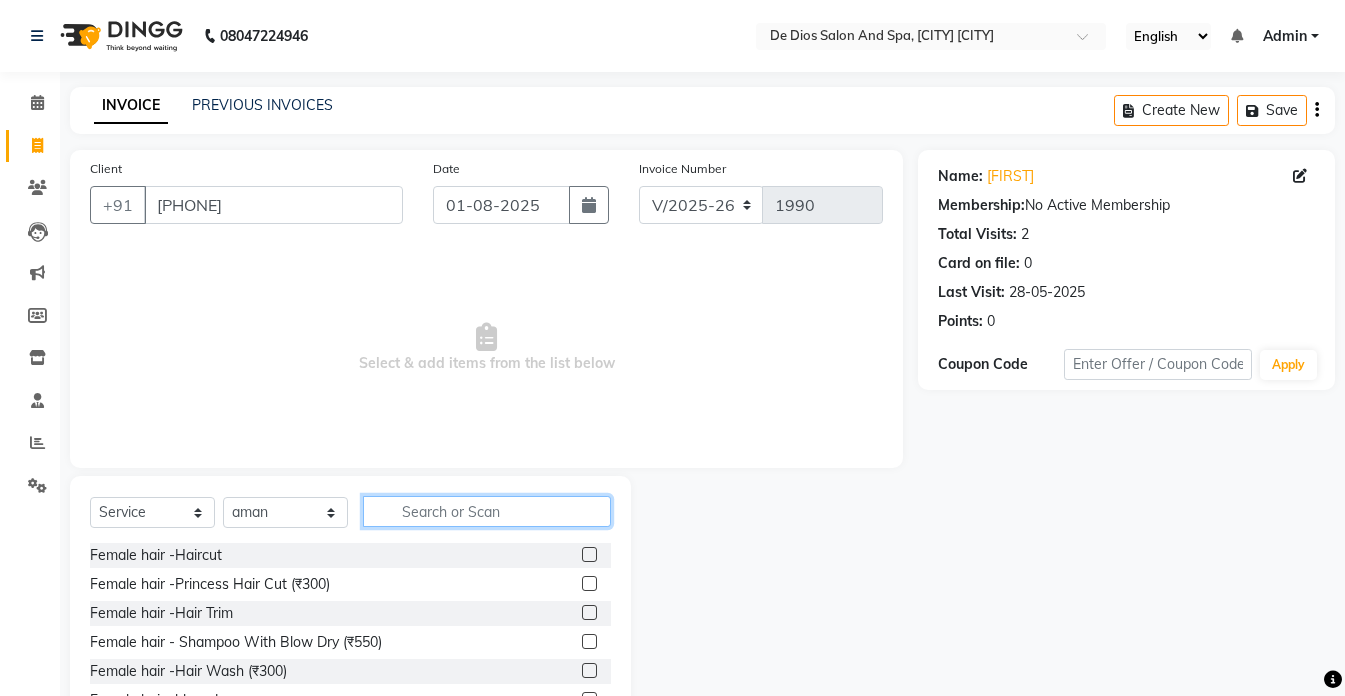 click 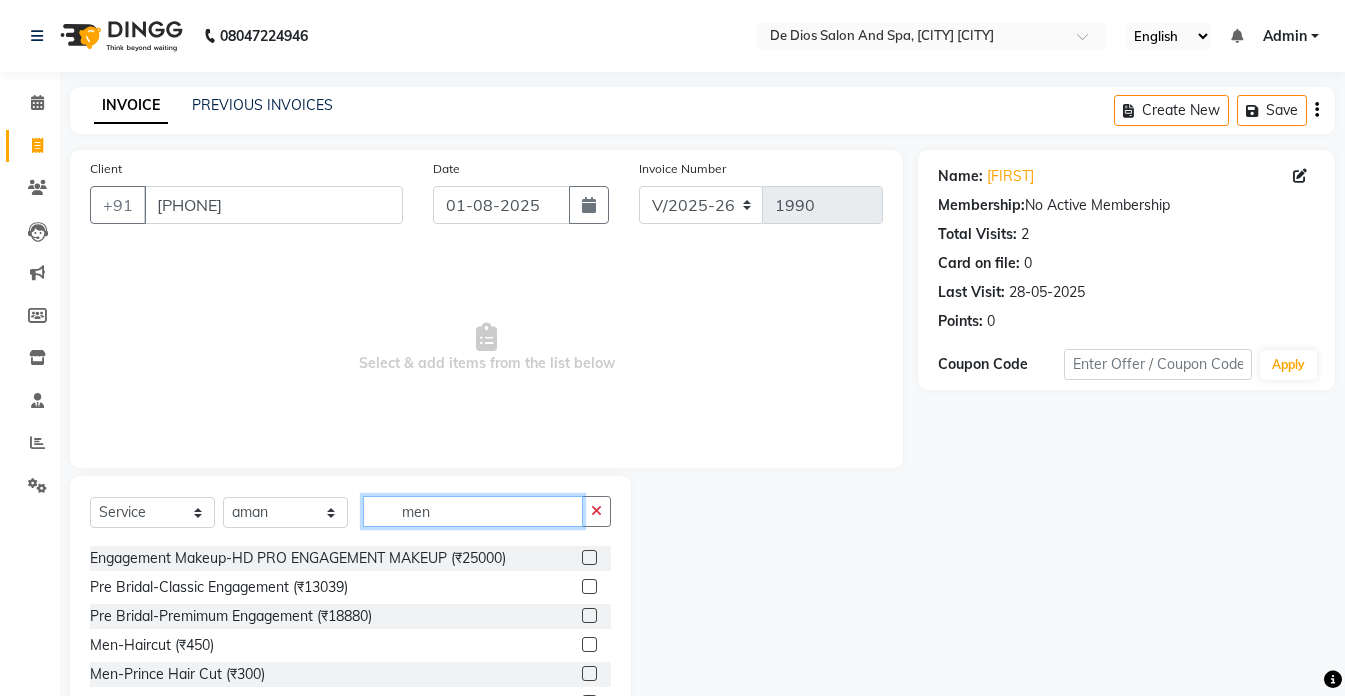 scroll, scrollTop: 100, scrollLeft: 0, axis: vertical 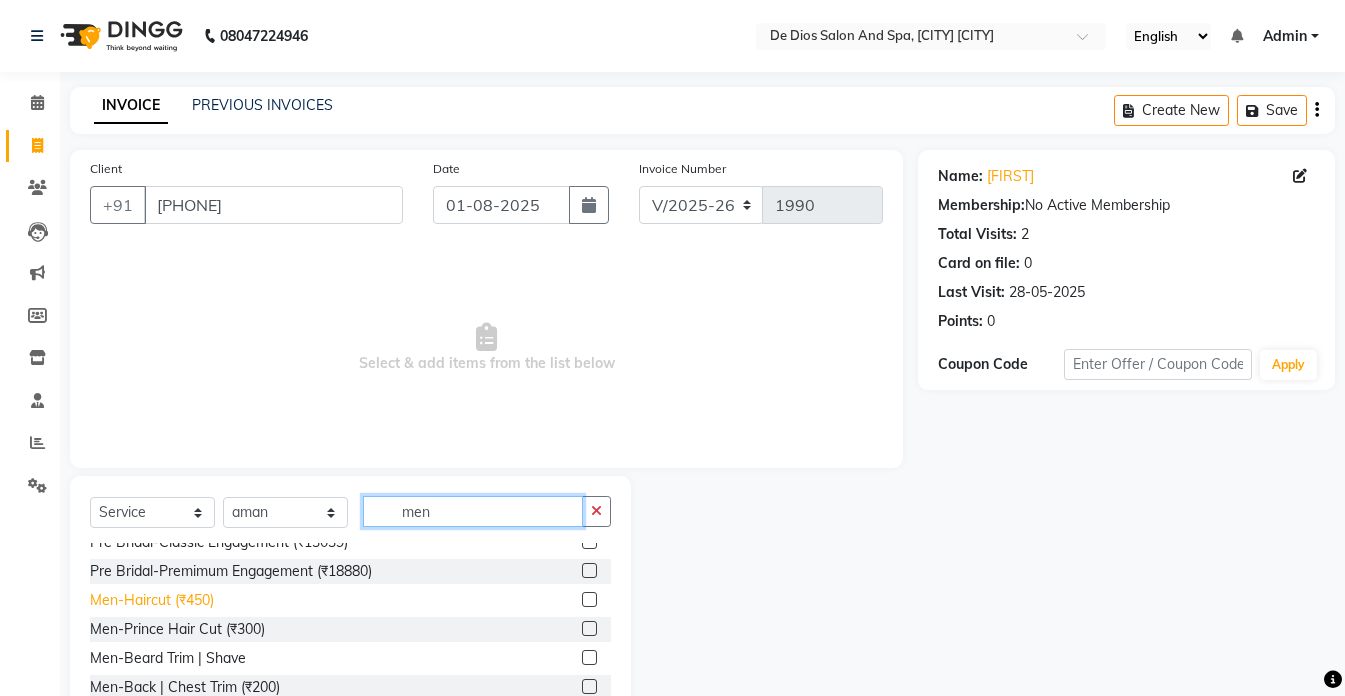 type on "men" 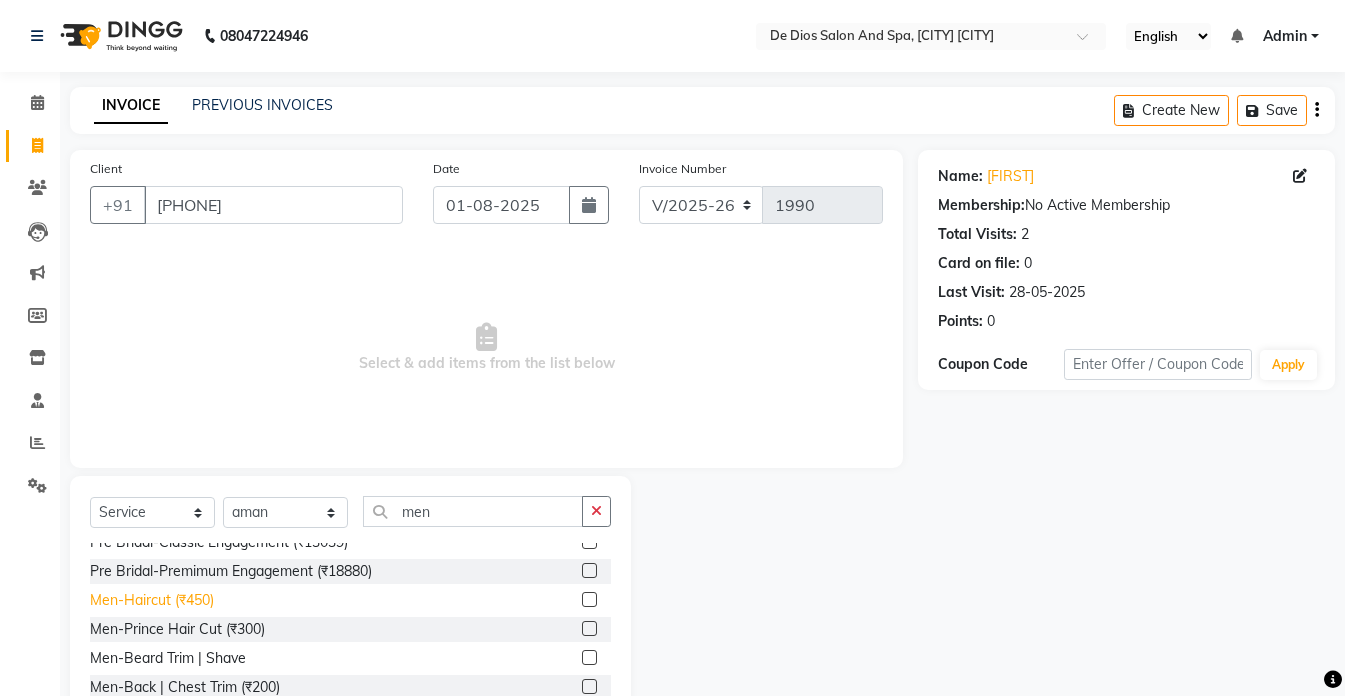 click on "Men-Haircut (₹450)" 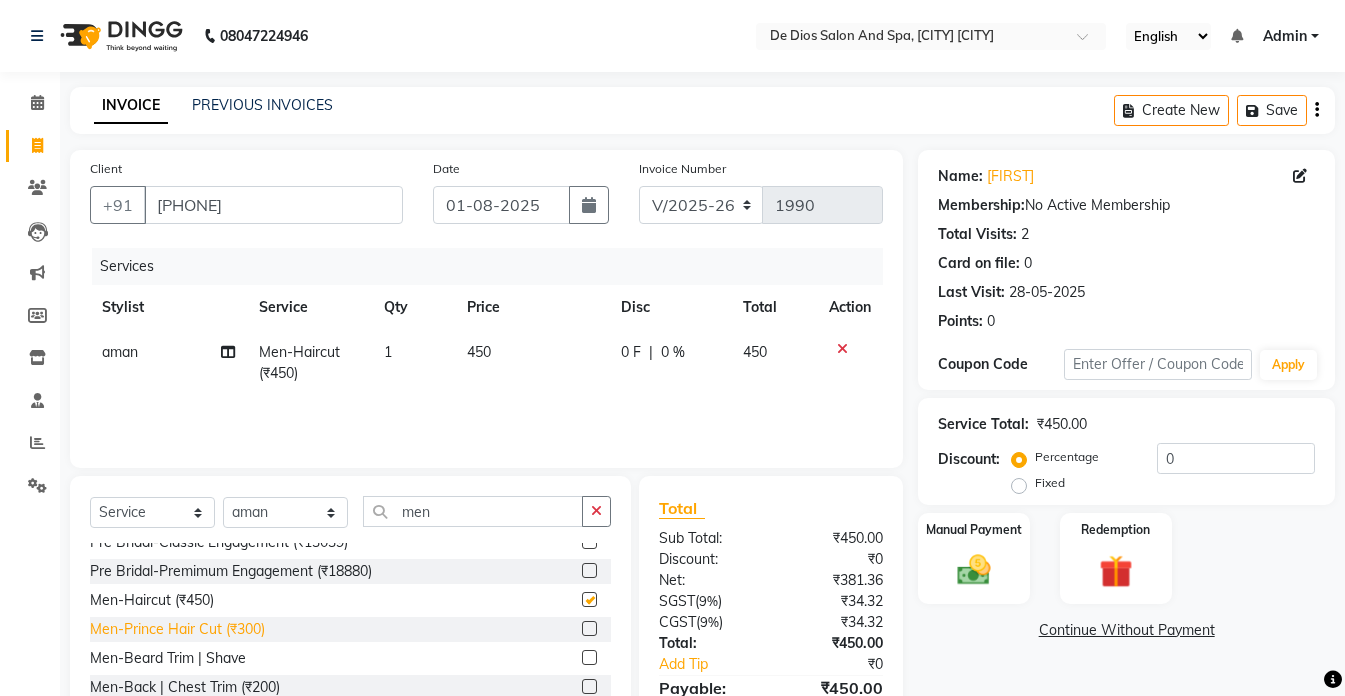 checkbox on "false" 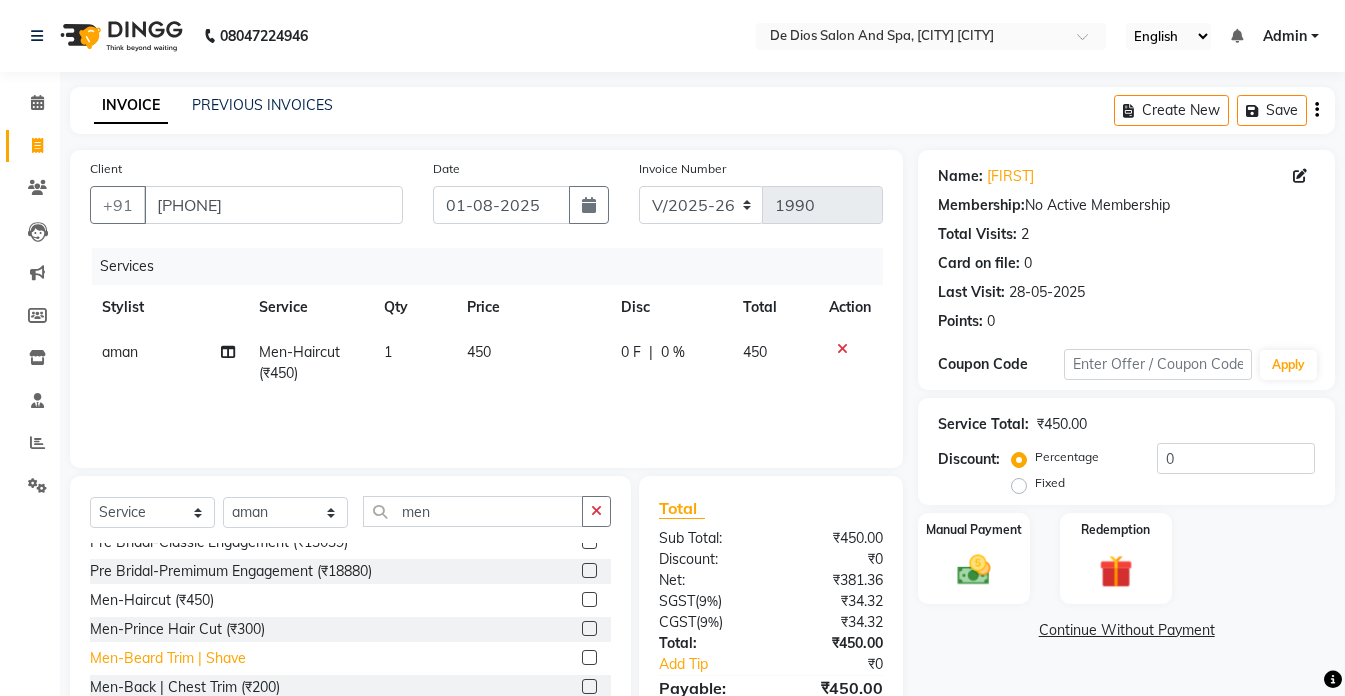 click on "Men-Beard Trim | Shave" 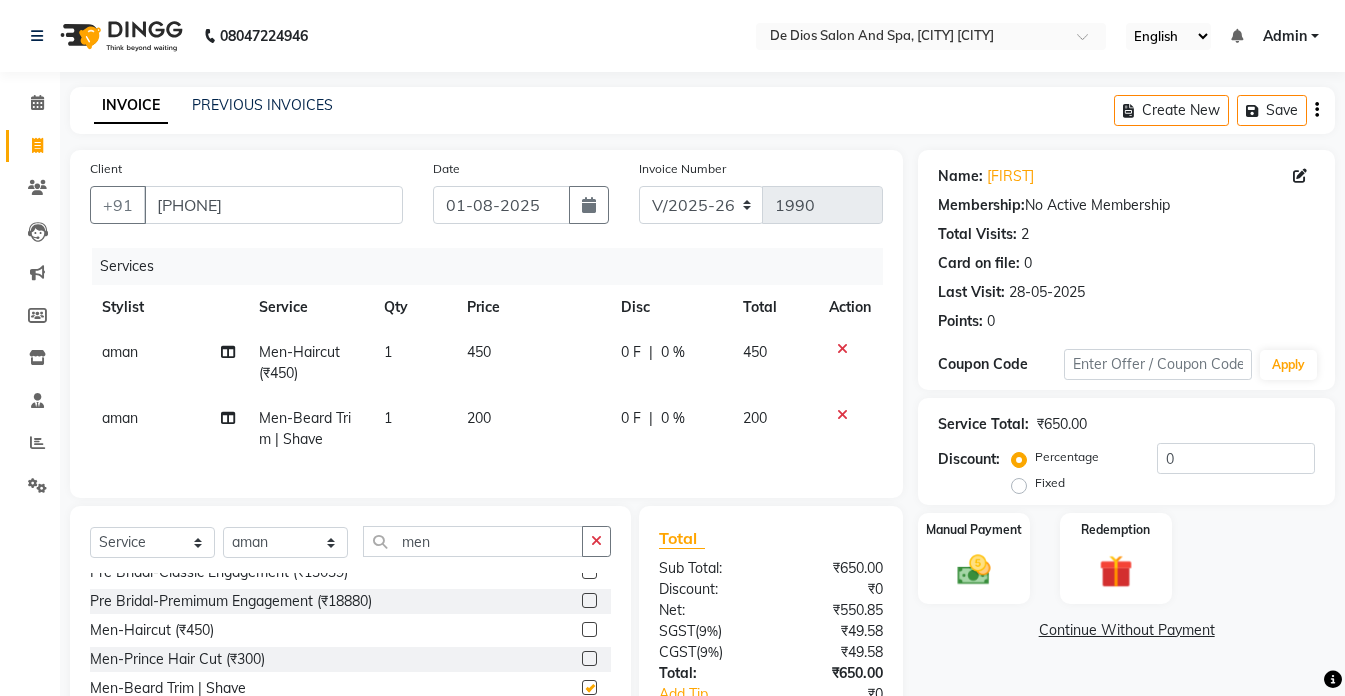 checkbox on "false" 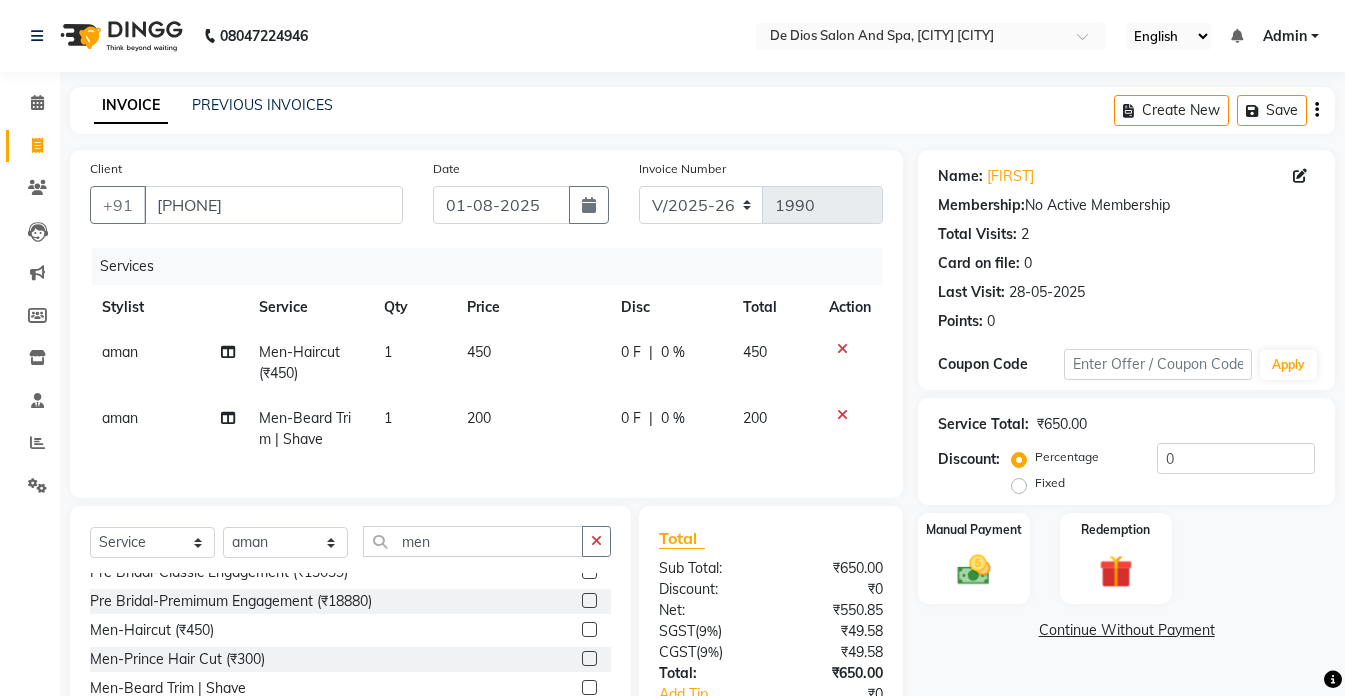 click on "aman" 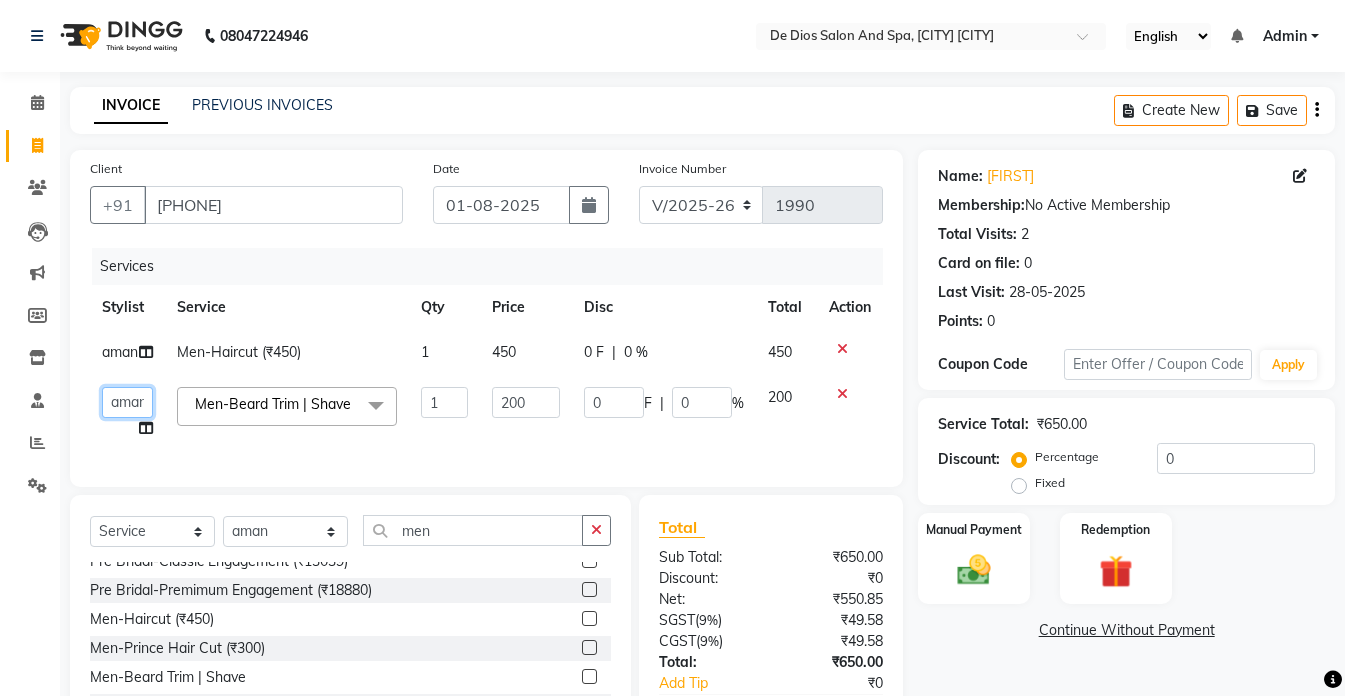 click on "Select Stylist [FIRST] [FIRST] [FIRST] [FIRST] [FIRST] [FIRST] [LAST] [FIRST] [FIRST] [FIRST] [FIRST]" 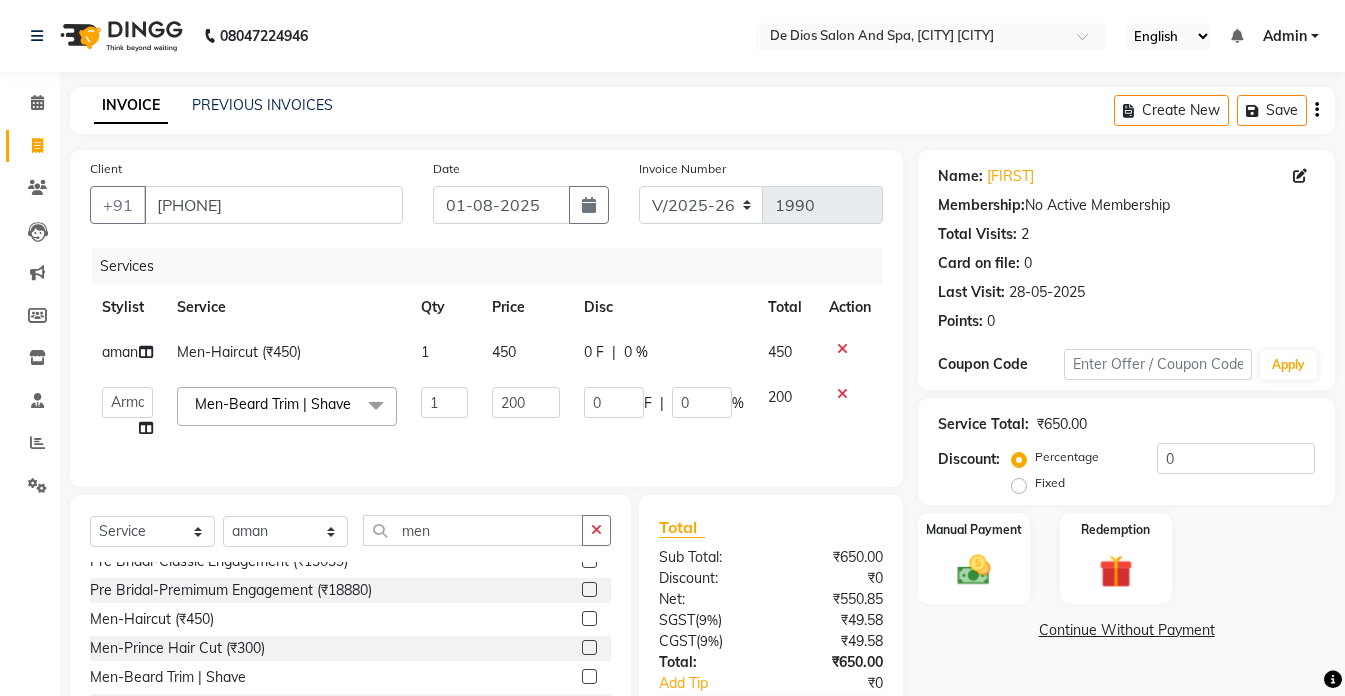 select on "49369" 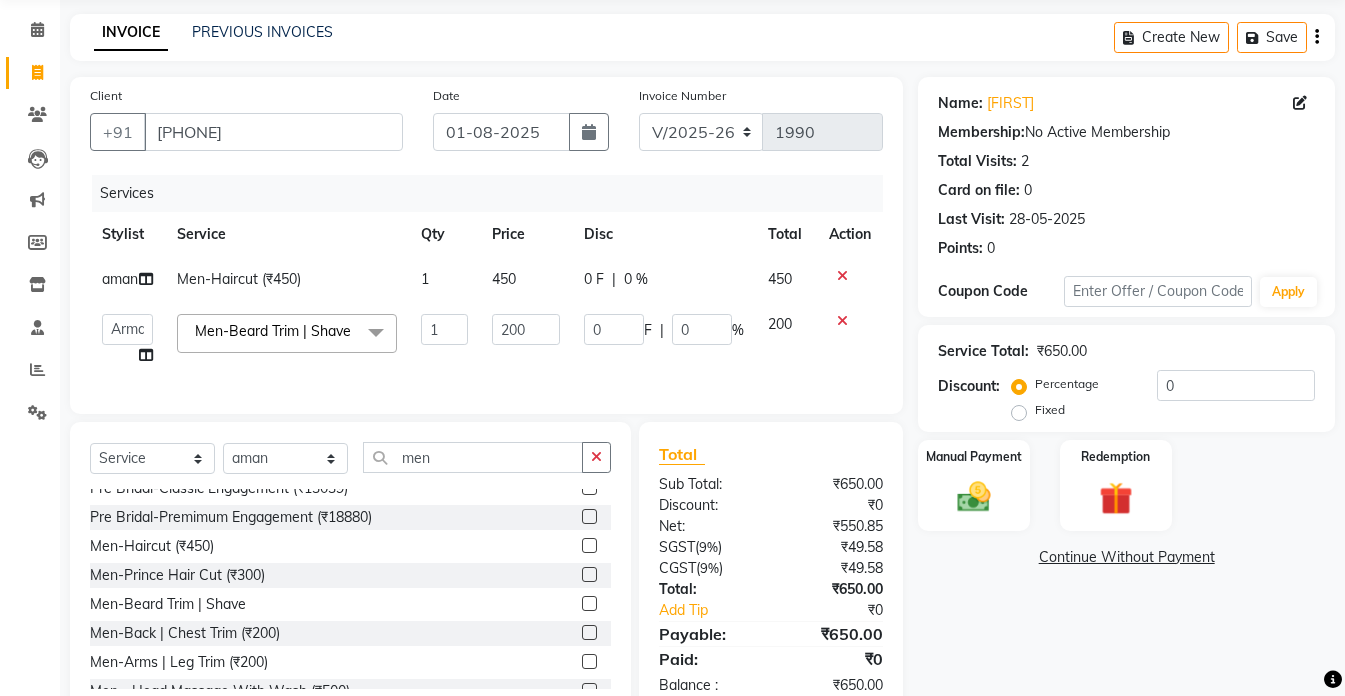 scroll, scrollTop: 169, scrollLeft: 0, axis: vertical 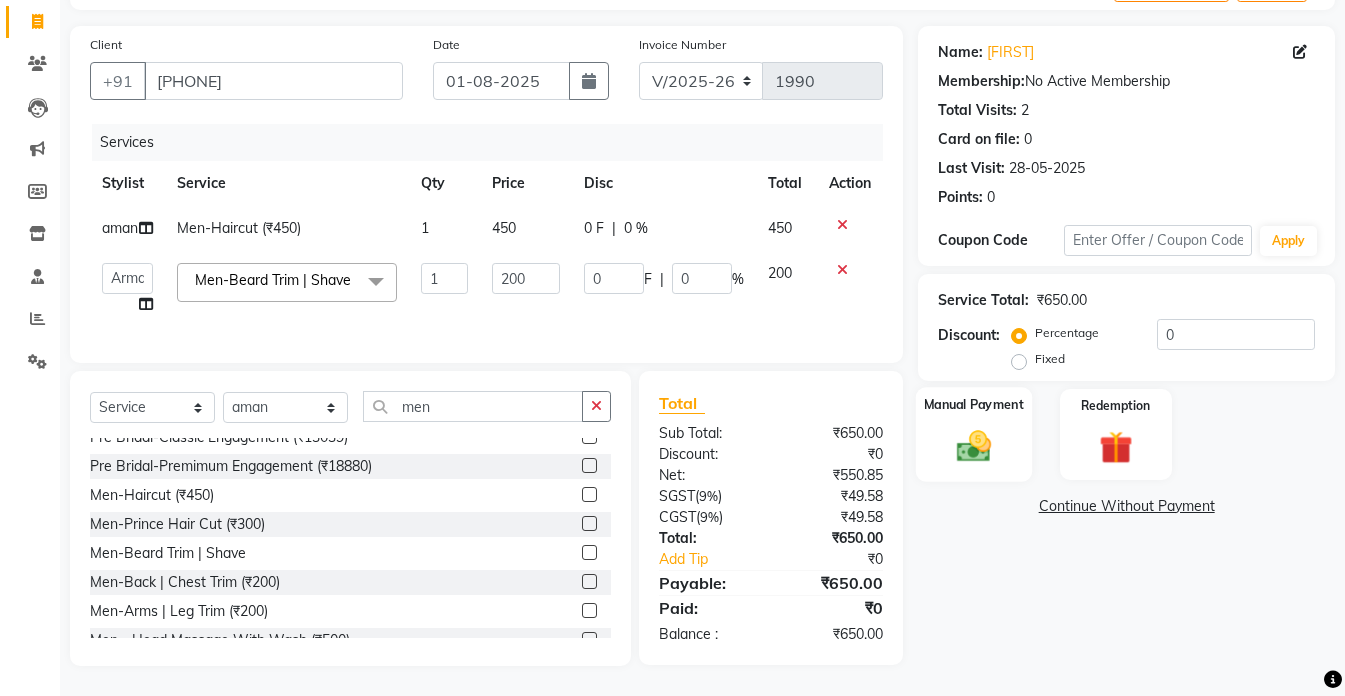 click 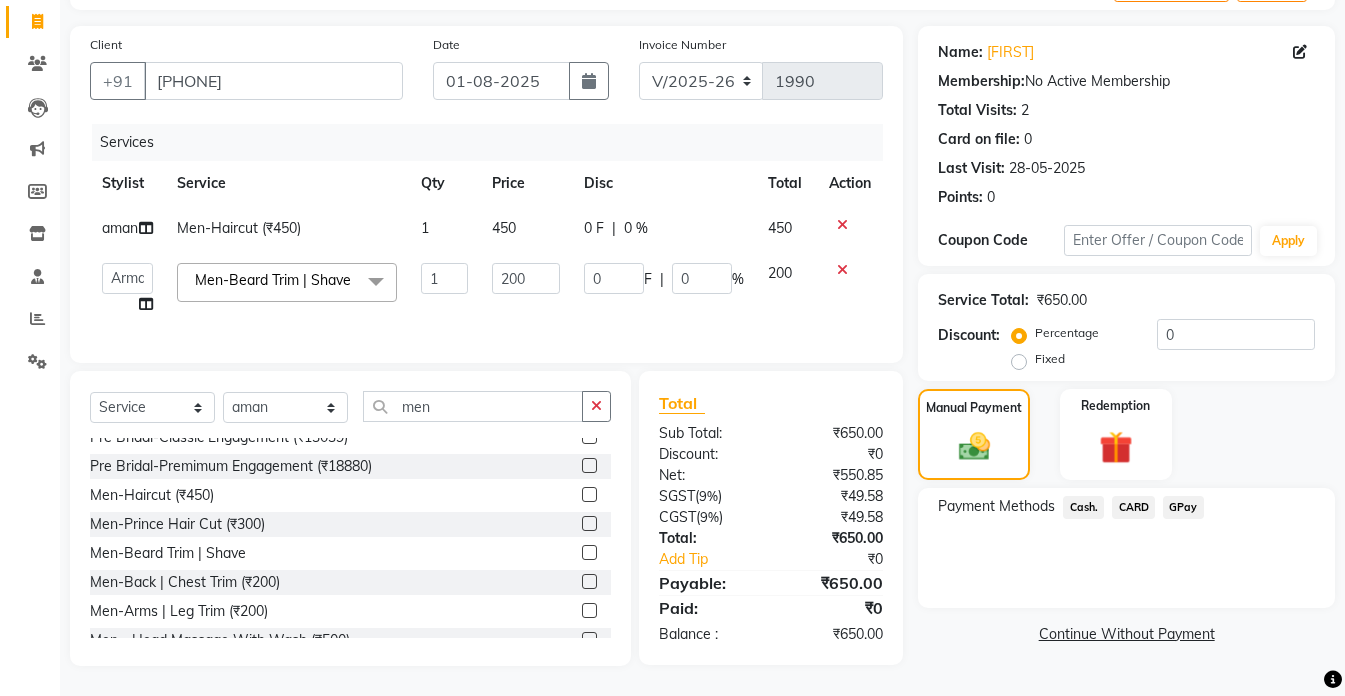 click on "CARD" 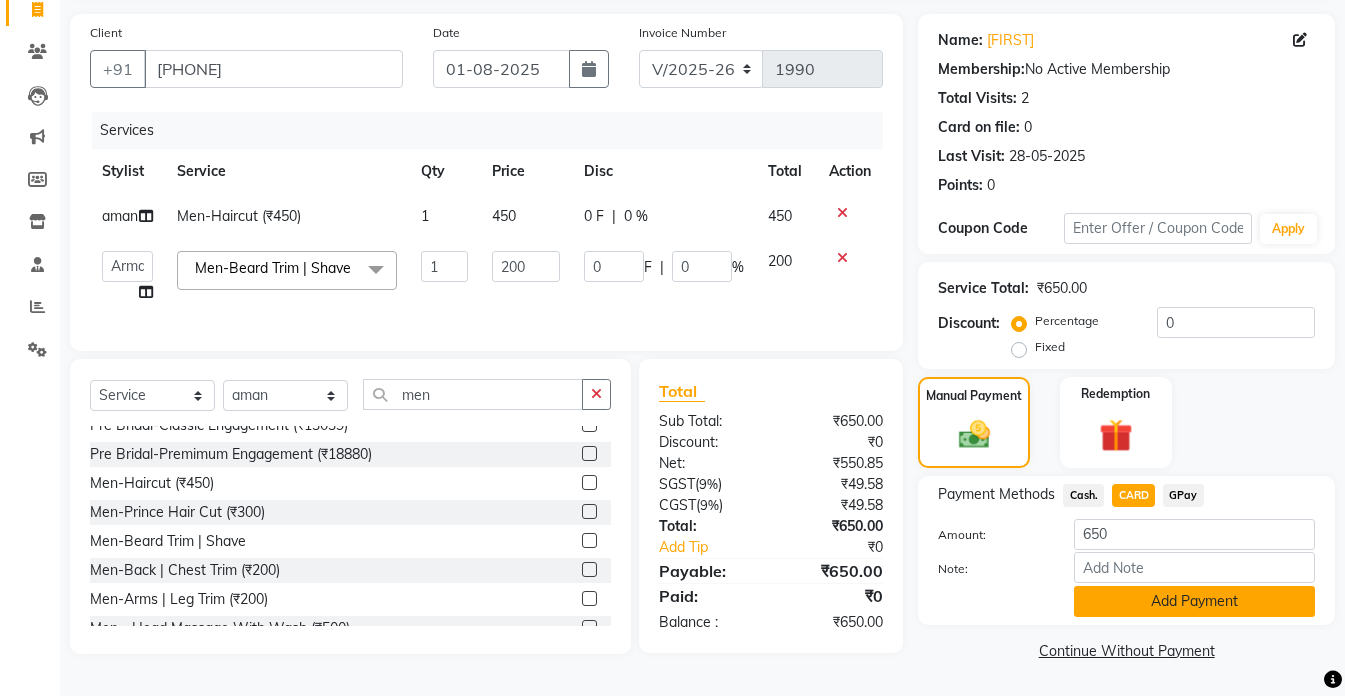 click on "Add Payment" 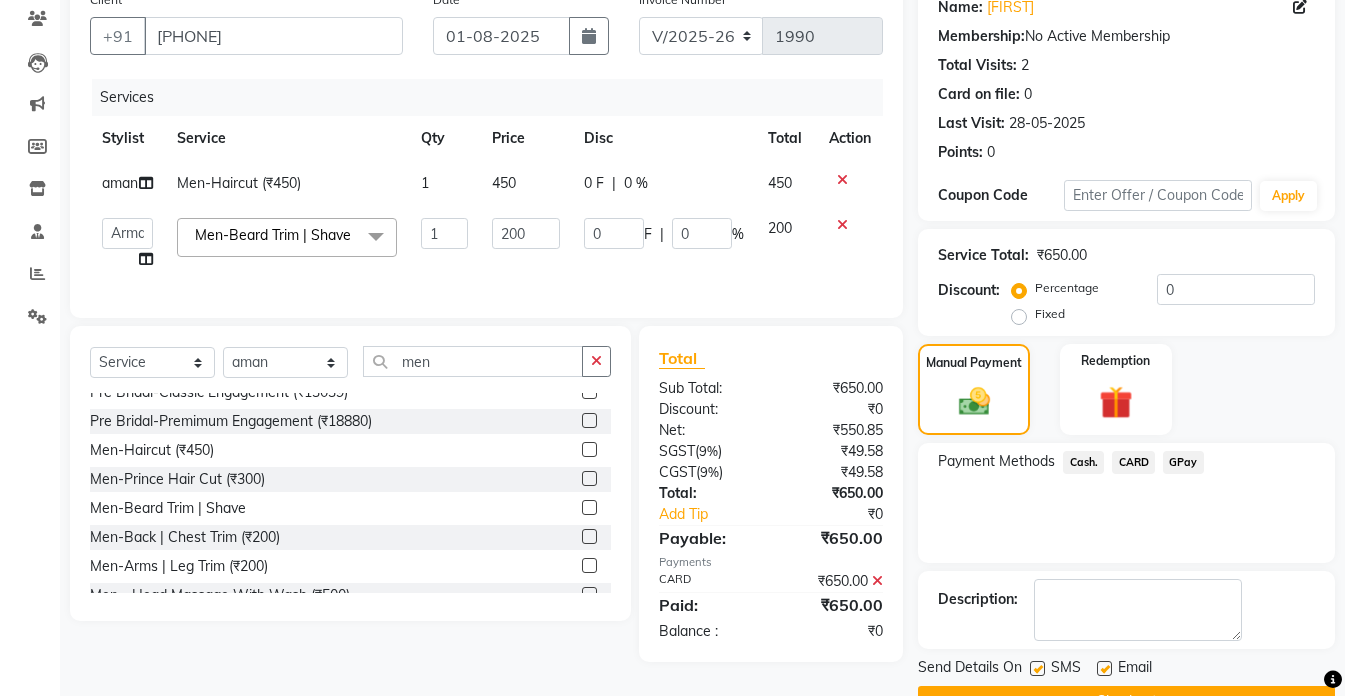 click 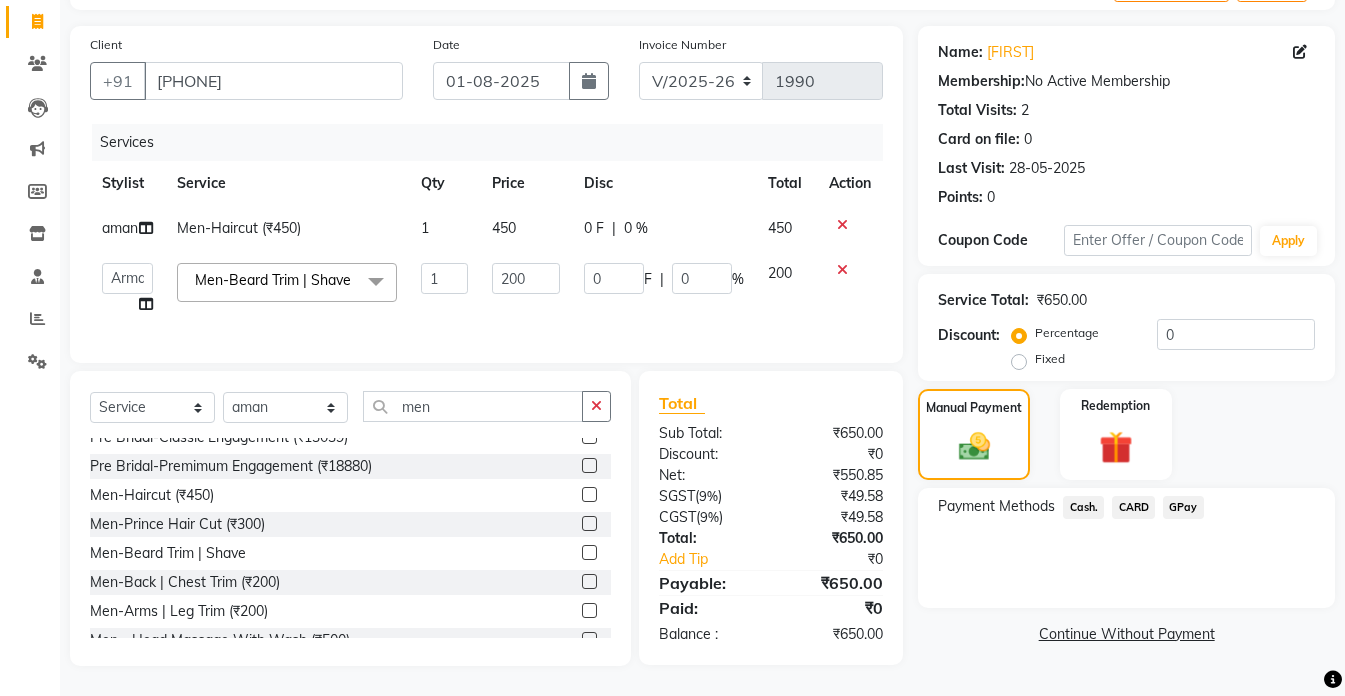 click on "Cash." 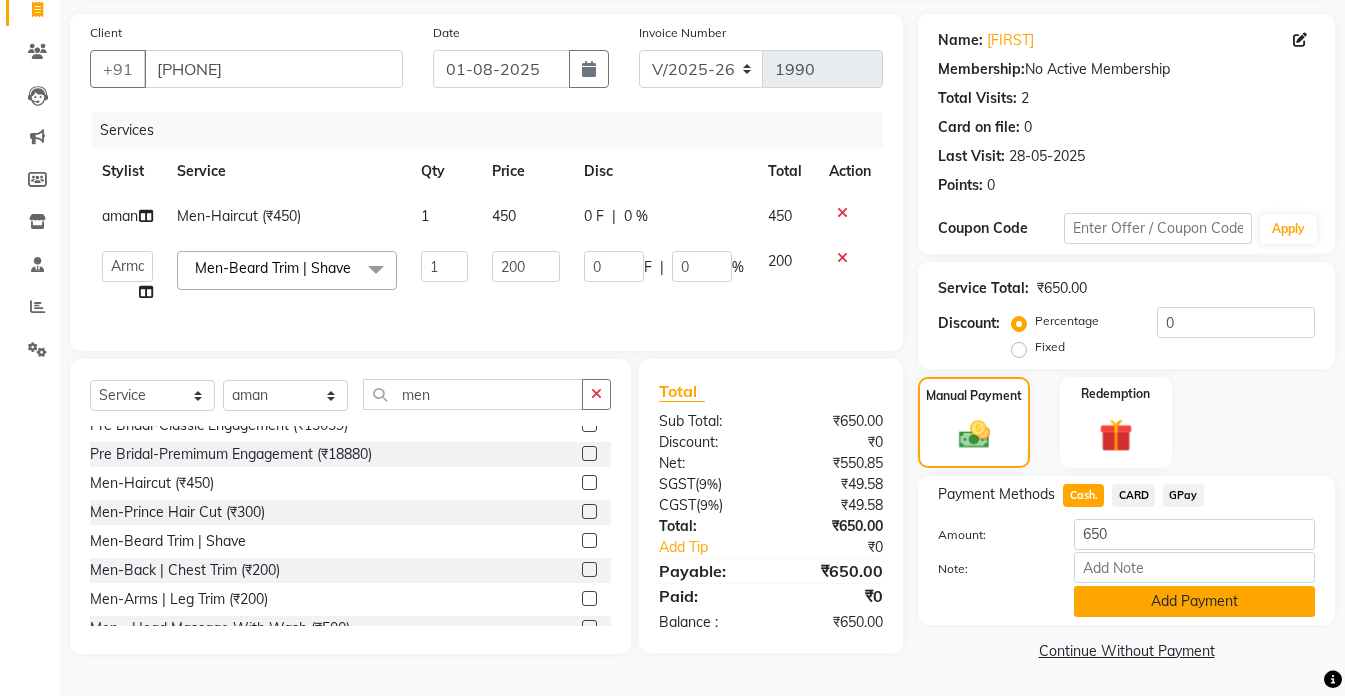 click on "Add Payment" 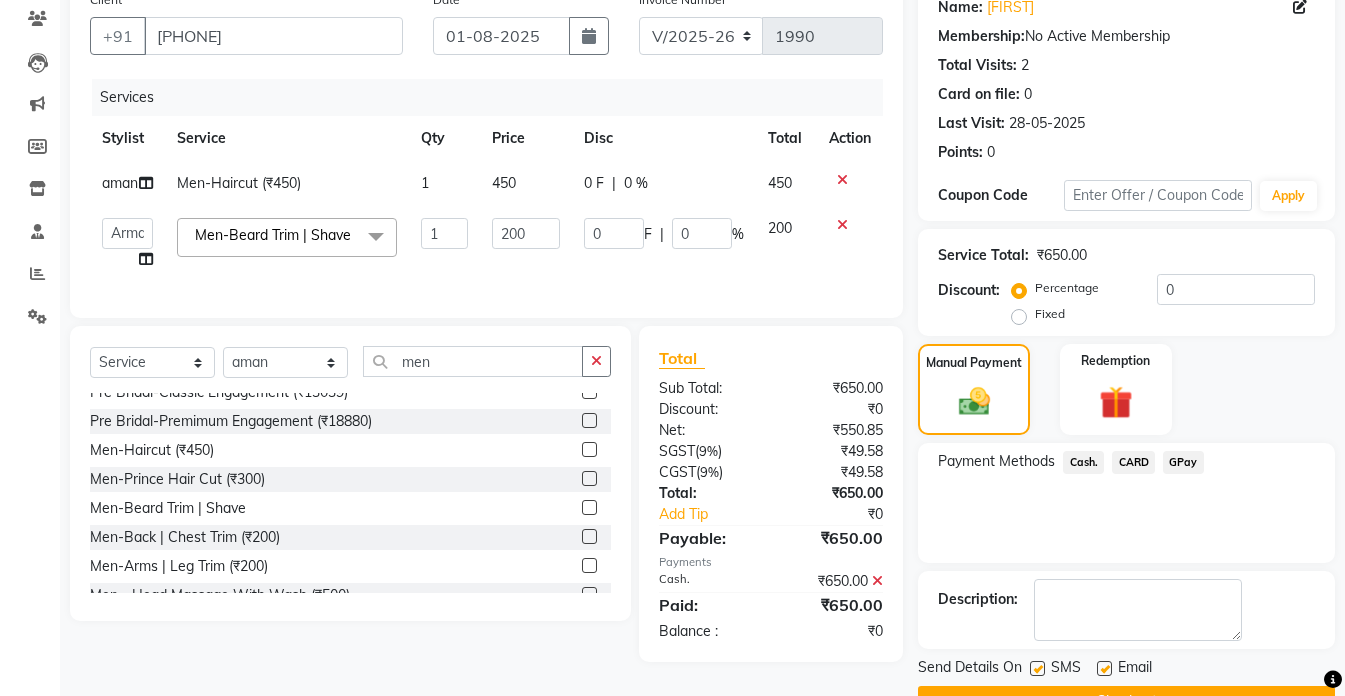 scroll, scrollTop: 220, scrollLeft: 0, axis: vertical 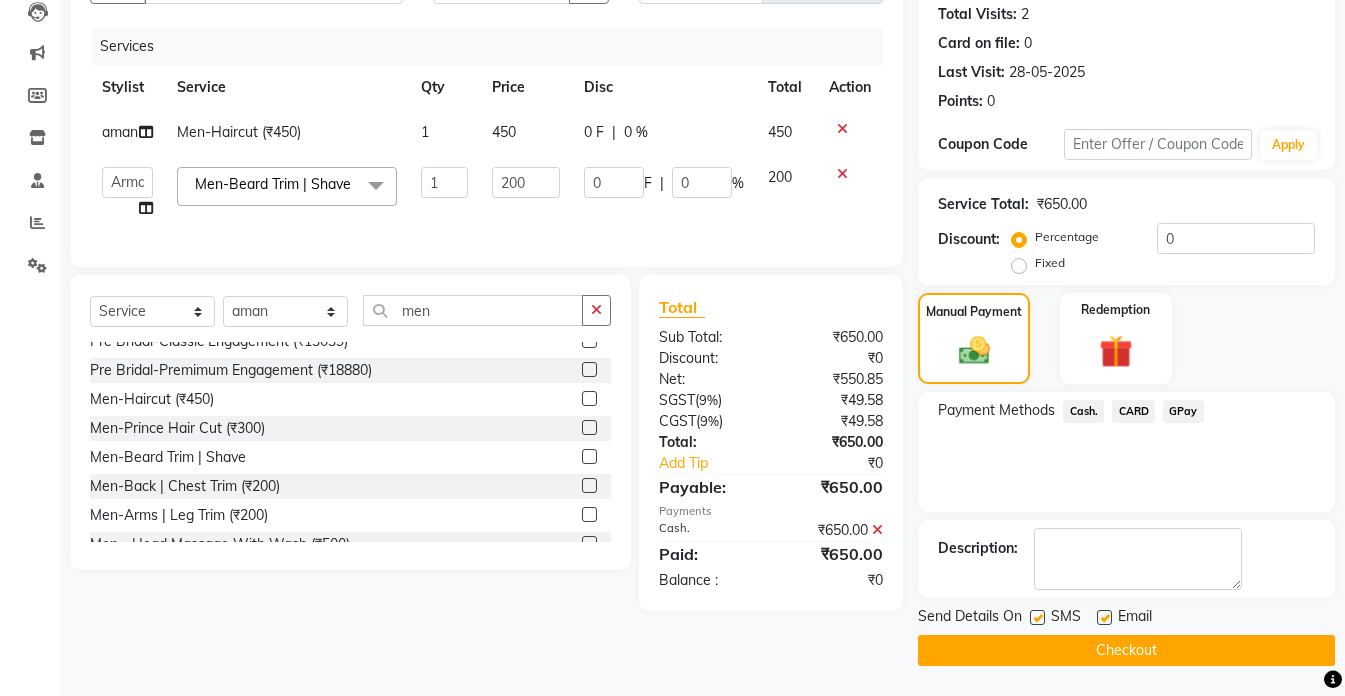 click on "Checkout" 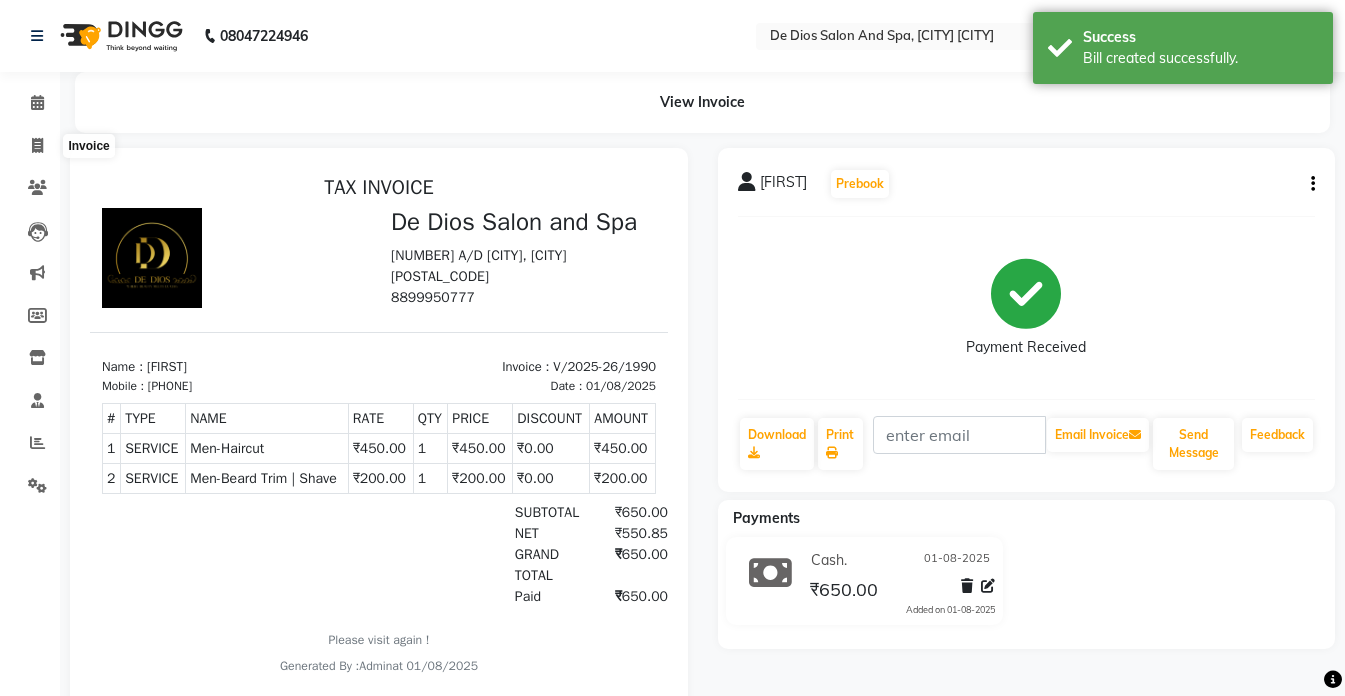 scroll, scrollTop: 0, scrollLeft: 0, axis: both 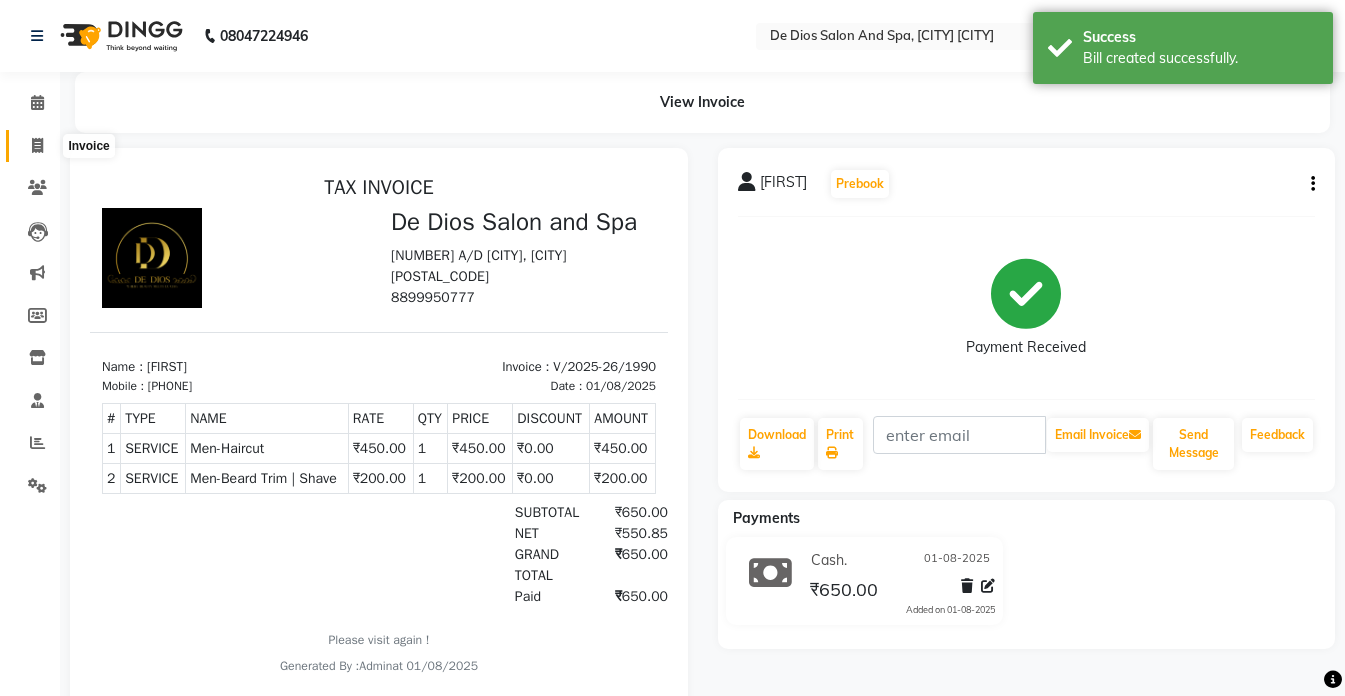 click 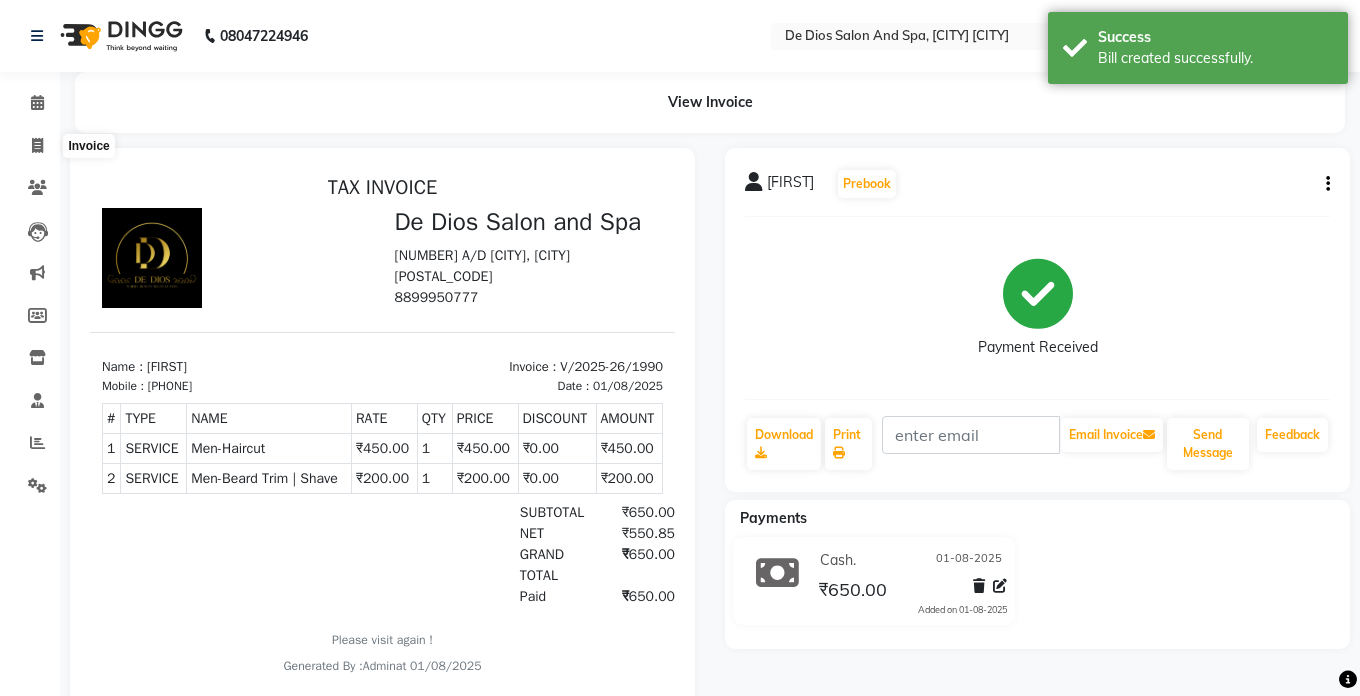 select on "6431" 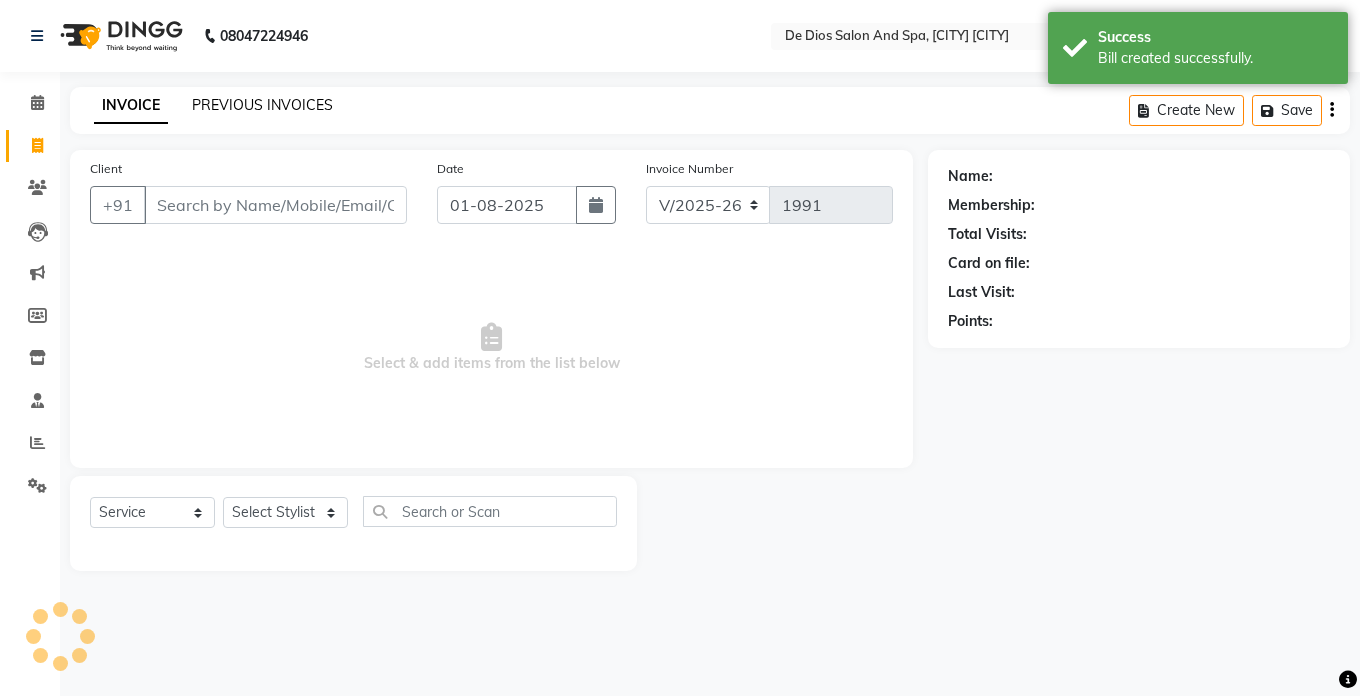click on "PREVIOUS INVOICES" 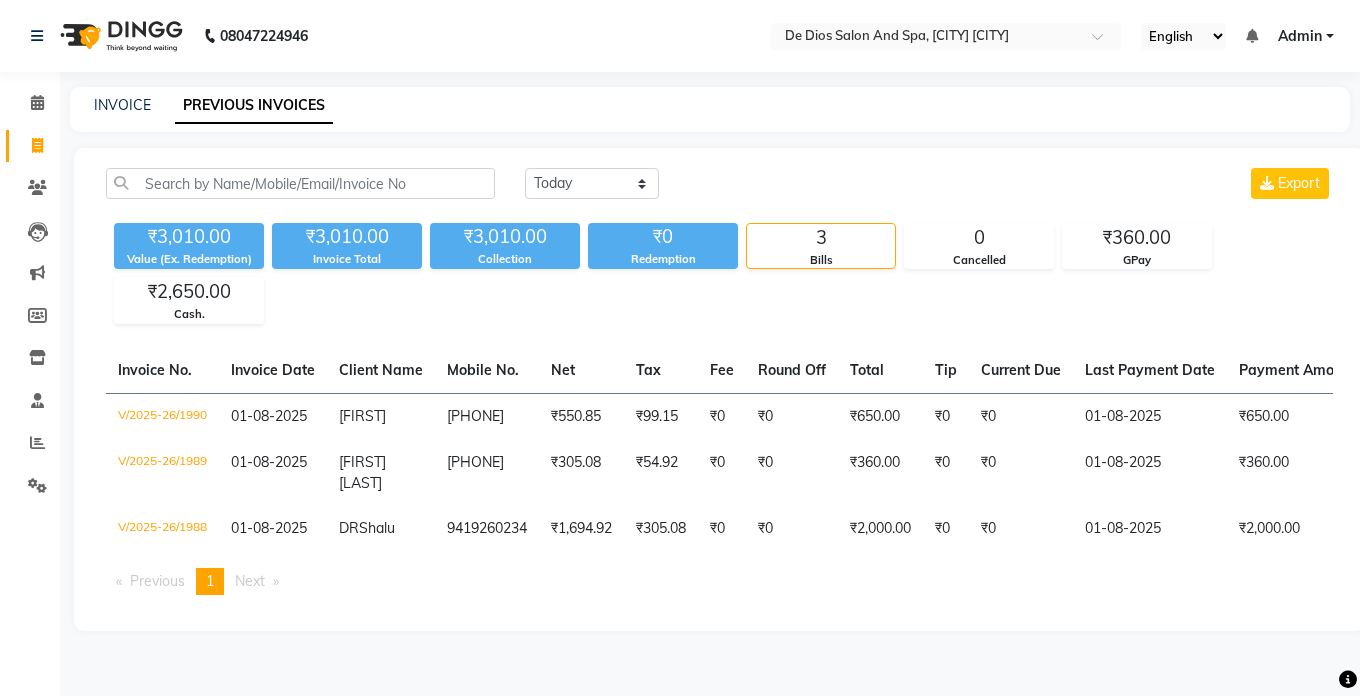 click on "INVOICE PREVIOUS INVOICES" 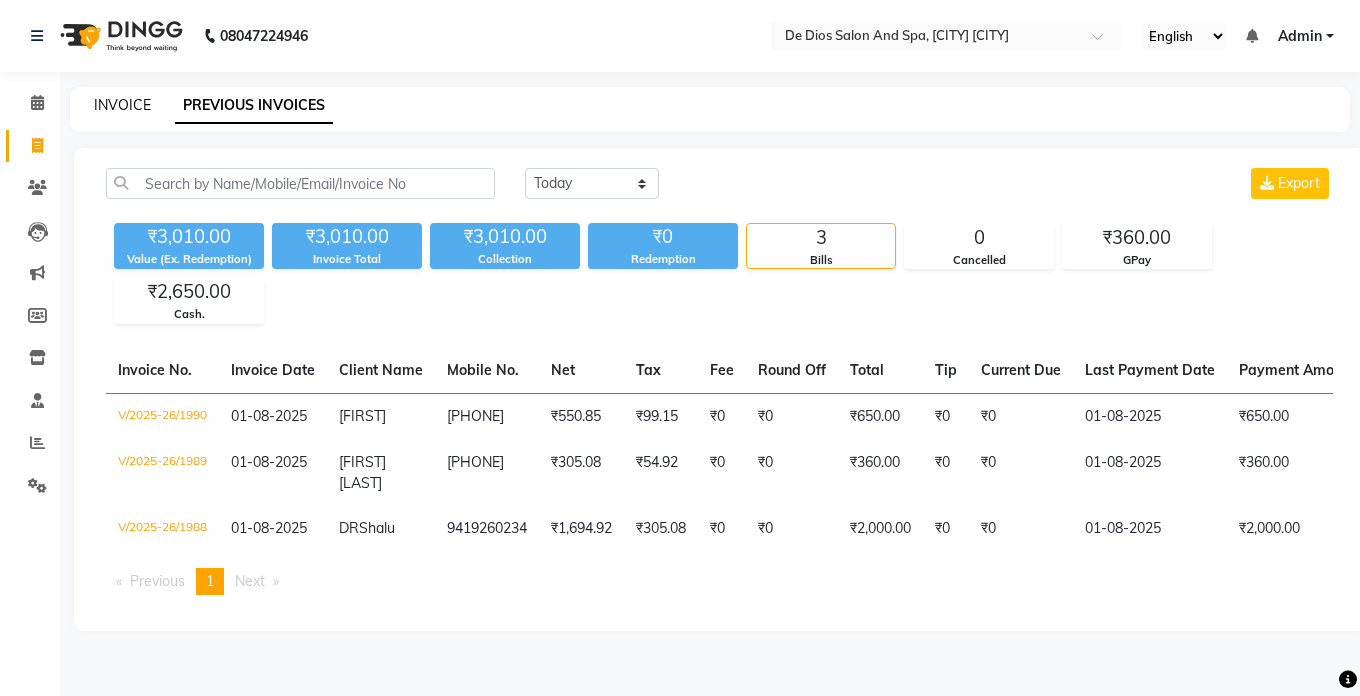click on "INVOICE" 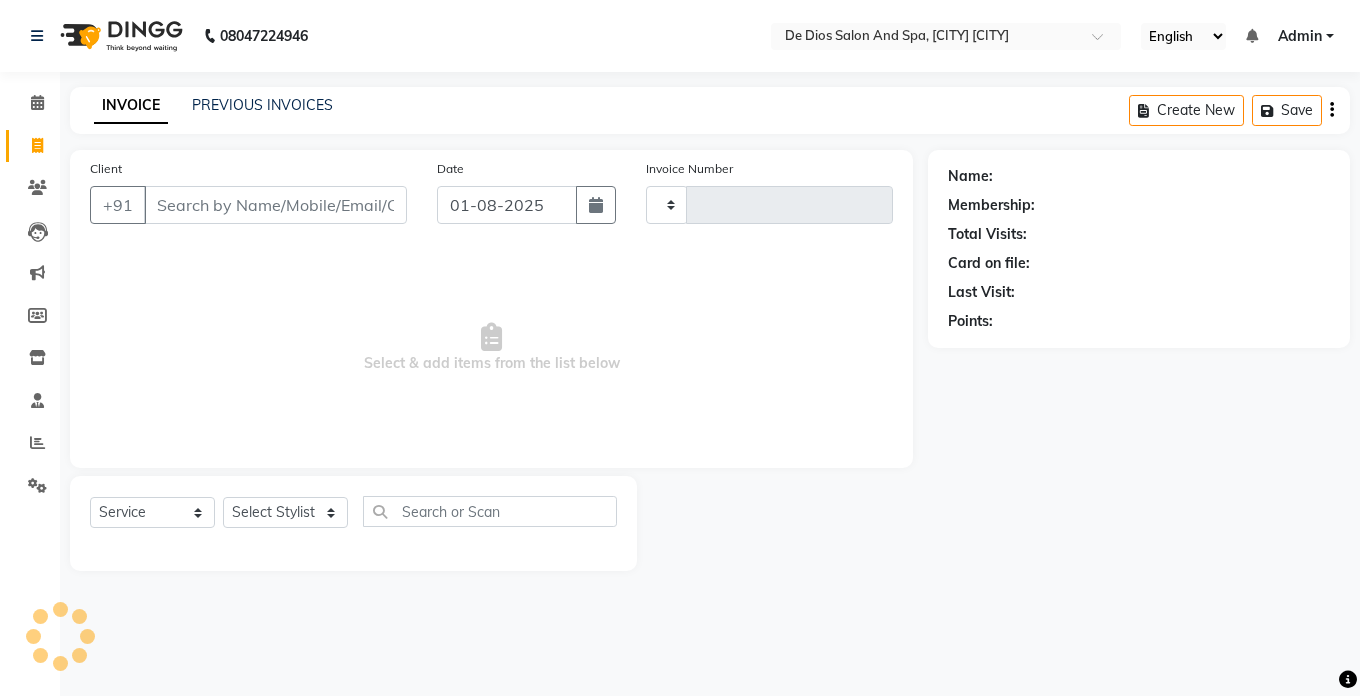 type on "1991" 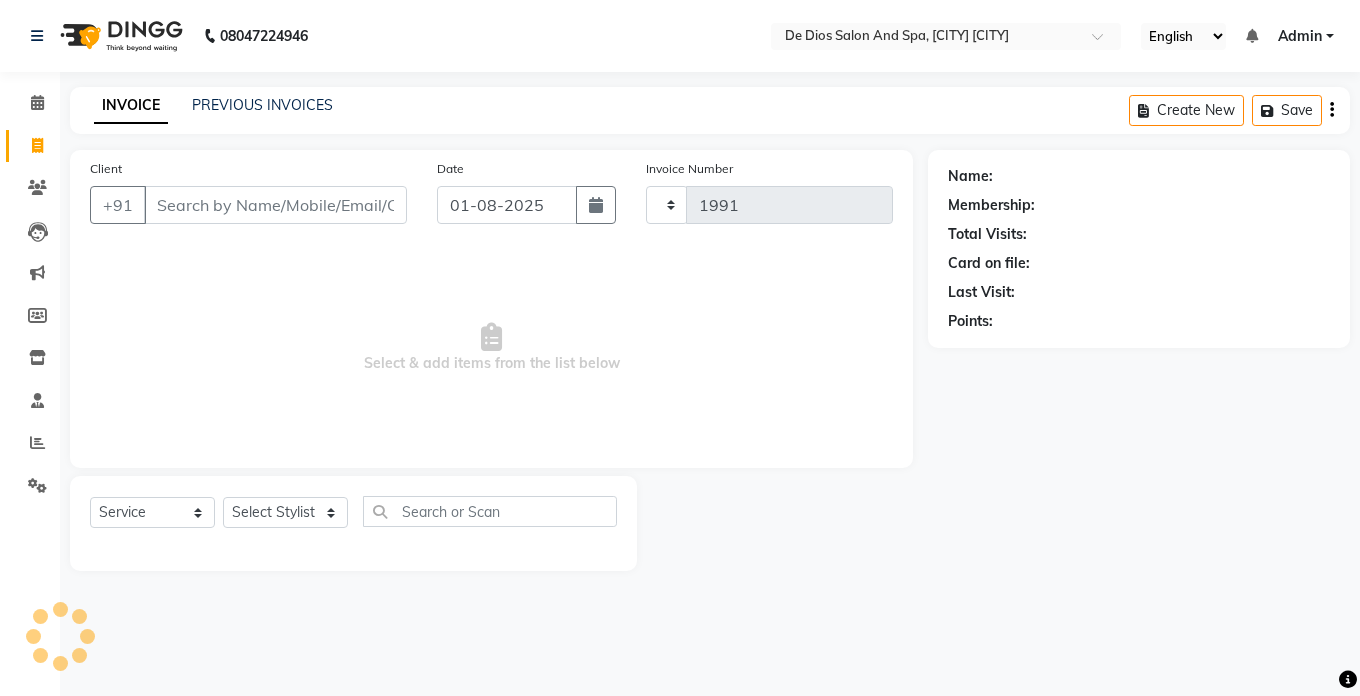 select on "6431" 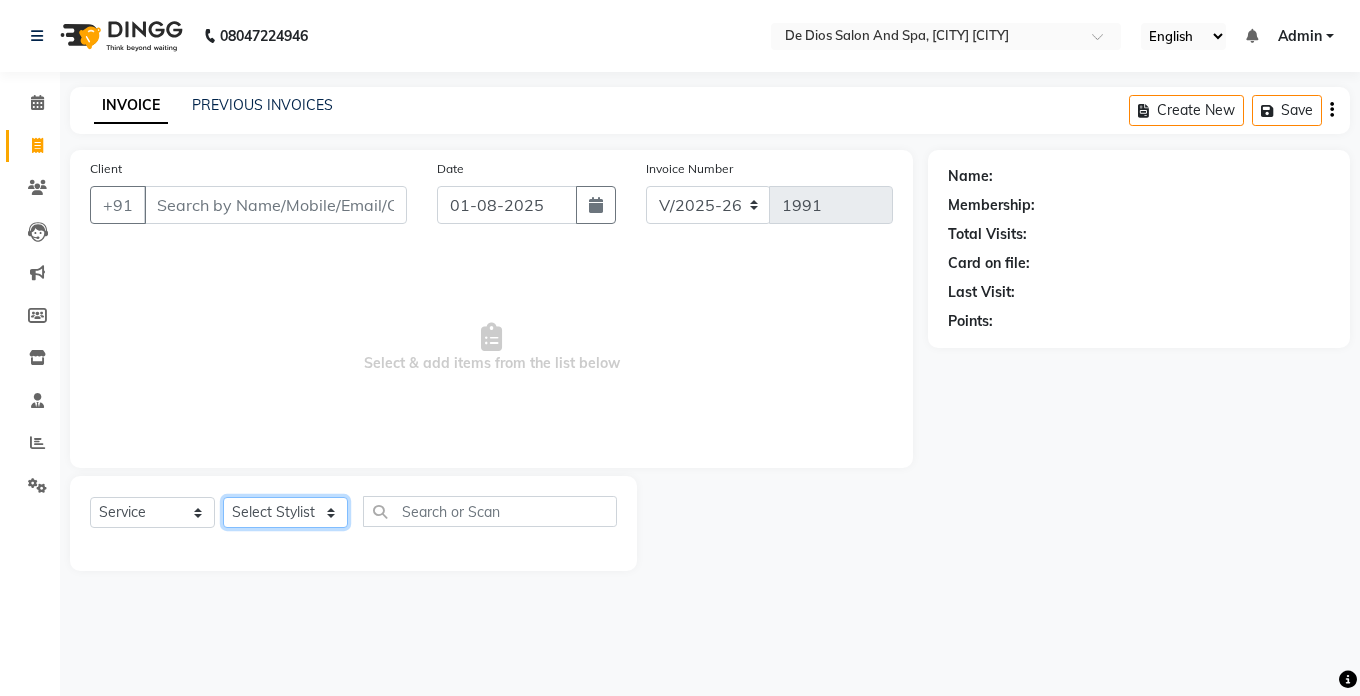 click on "Select Stylist [FIRST] [FIRST] [FIRST] [FIRST] [FIRST] [FIRST] [LAST] [FIRST] [FIRST] [FIRST] [FIRST]" 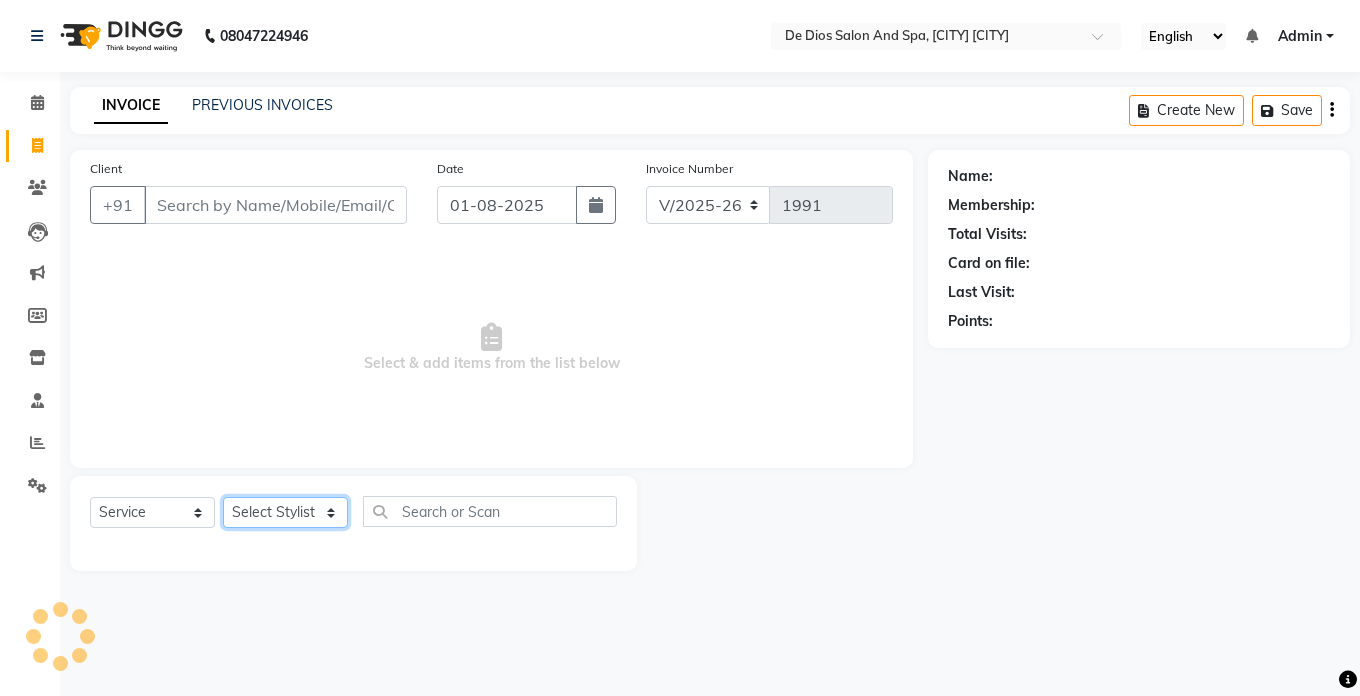 select on "79126" 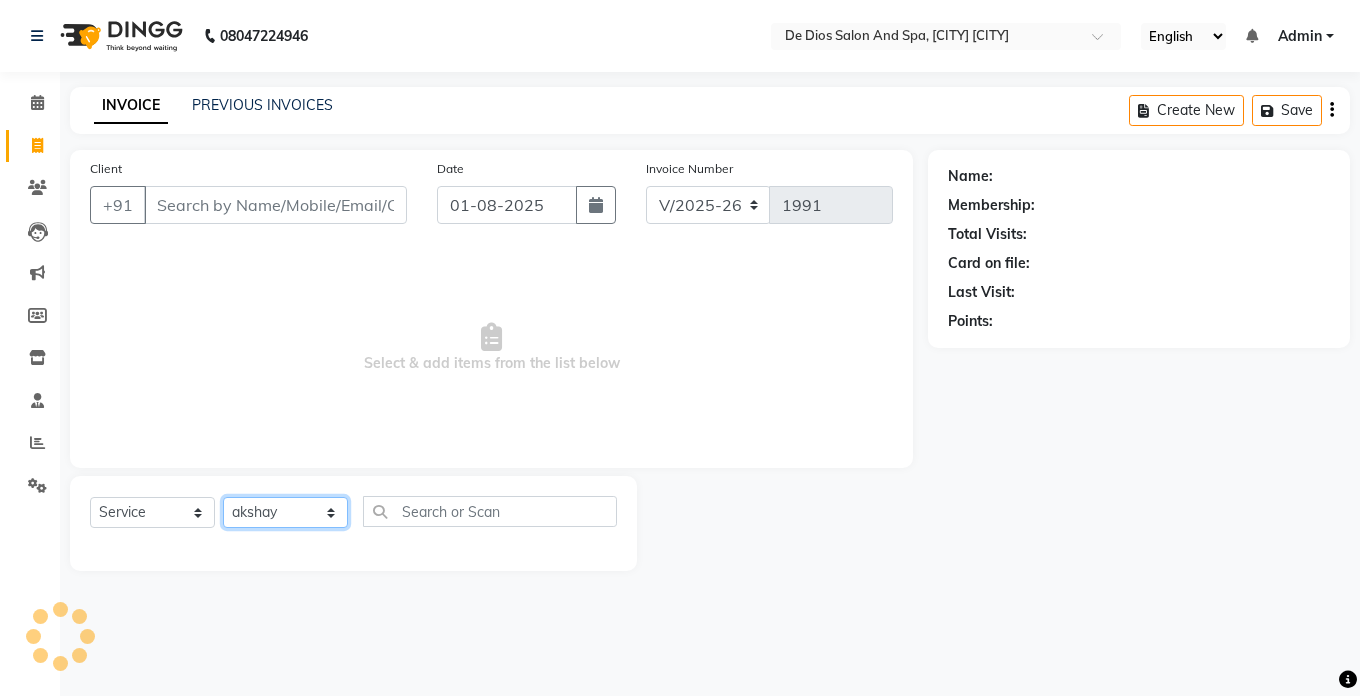 click on "Select Stylist [FIRST] [FIRST] [FIRST] [FIRST] [FIRST] [FIRST] [LAST] [FIRST] [FIRST] [FIRST] [FIRST]" 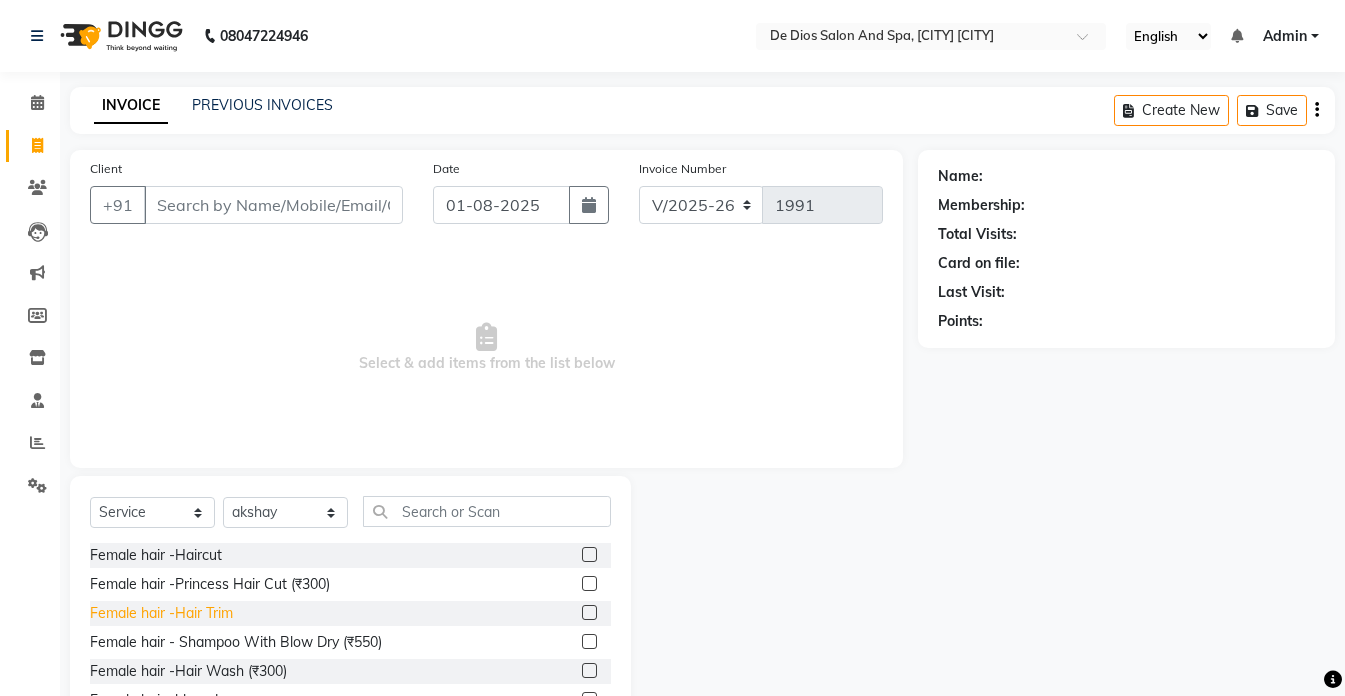 click on "Female hair -Hair Trim" 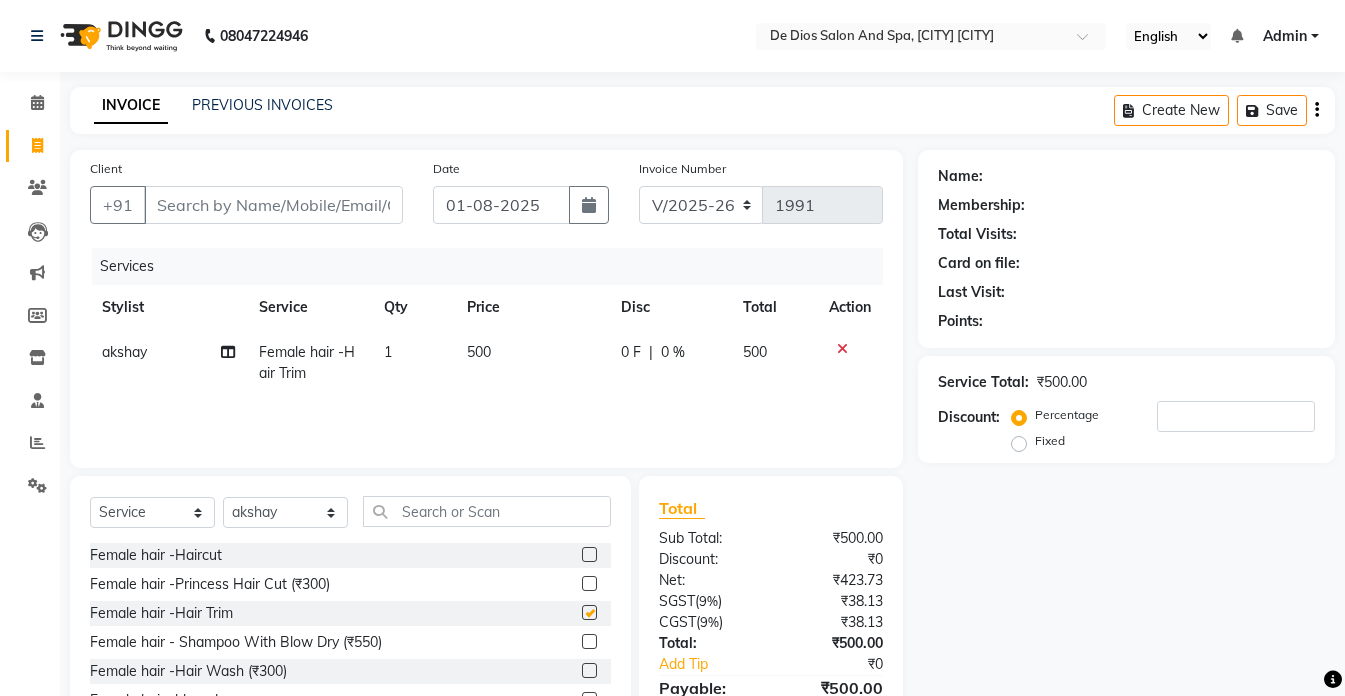 checkbox on "false" 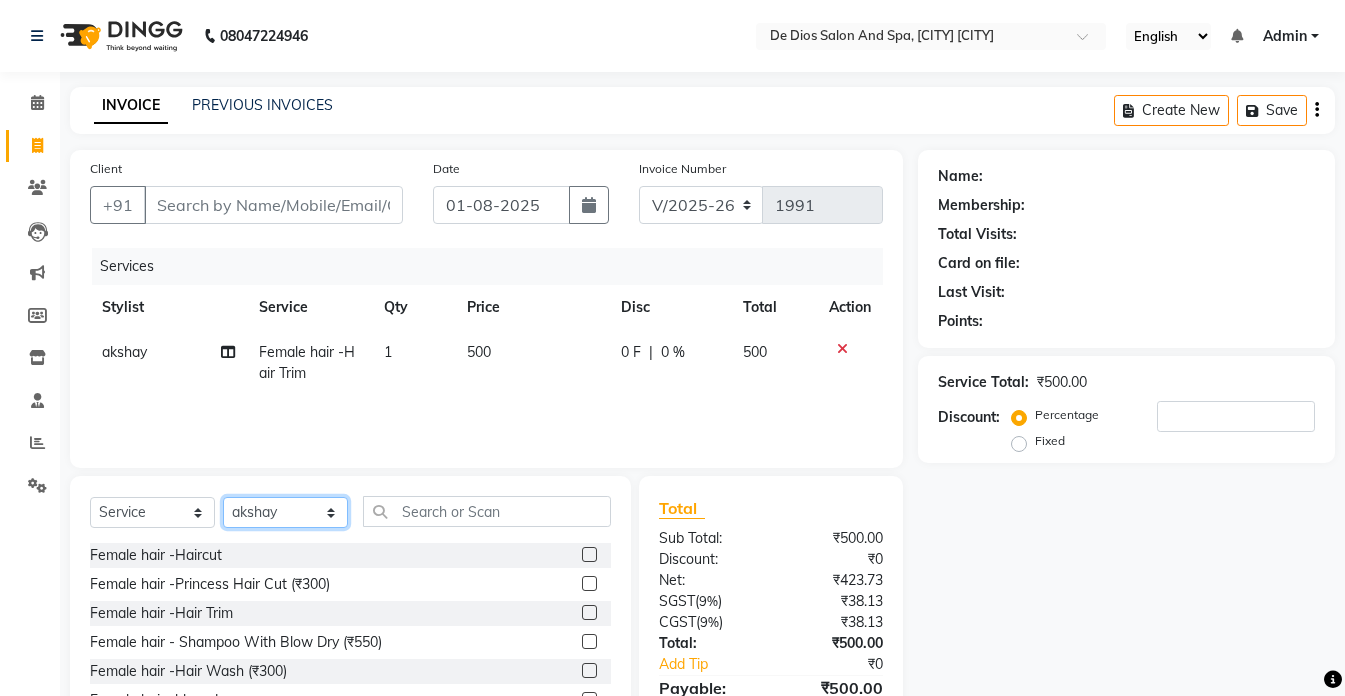 click on "Select Stylist [FIRST] [FIRST] [FIRST] [FIRST] [FIRST] [FIRST] [LAST] [FIRST] [FIRST] [FIRST] [FIRST]" 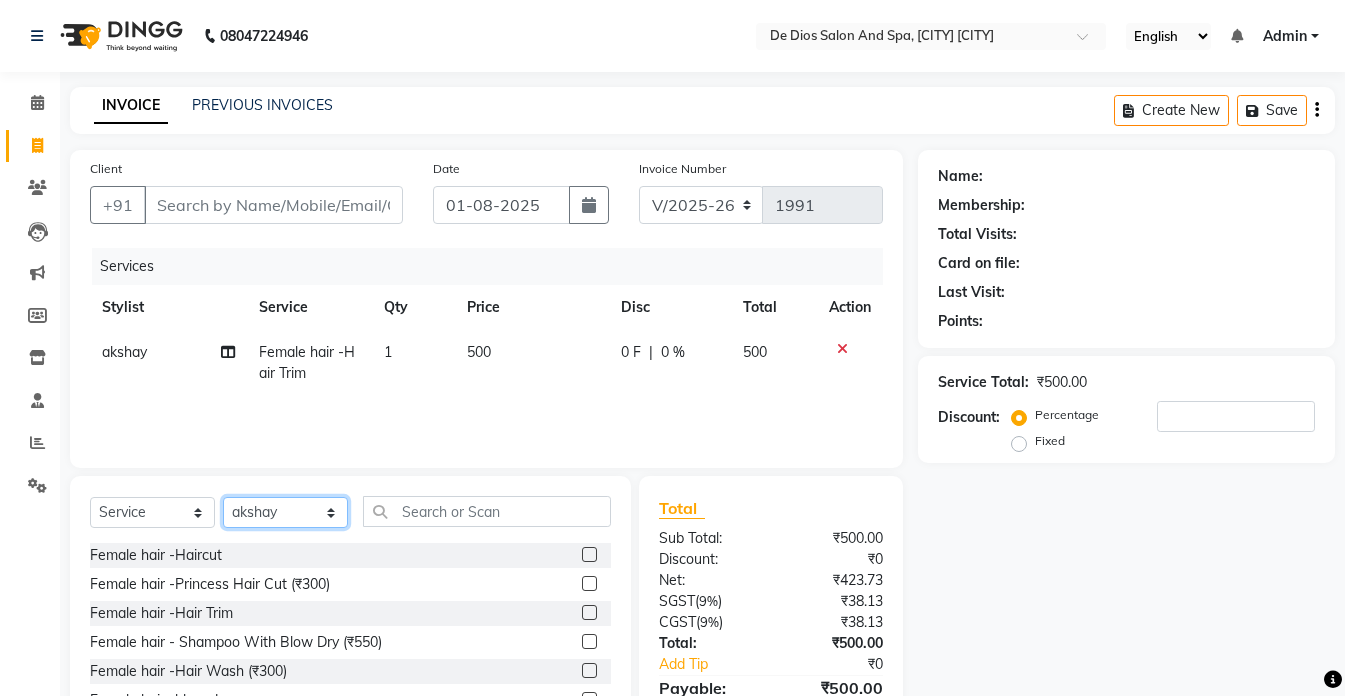 select on "55354" 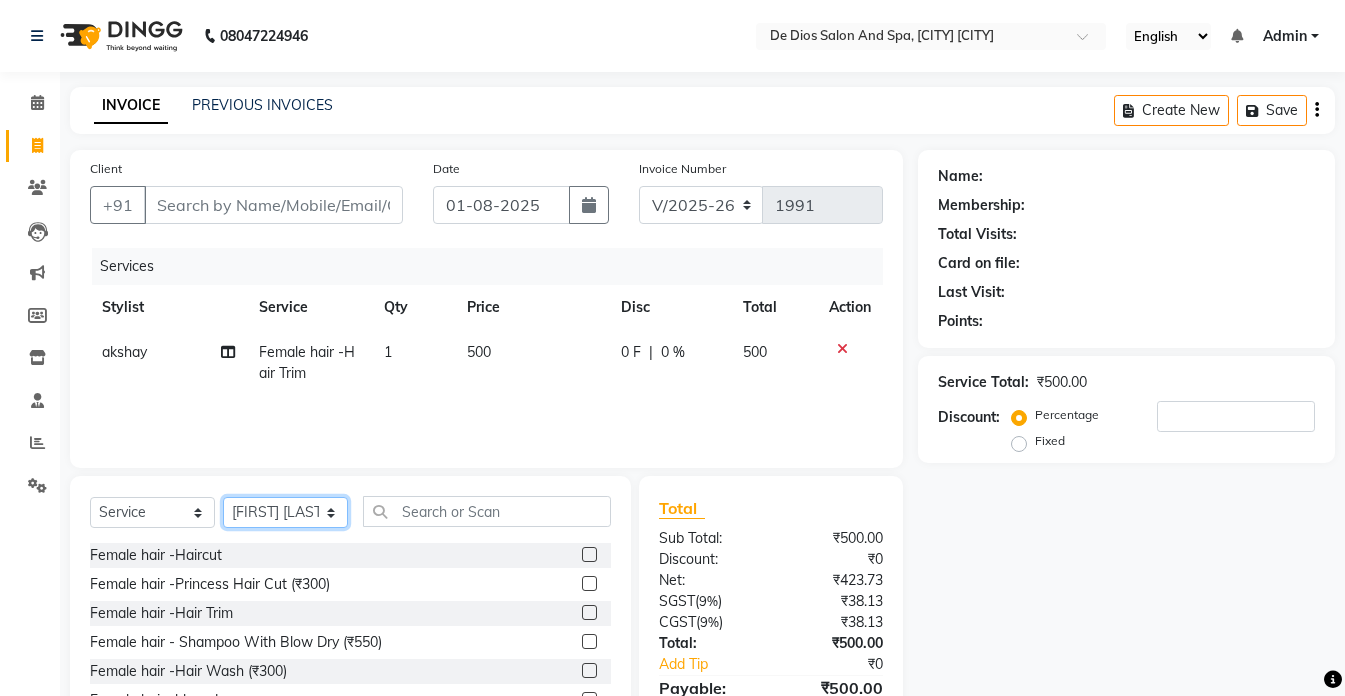 click on "Select Stylist [FIRST] [FIRST] [FIRST] [FIRST] [FIRST] [FIRST] [LAST] [FIRST] [FIRST] [FIRST] [FIRST]" 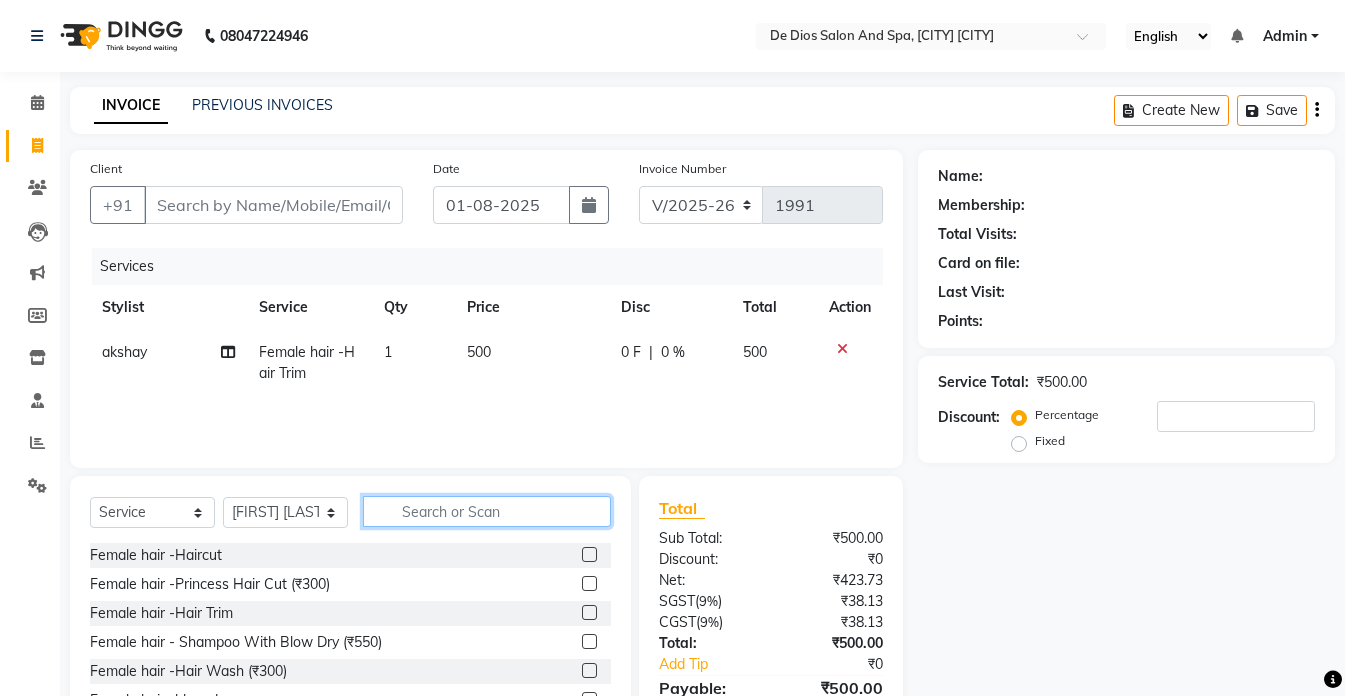 click 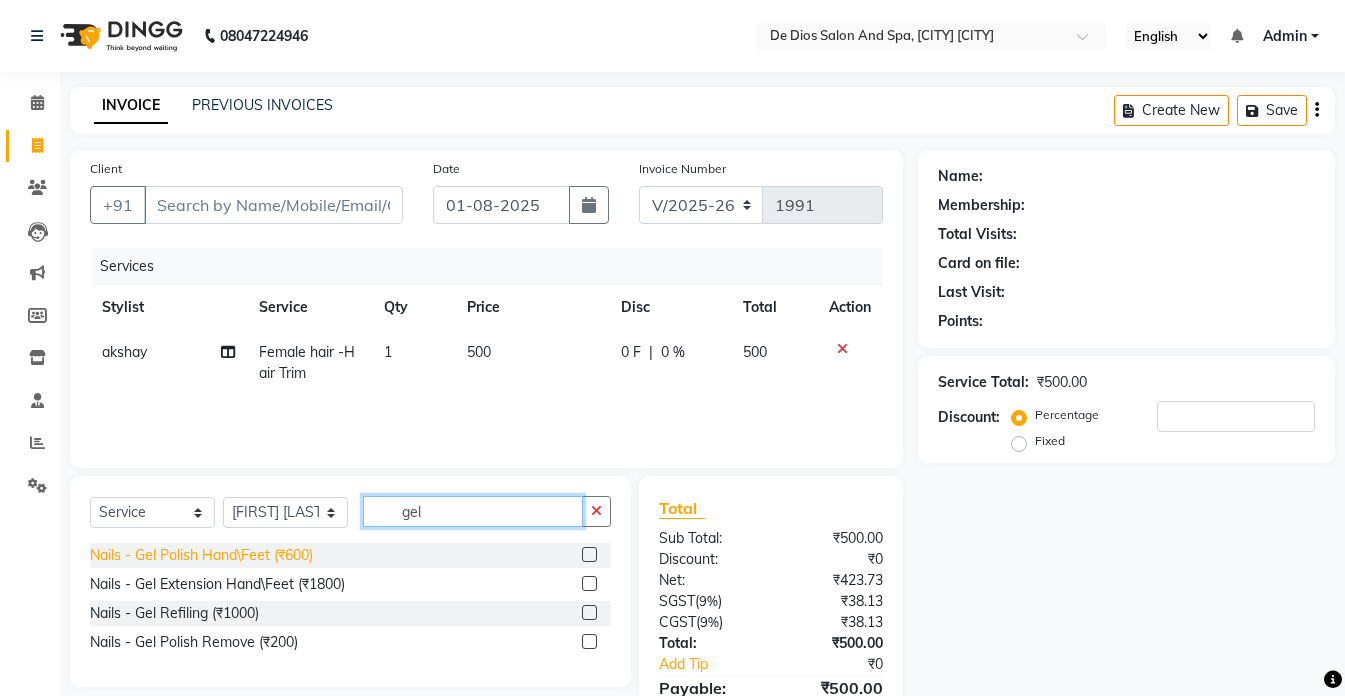 type on "gel" 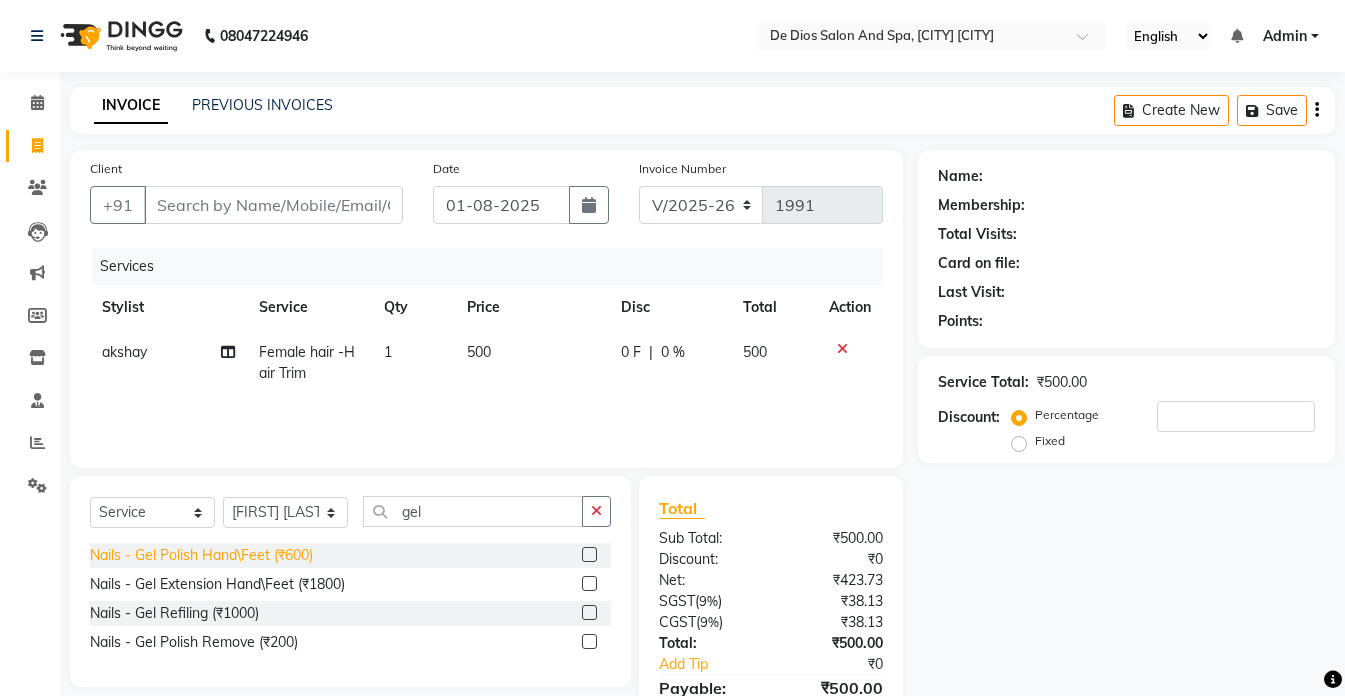 click on "Nails - Gel Polish Hand\Feet (₹600)" 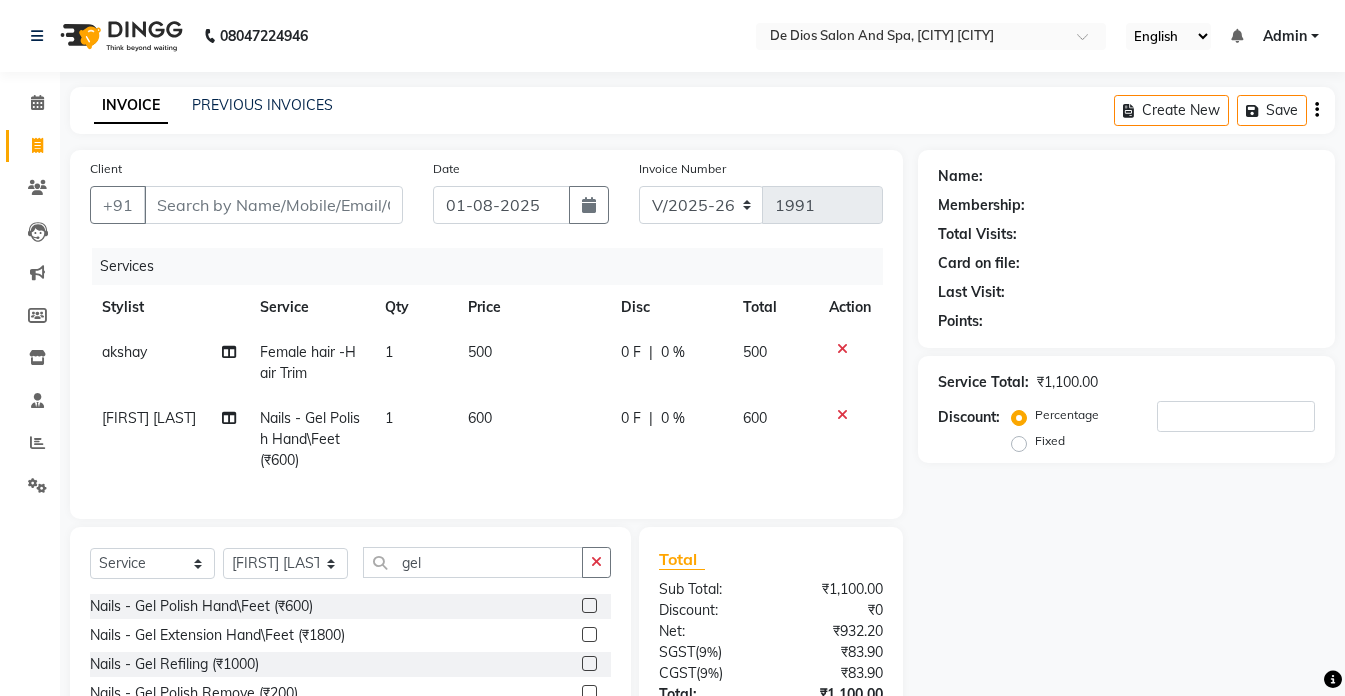 click on "Nails - Gel Extension Hand\Feet (₹1800)" 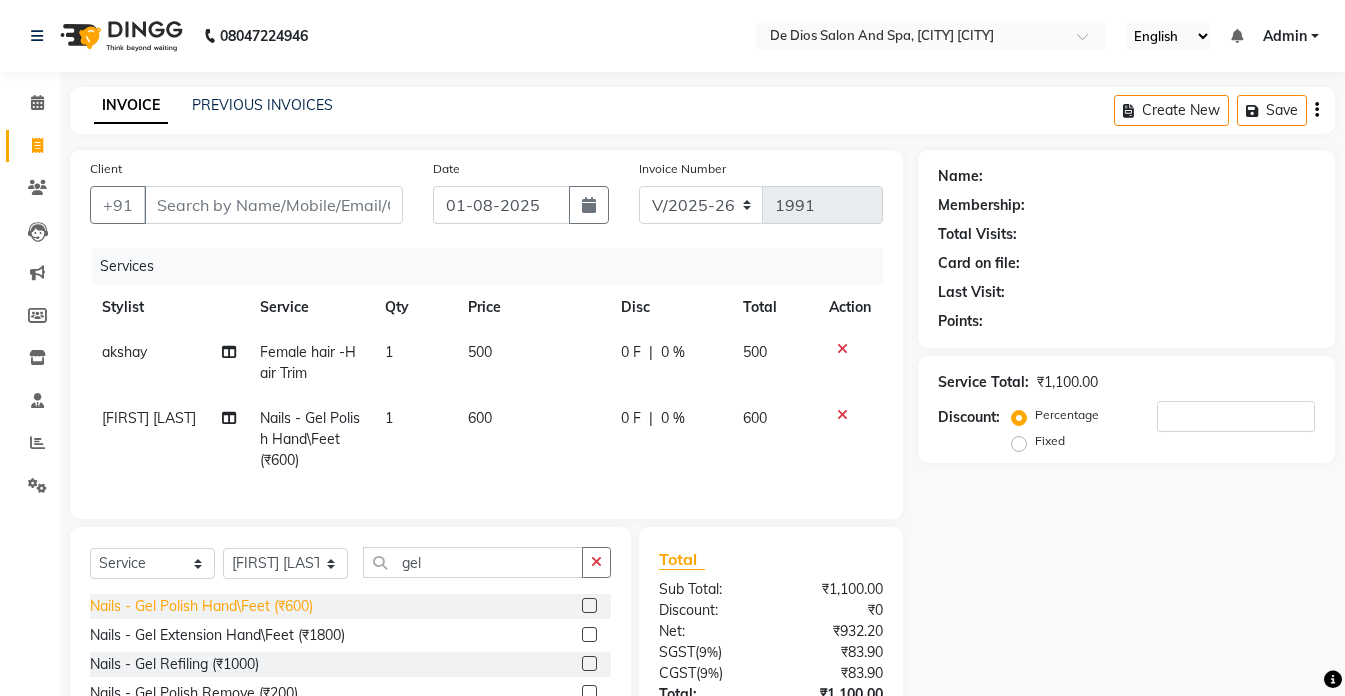 click on "Nails - Gel Polish Hand\Feet (₹600)" 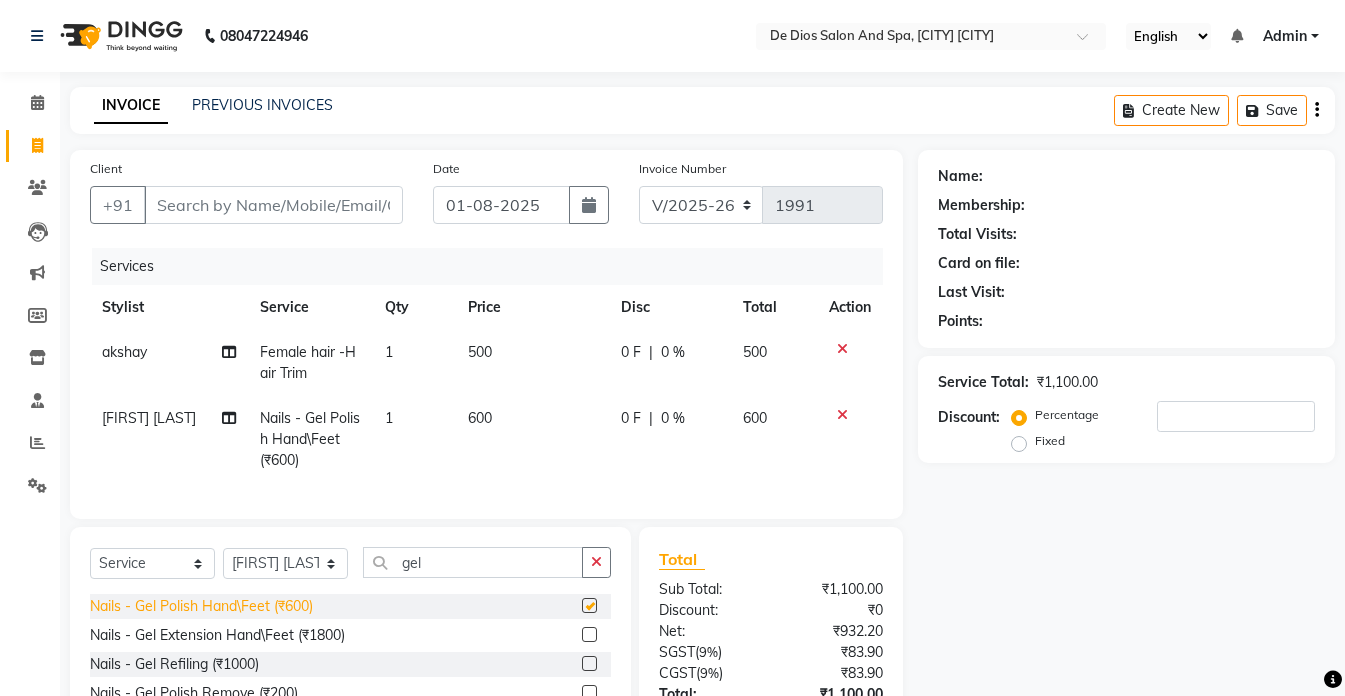 checkbox on "false" 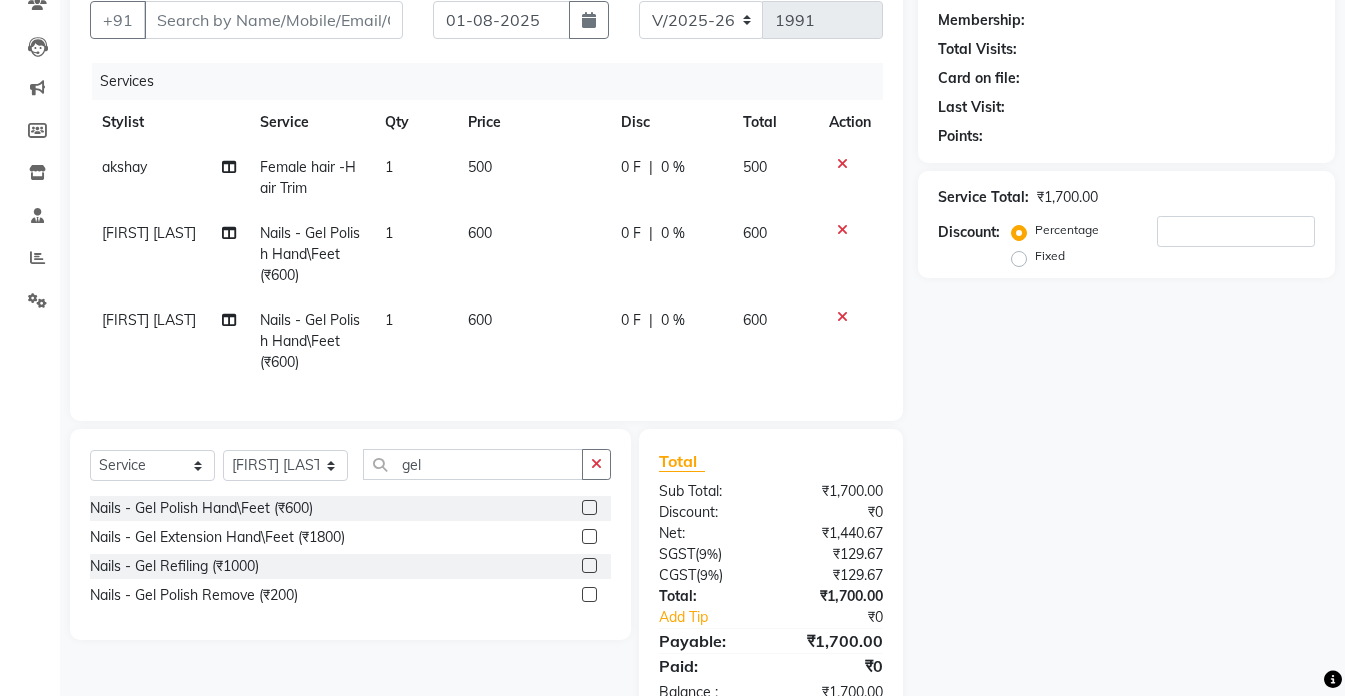 scroll, scrollTop: 200, scrollLeft: 0, axis: vertical 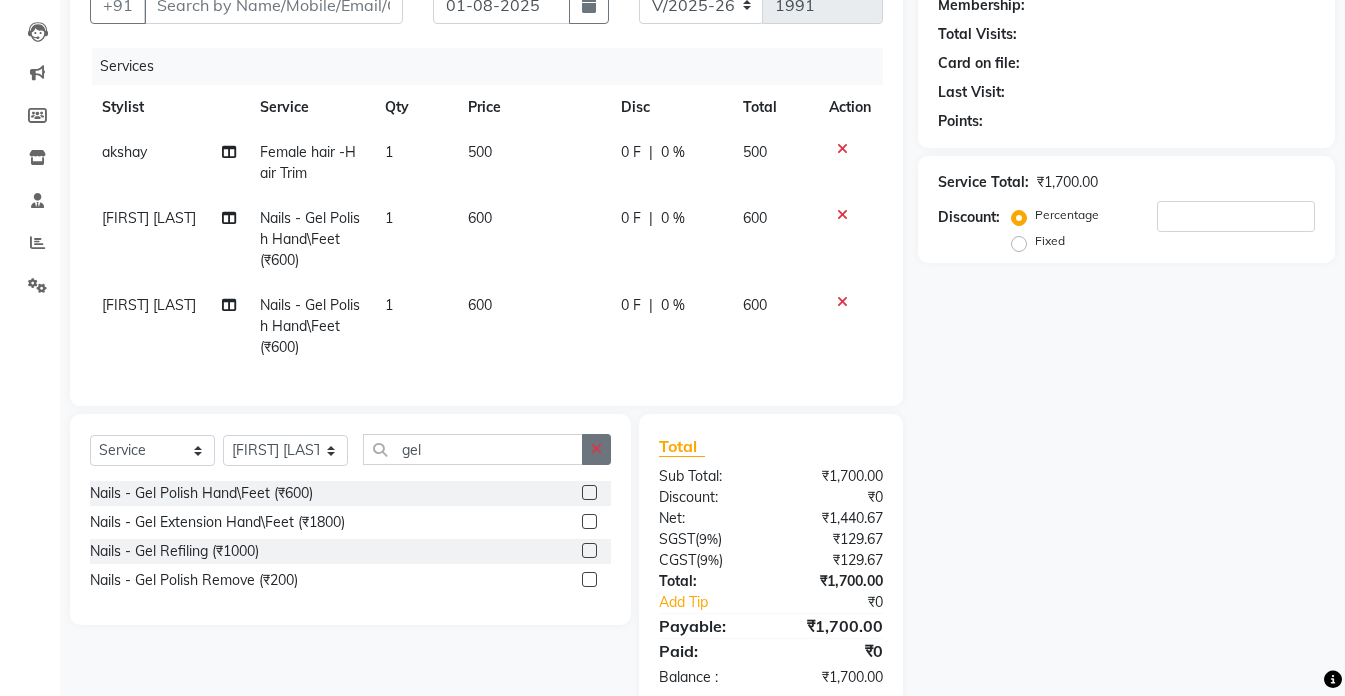 click 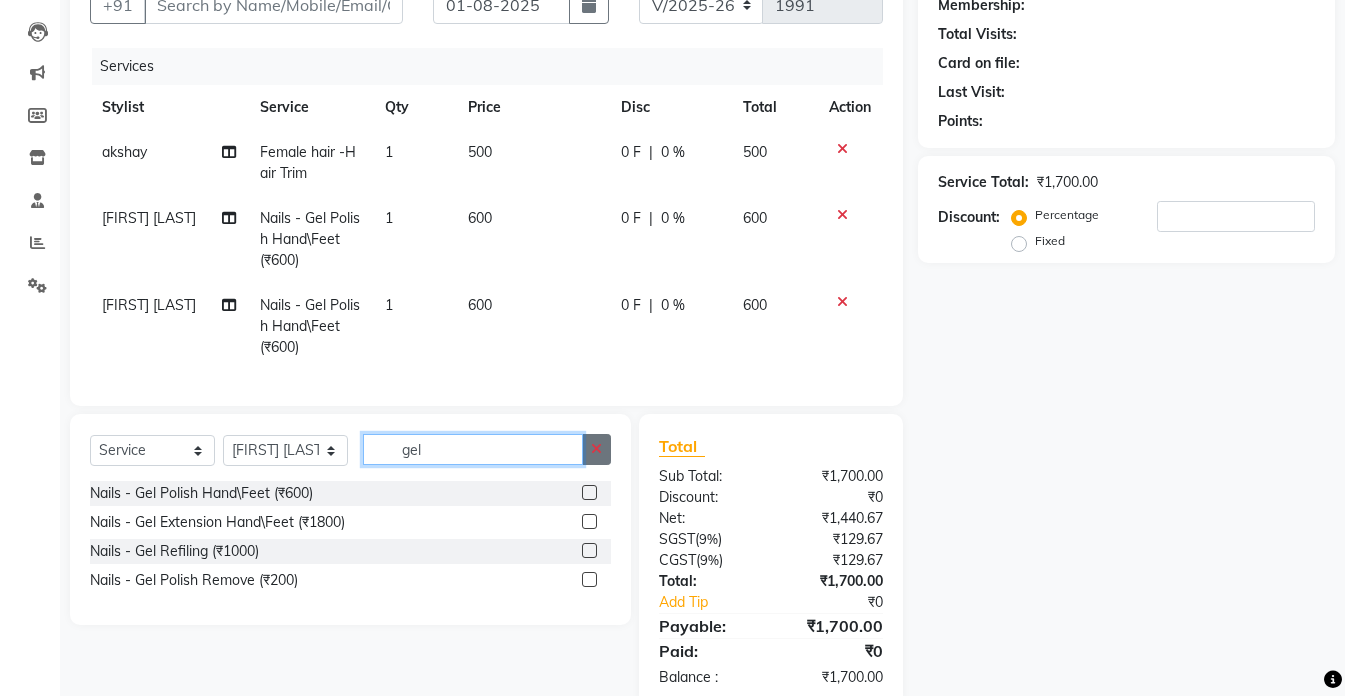 type 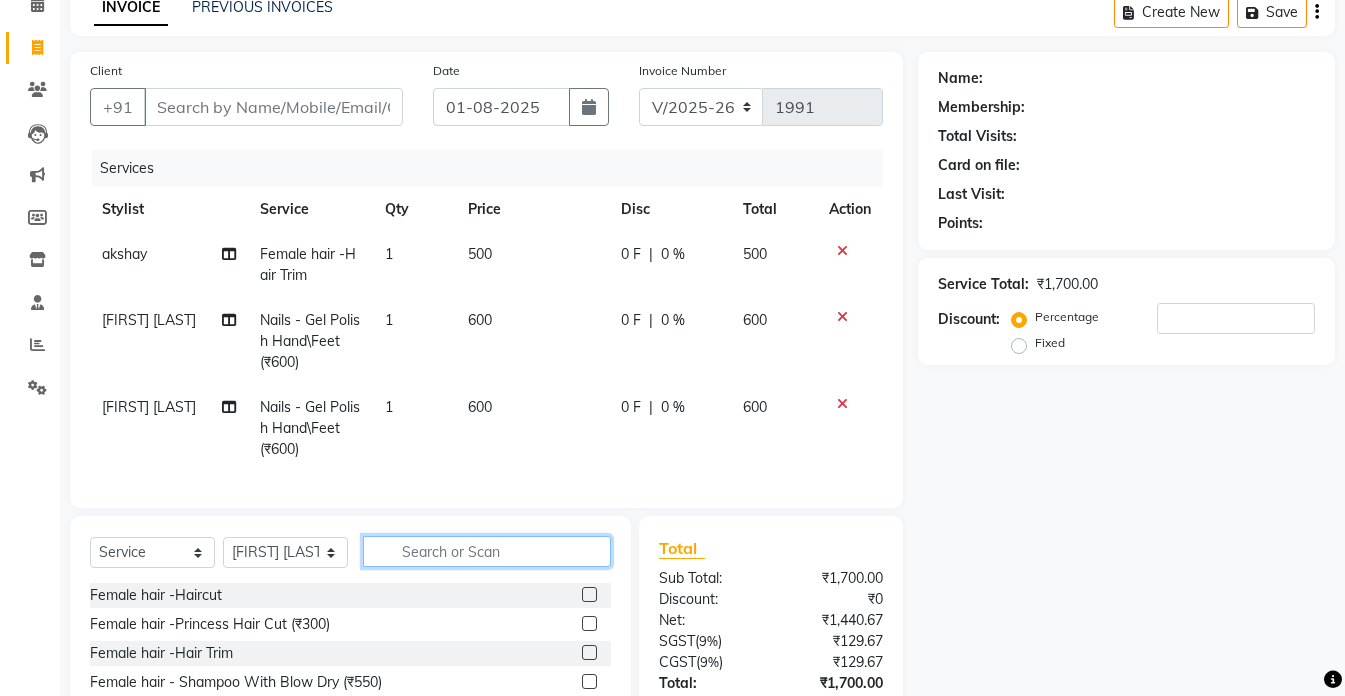 scroll, scrollTop: 0, scrollLeft: 0, axis: both 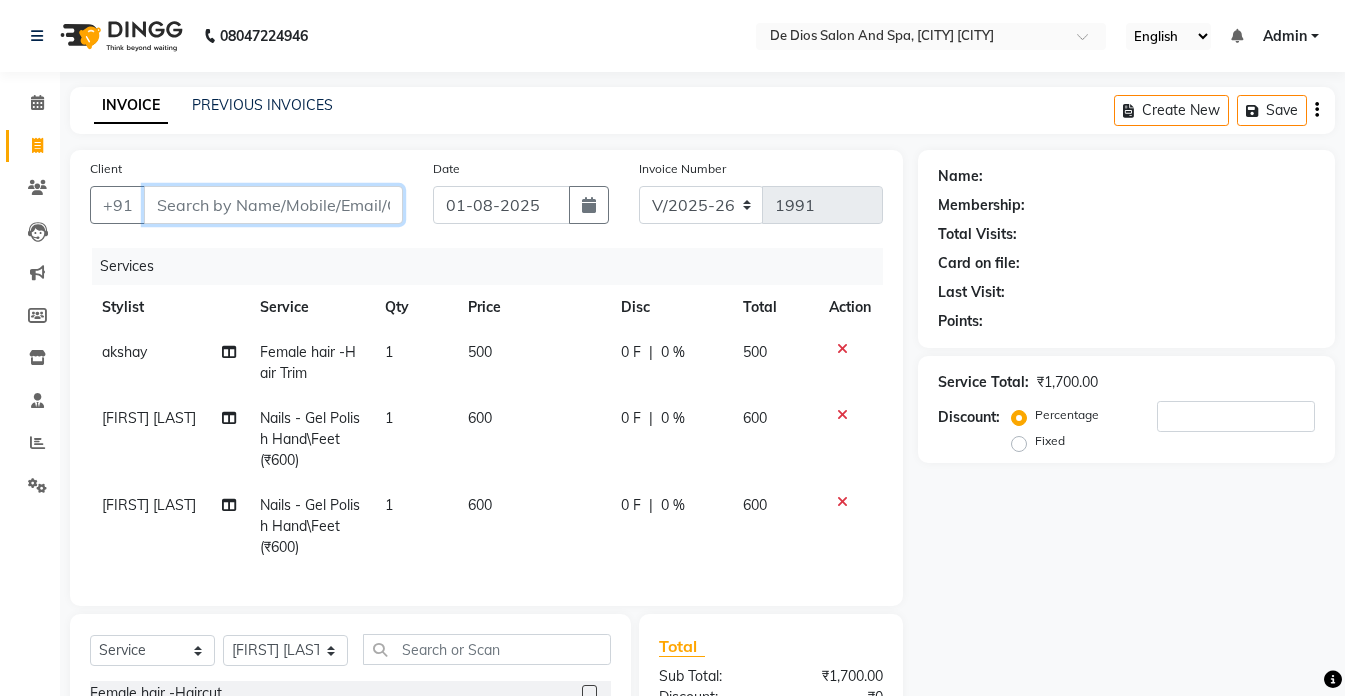 click on "Client" at bounding box center (273, 205) 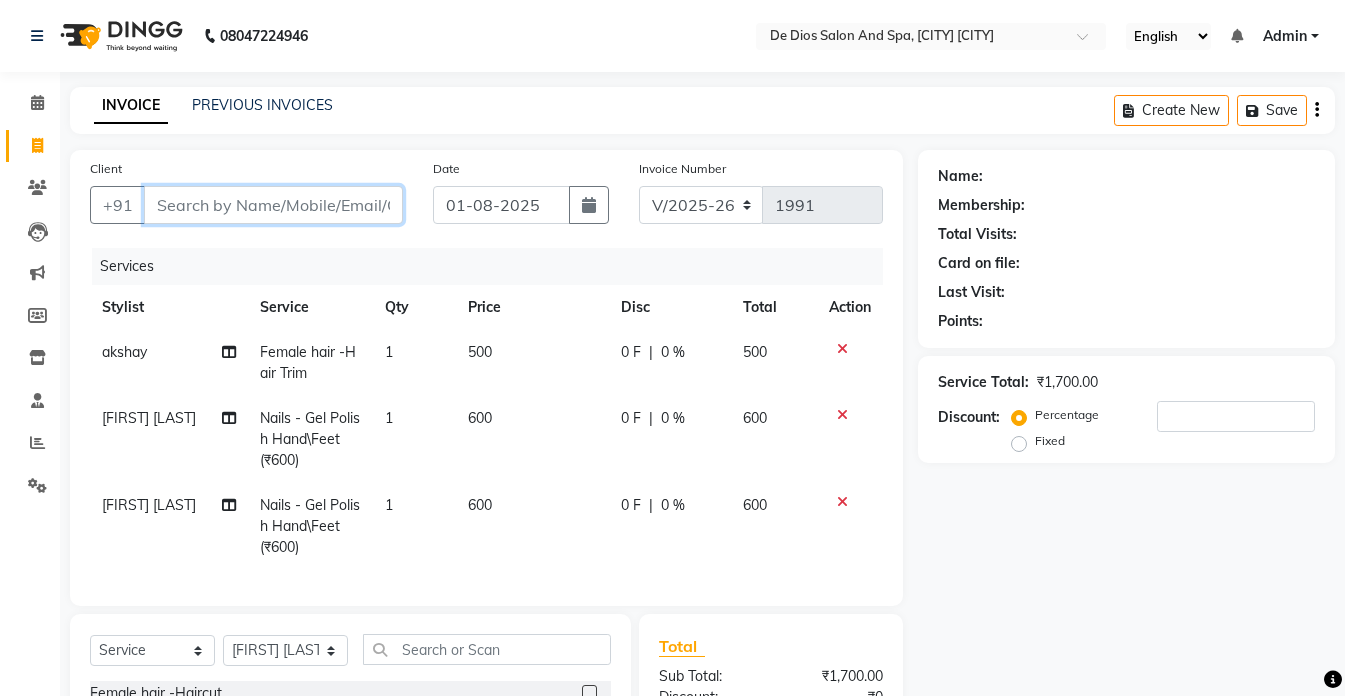 type on "9" 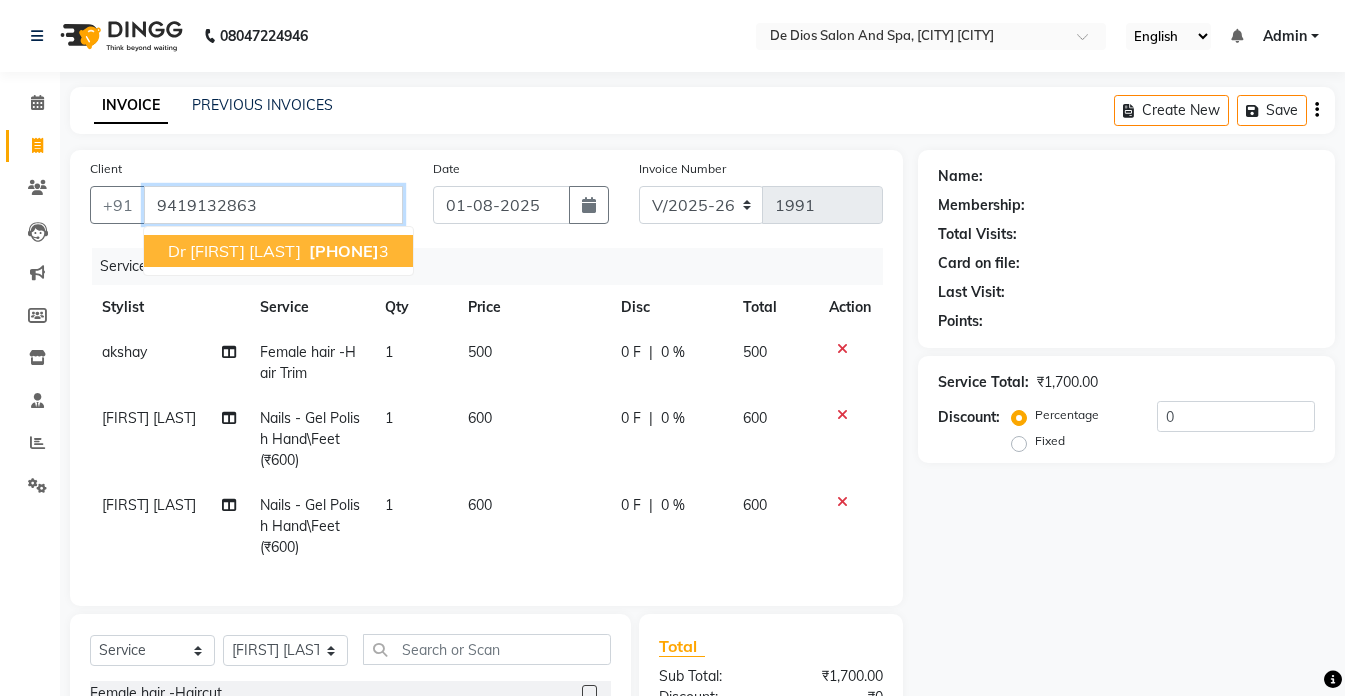 type on "9419132863" 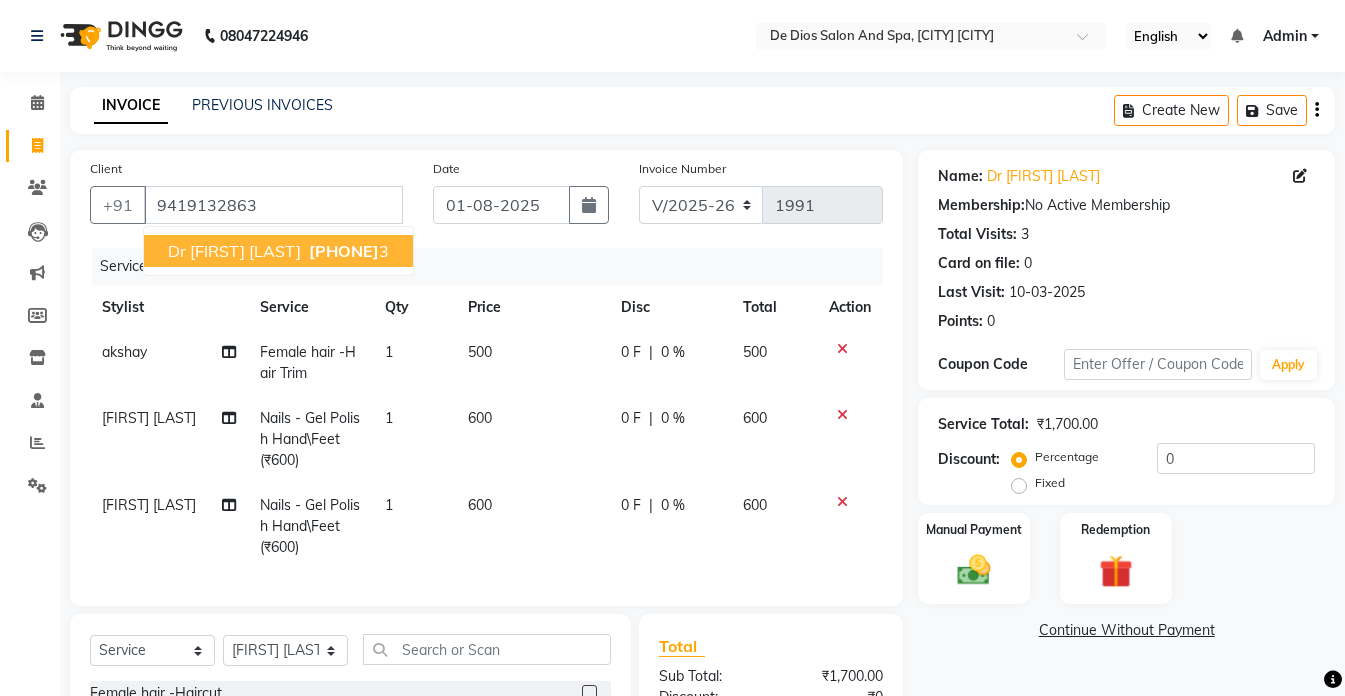 click on "[PHONE]" at bounding box center [347, 251] 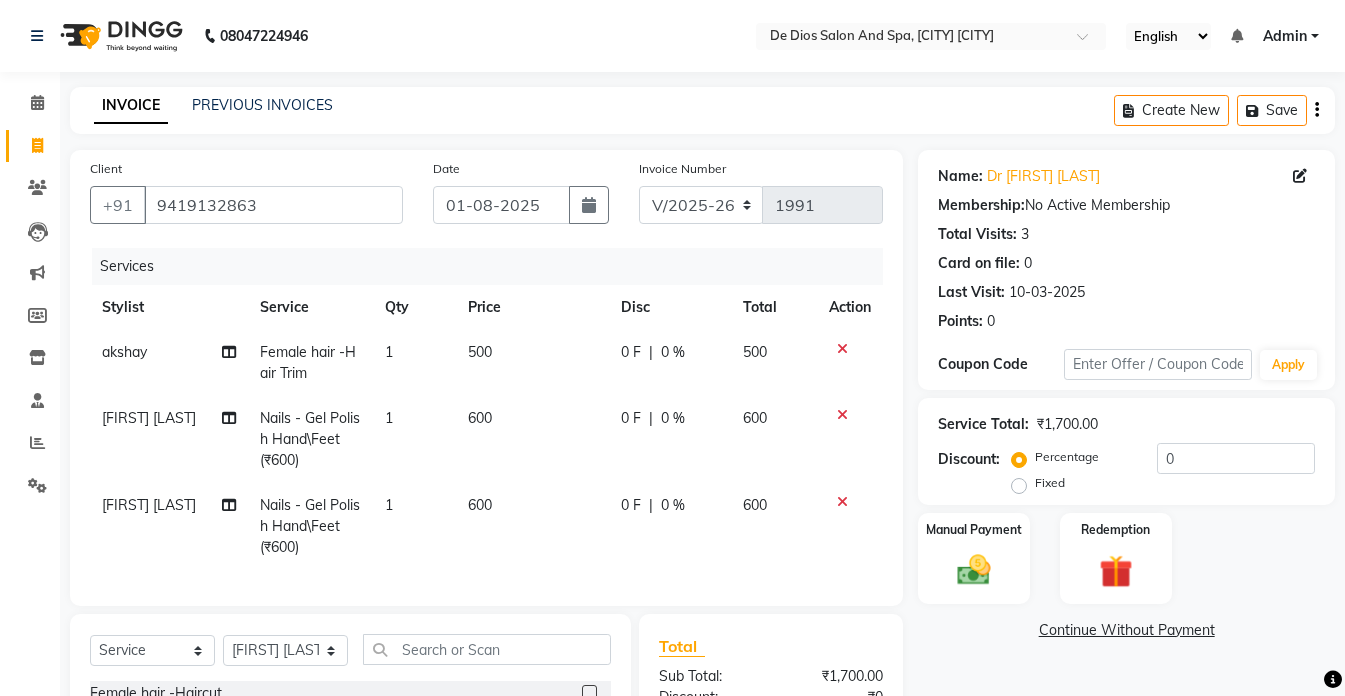 scroll, scrollTop: 100, scrollLeft: 0, axis: vertical 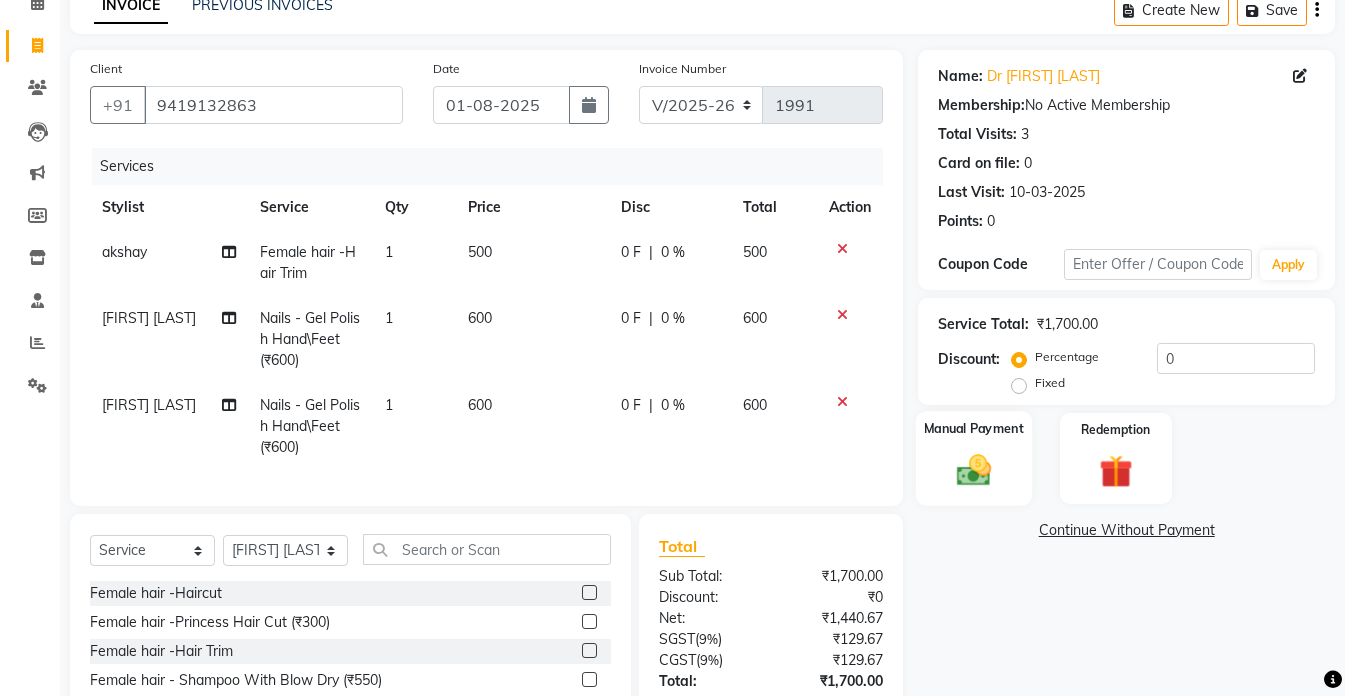 click 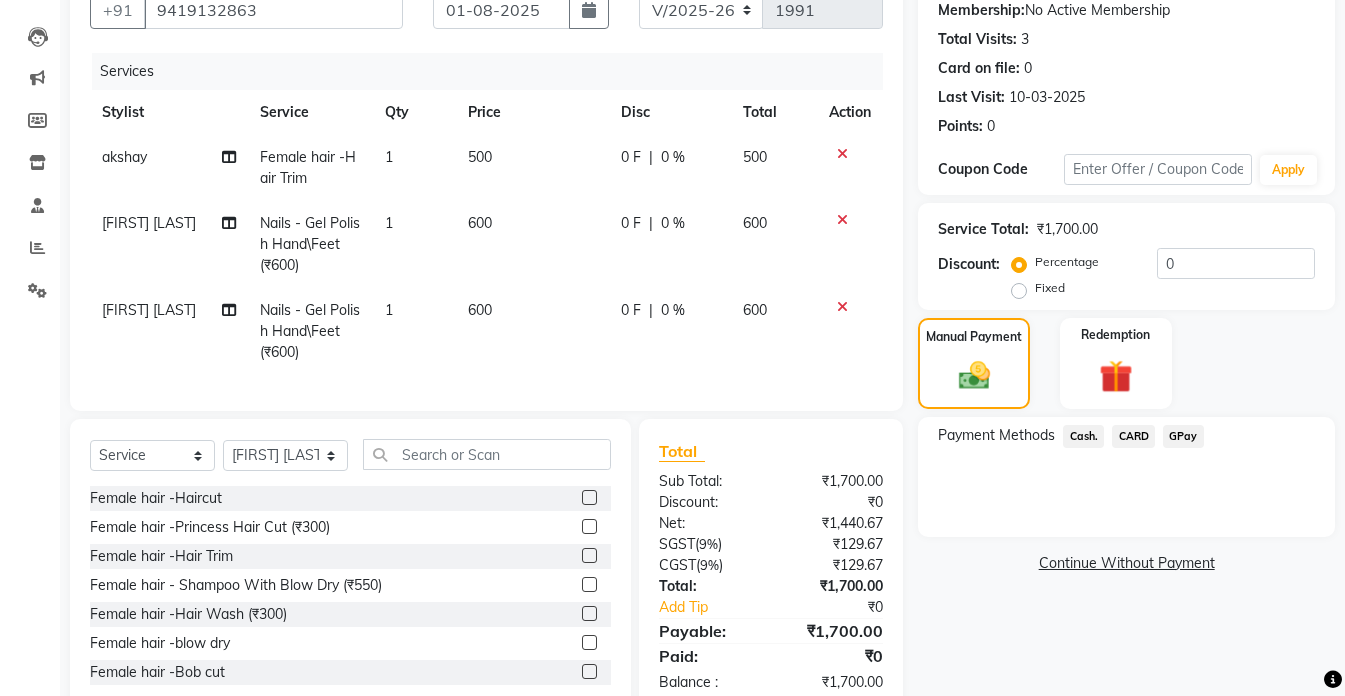 scroll, scrollTop: 258, scrollLeft: 0, axis: vertical 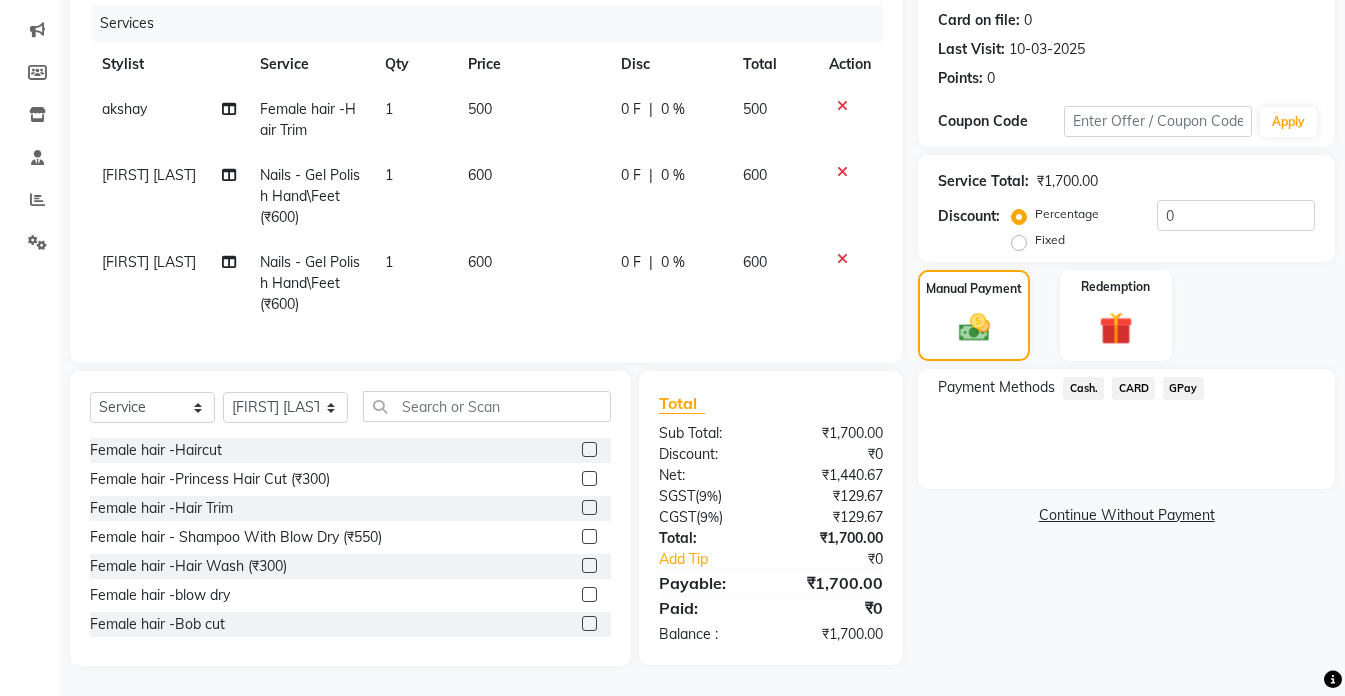 click on "GPay" 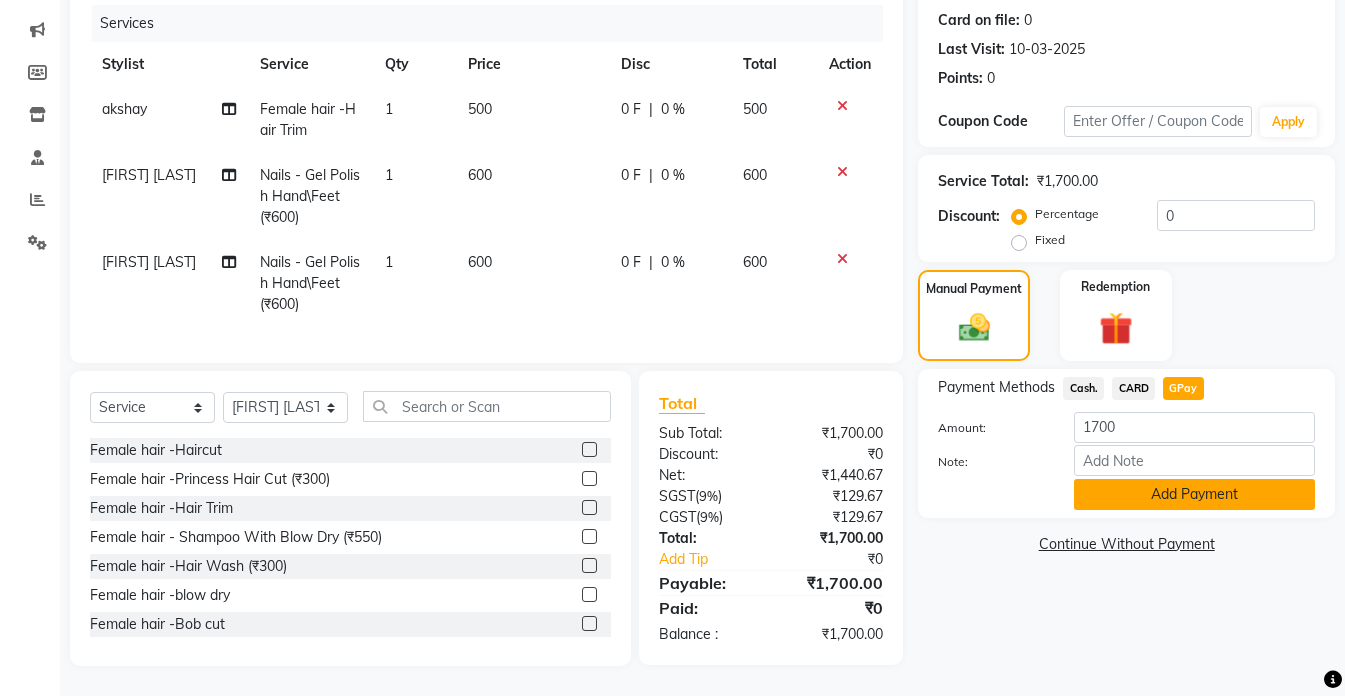 click on "Add Payment" 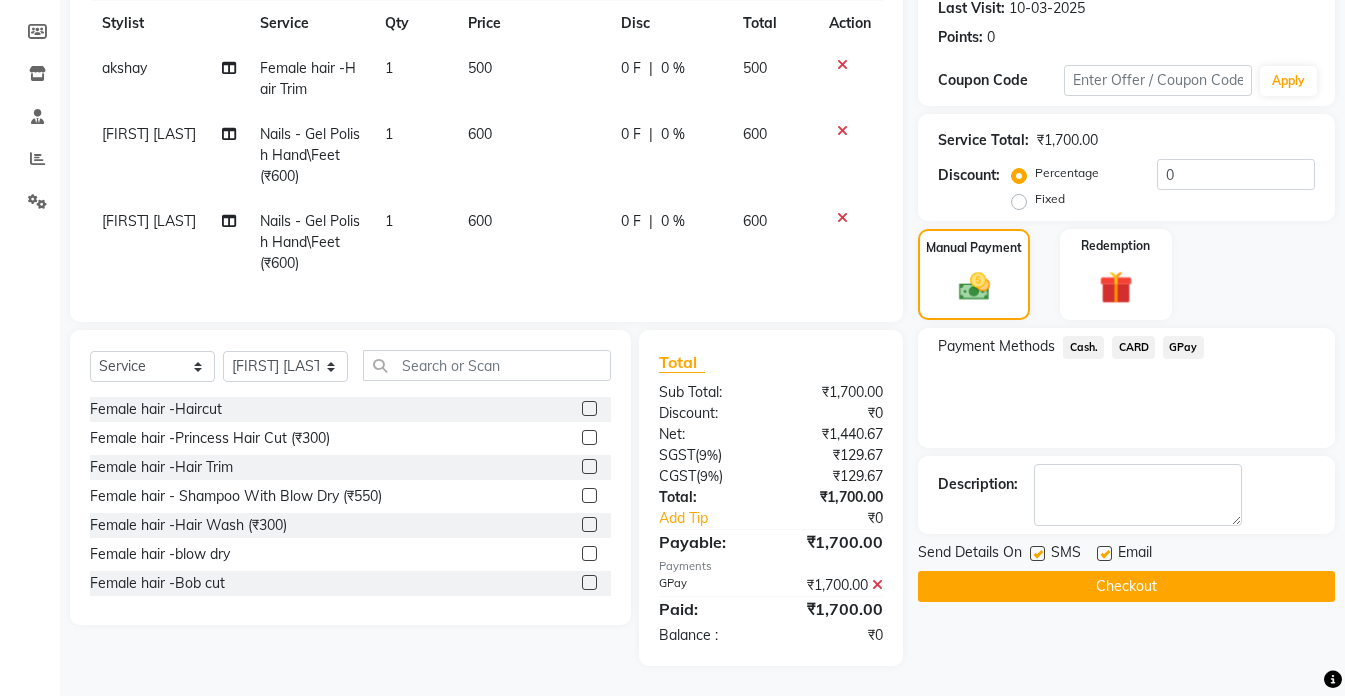 scroll, scrollTop: 299, scrollLeft: 0, axis: vertical 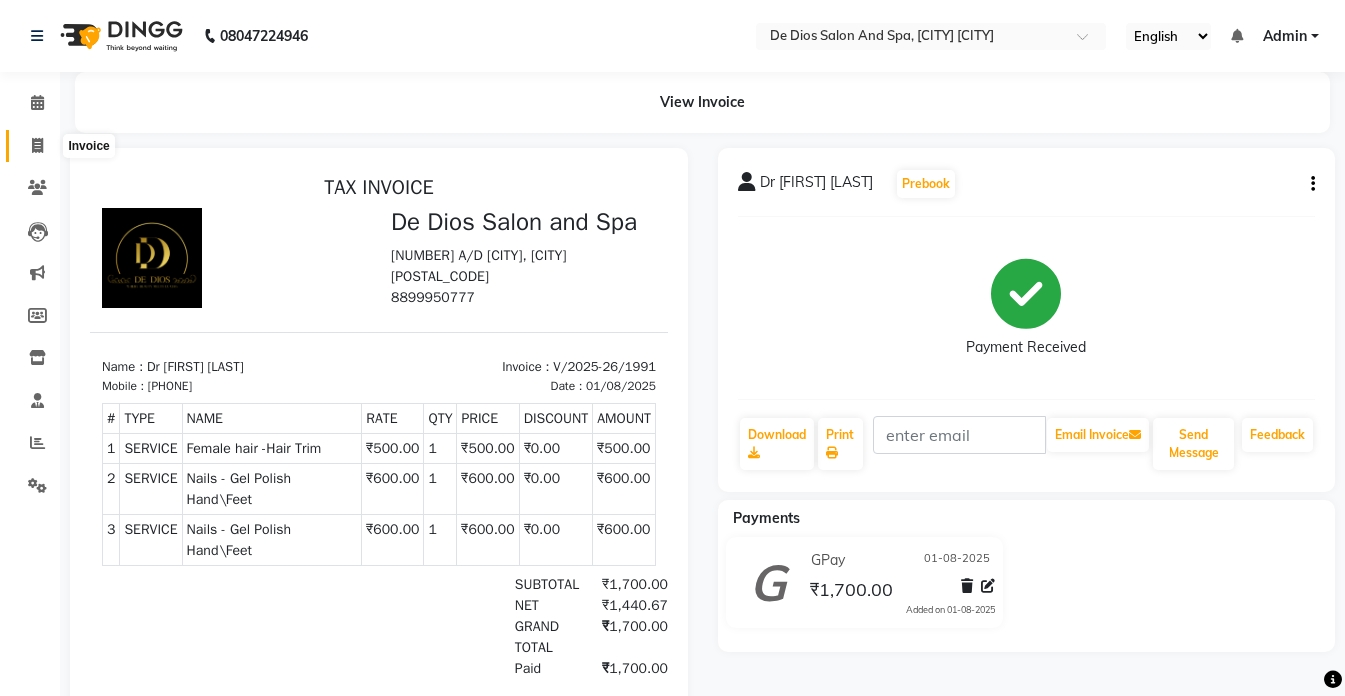 click 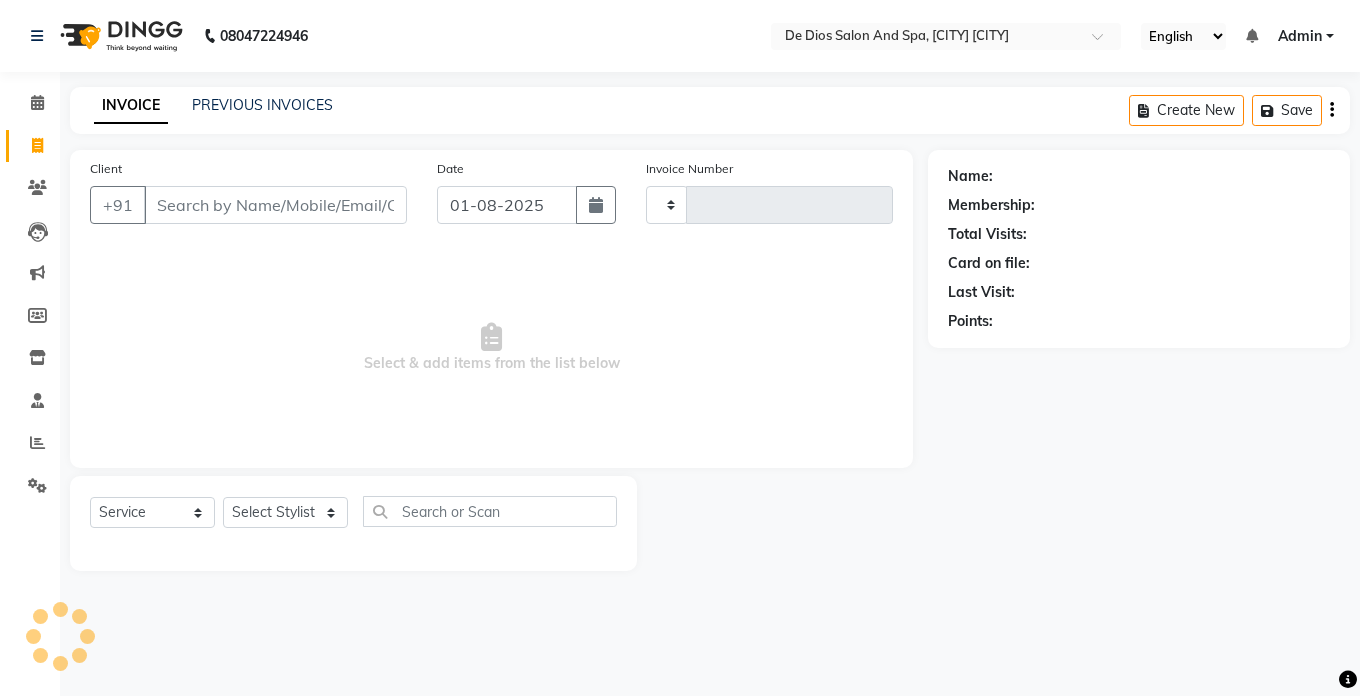 type on "1992" 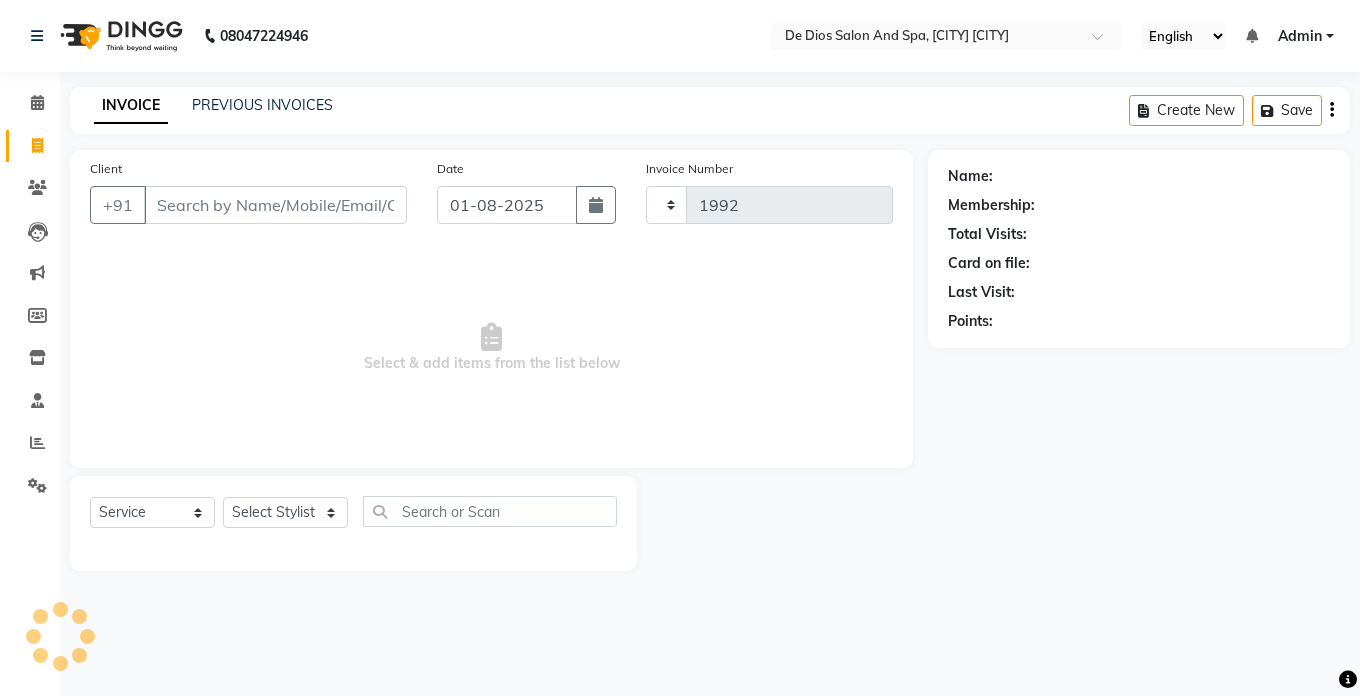 select on "6431" 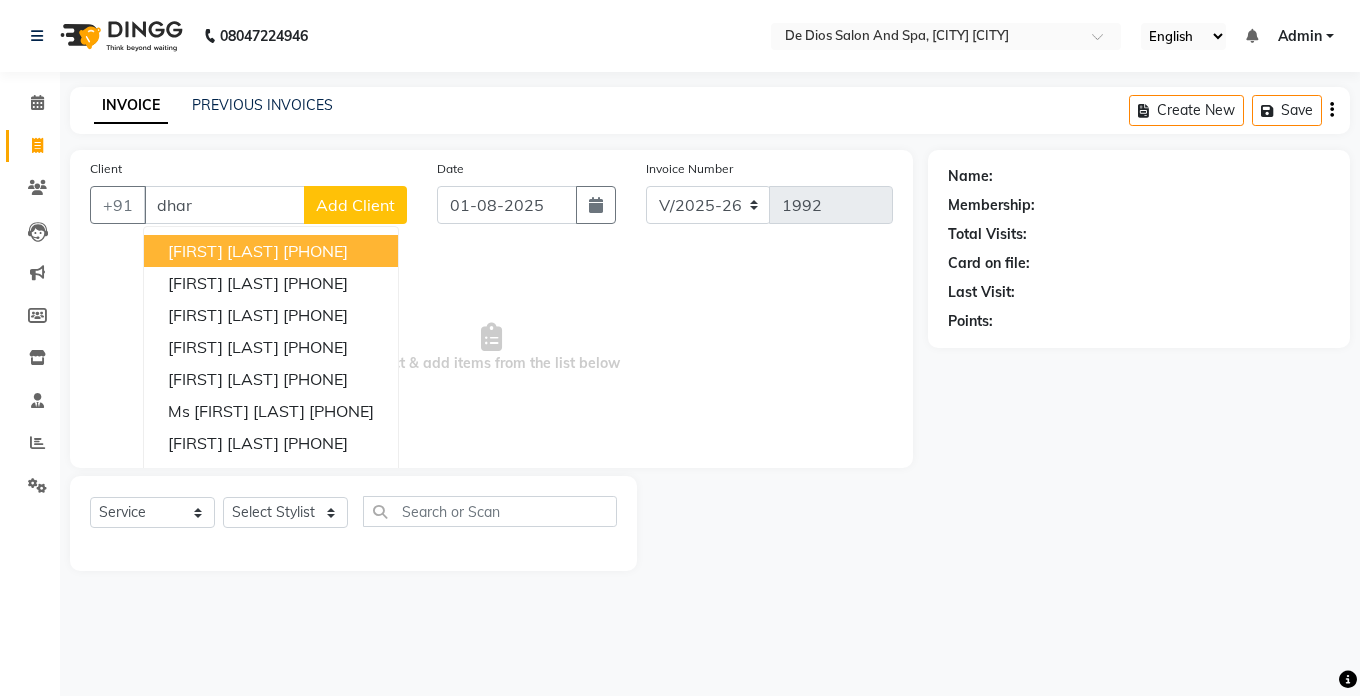 click on "[PHONE]" at bounding box center [315, 251] 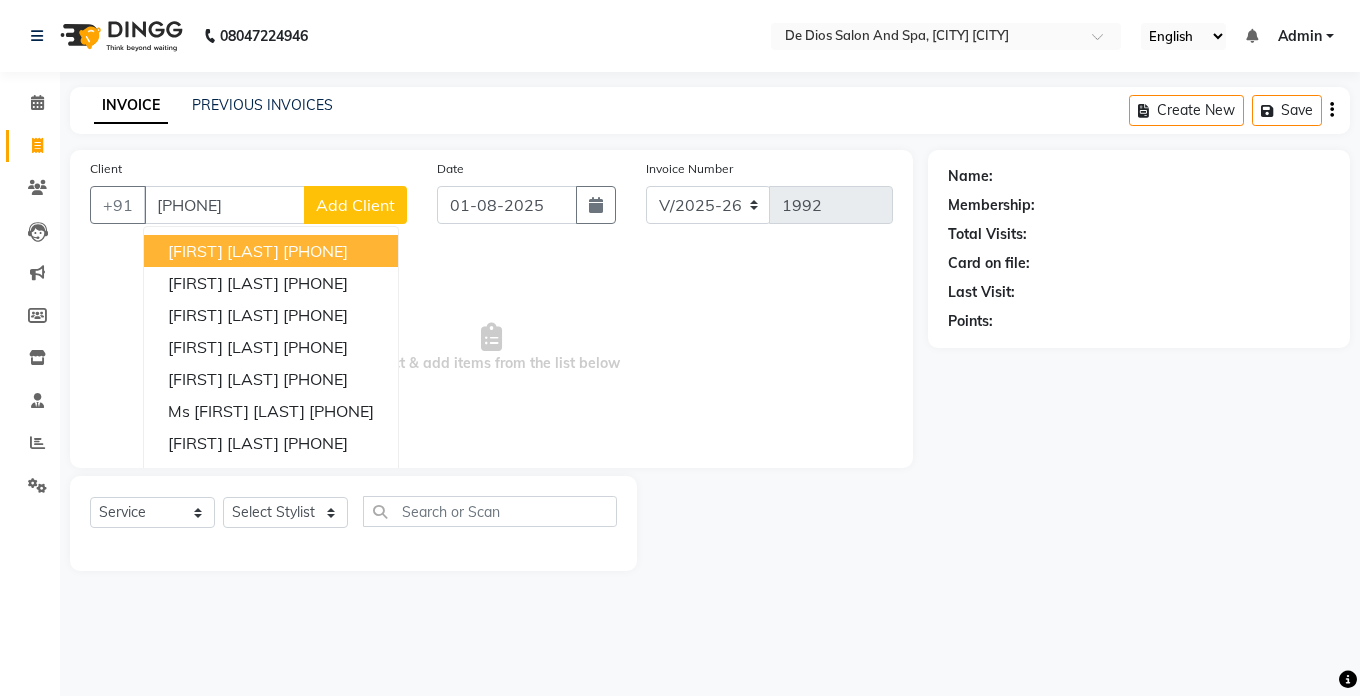 type on "[PHONE]" 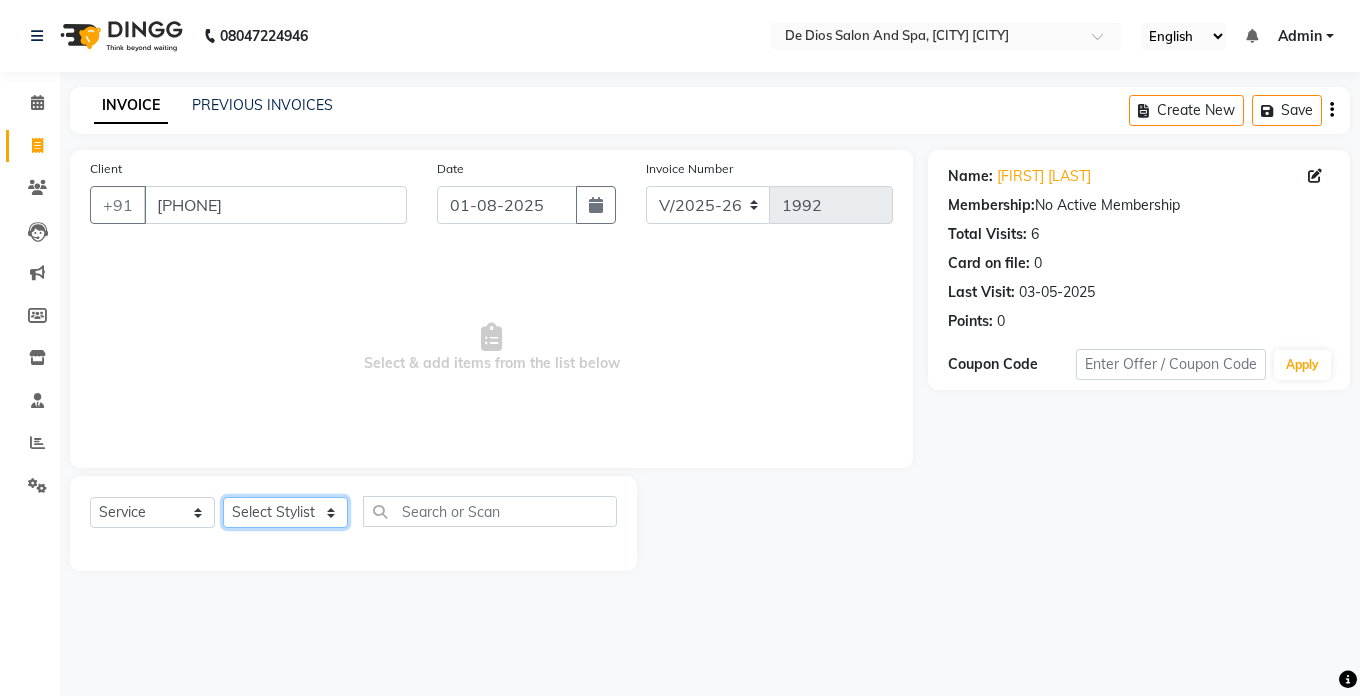 click on "Select Stylist [FIRST] [FIRST] [FIRST] [FIRST] [FIRST] [FIRST] [LAST] [FIRST] [FIRST] [FIRST] [FIRST]" 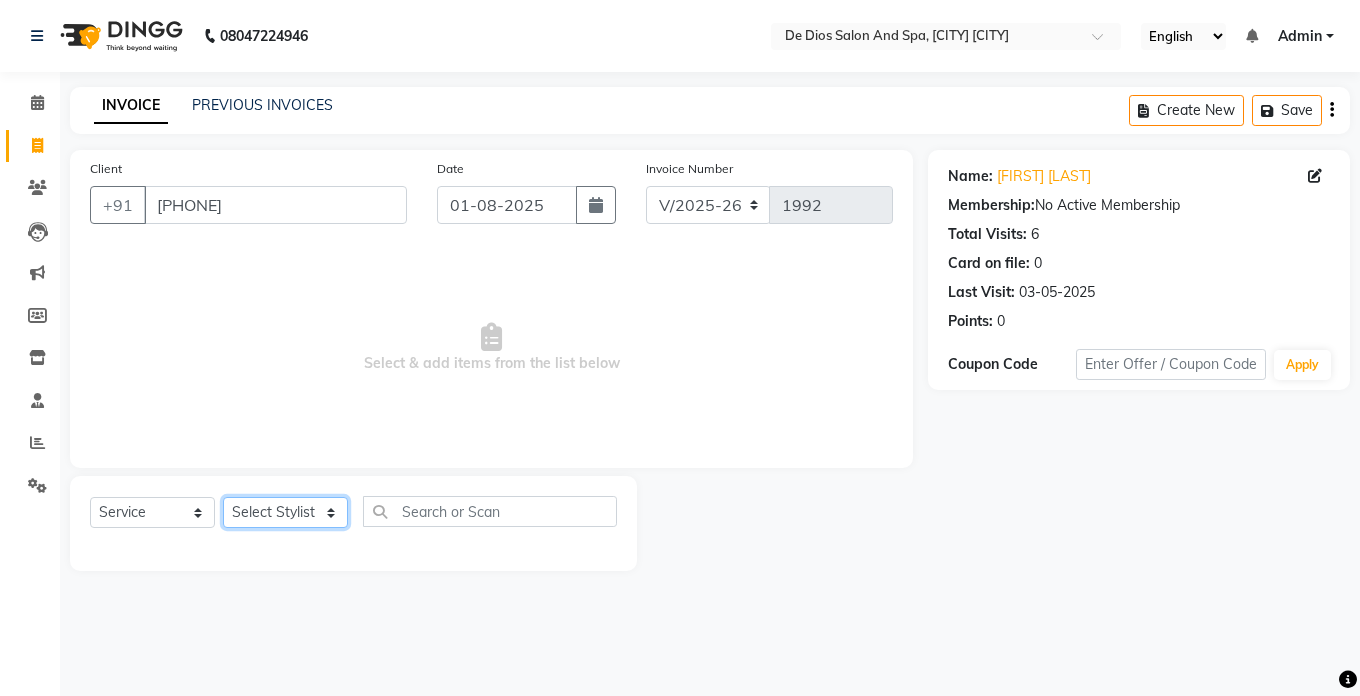 click on "Select Stylist [FIRST] [FIRST] [FIRST] [FIRST] [FIRST] [FIRST] [LAST] [FIRST] [FIRST] [FIRST] [FIRST]" 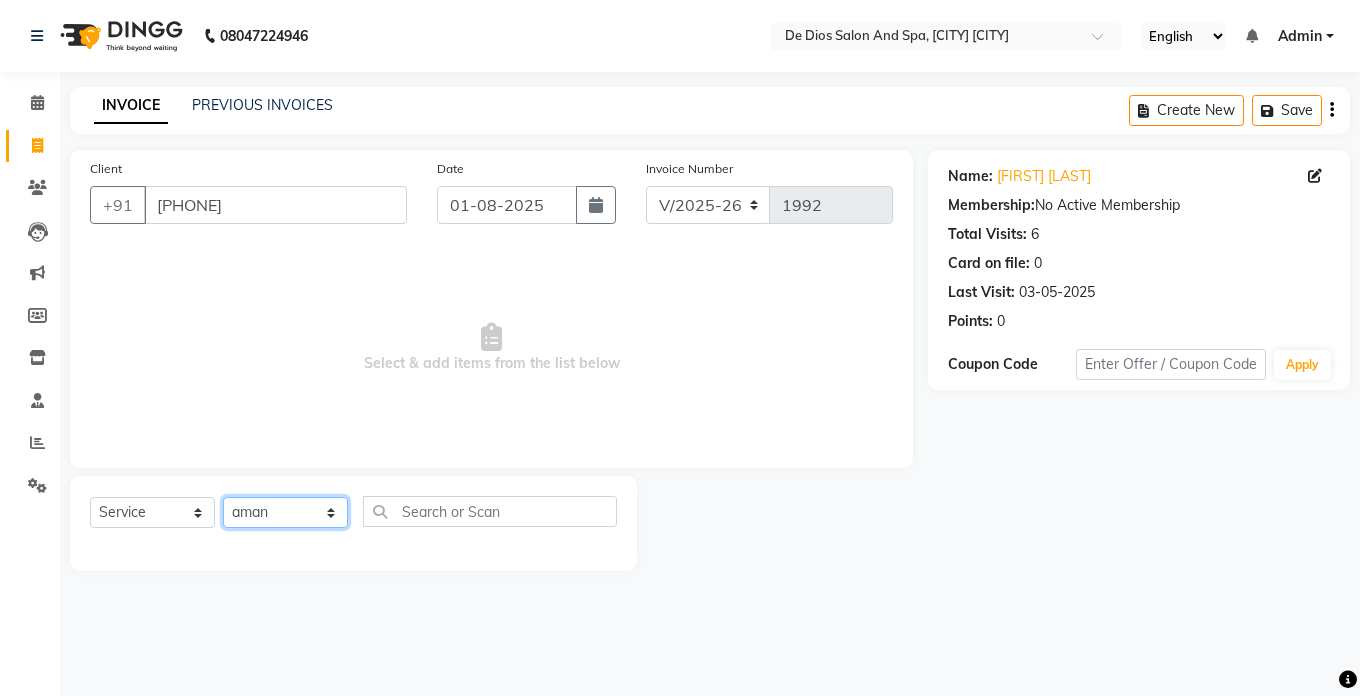 click on "Select Stylist [FIRST] [FIRST] [FIRST] [FIRST] [FIRST] [FIRST] [LAST] [FIRST] [FIRST] [FIRST] [FIRST]" 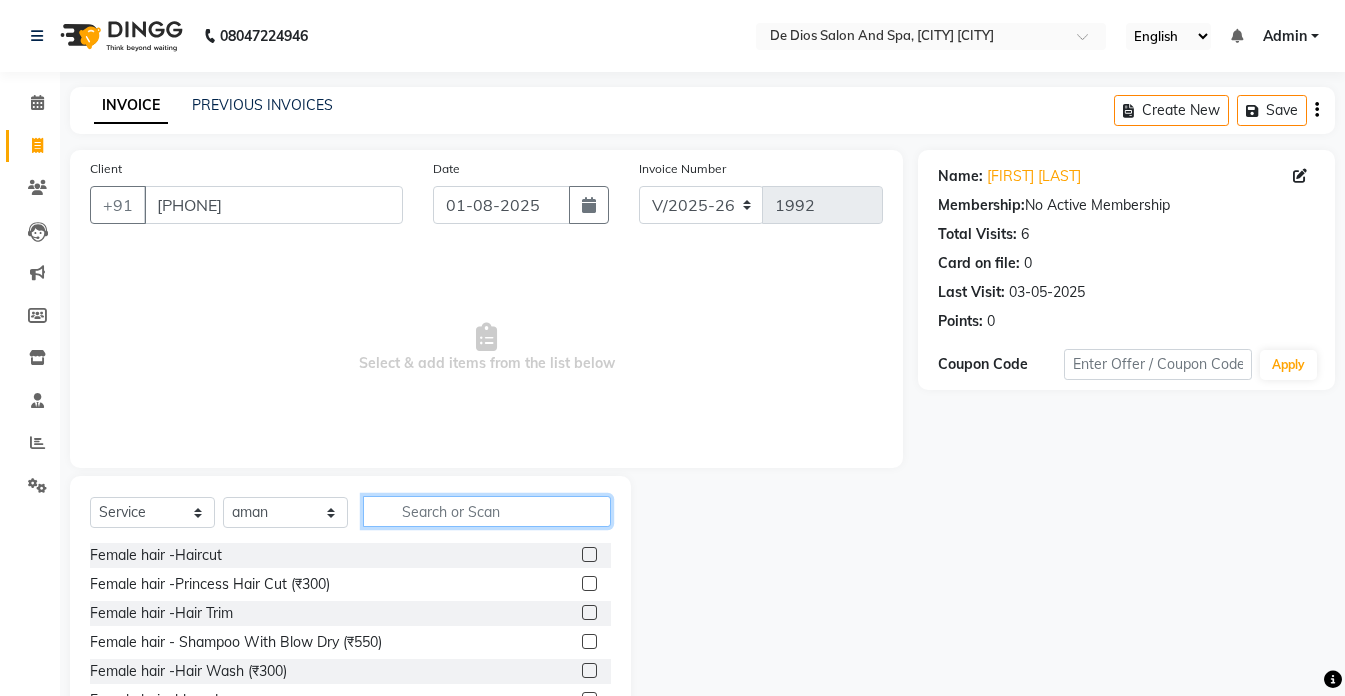 click 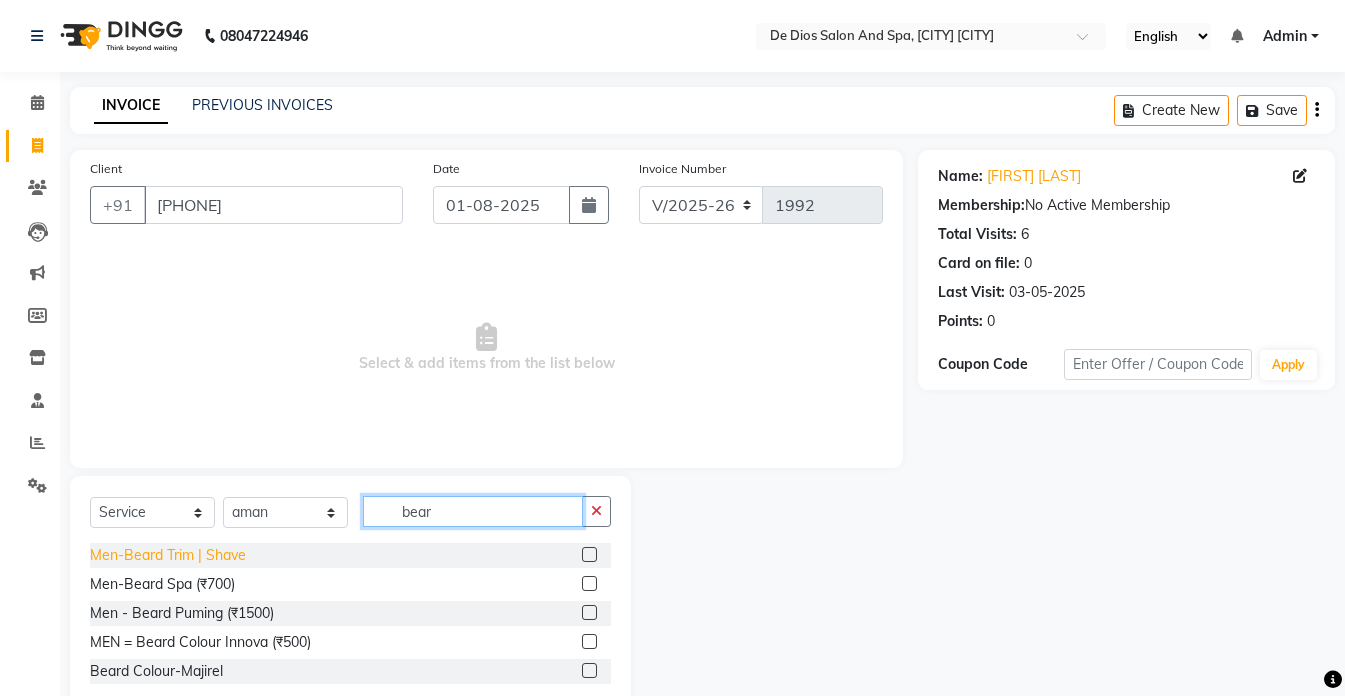 type on "bear" 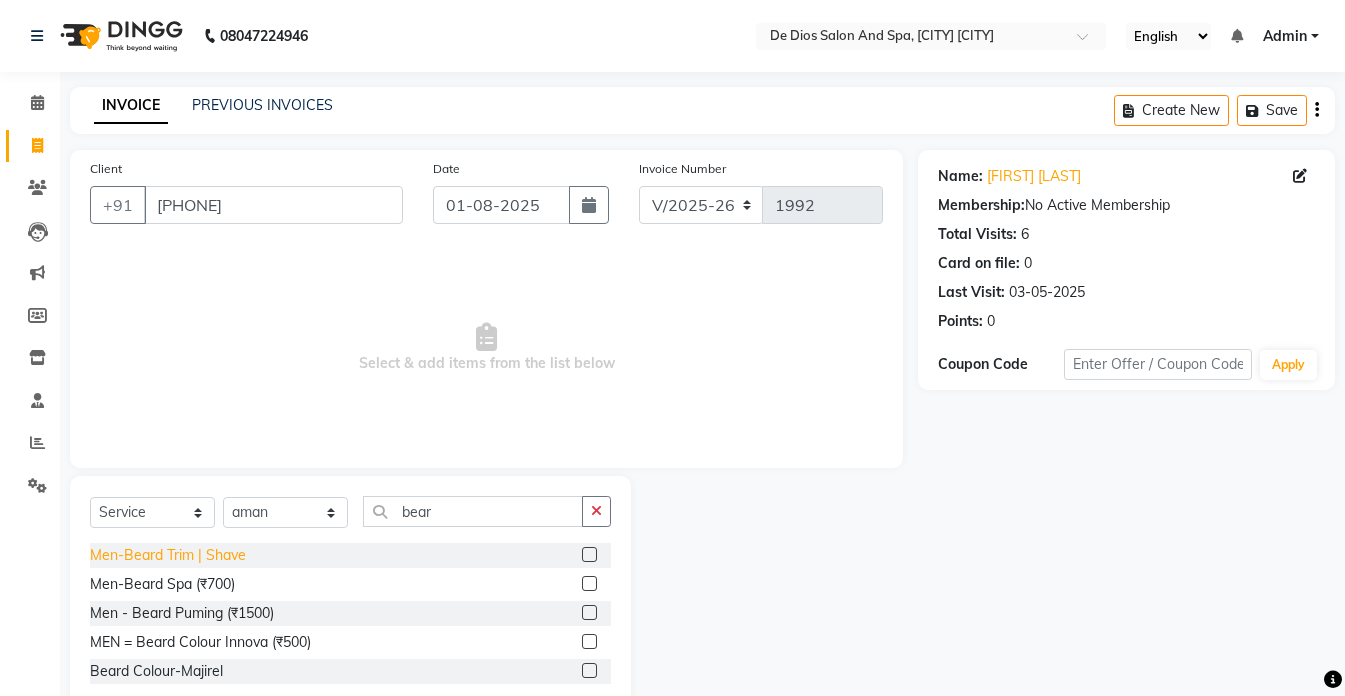 click on "Men-Beard Trim | Shave" 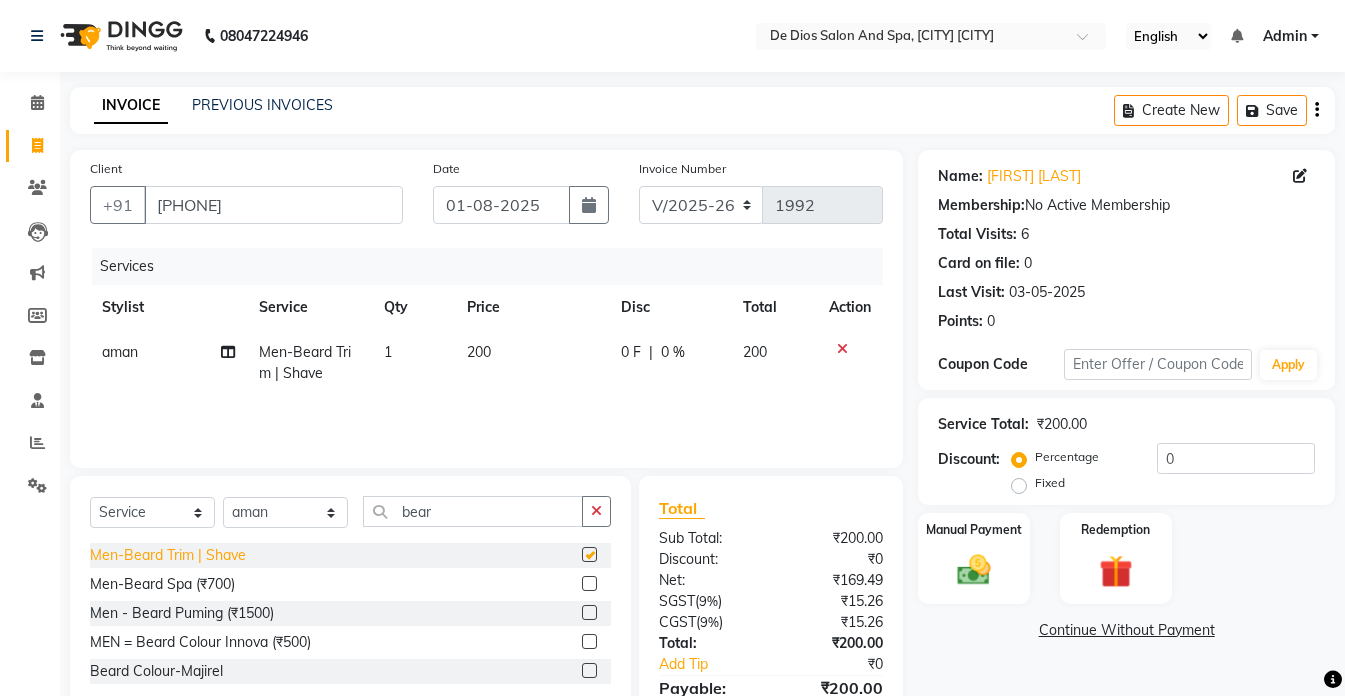 checkbox on "false" 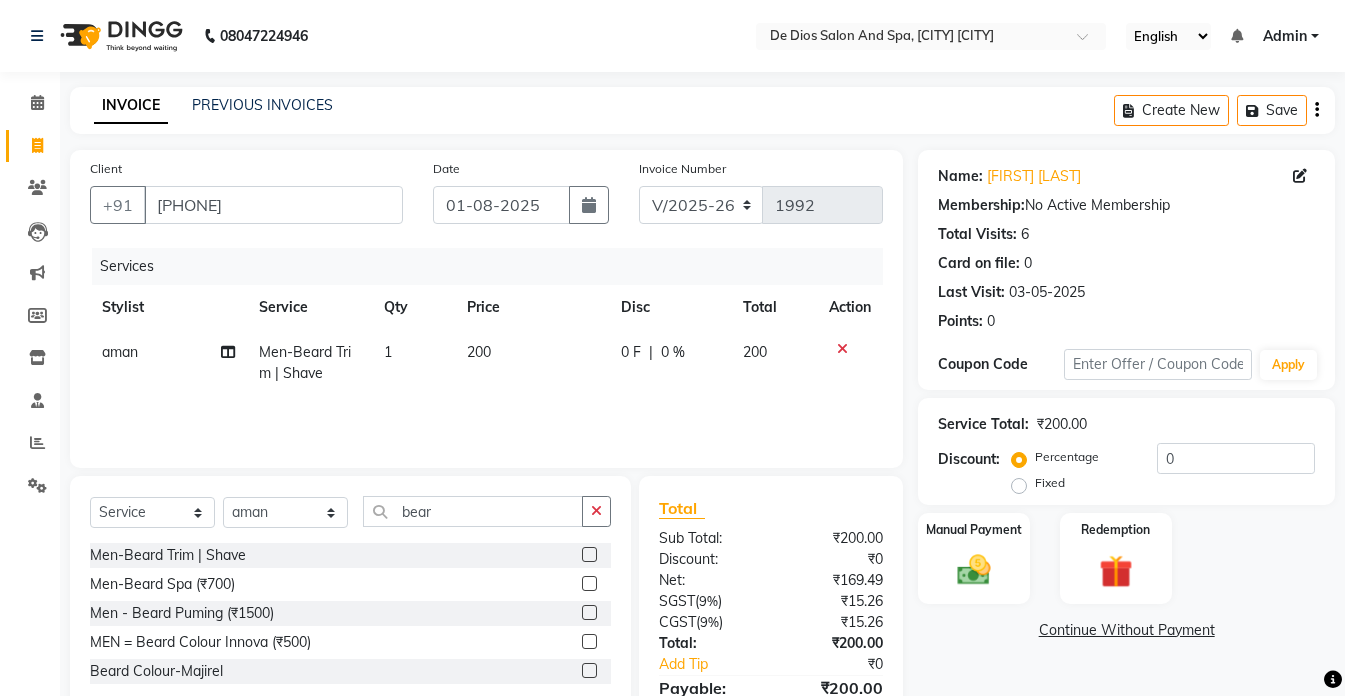 scroll, scrollTop: 100, scrollLeft: 0, axis: vertical 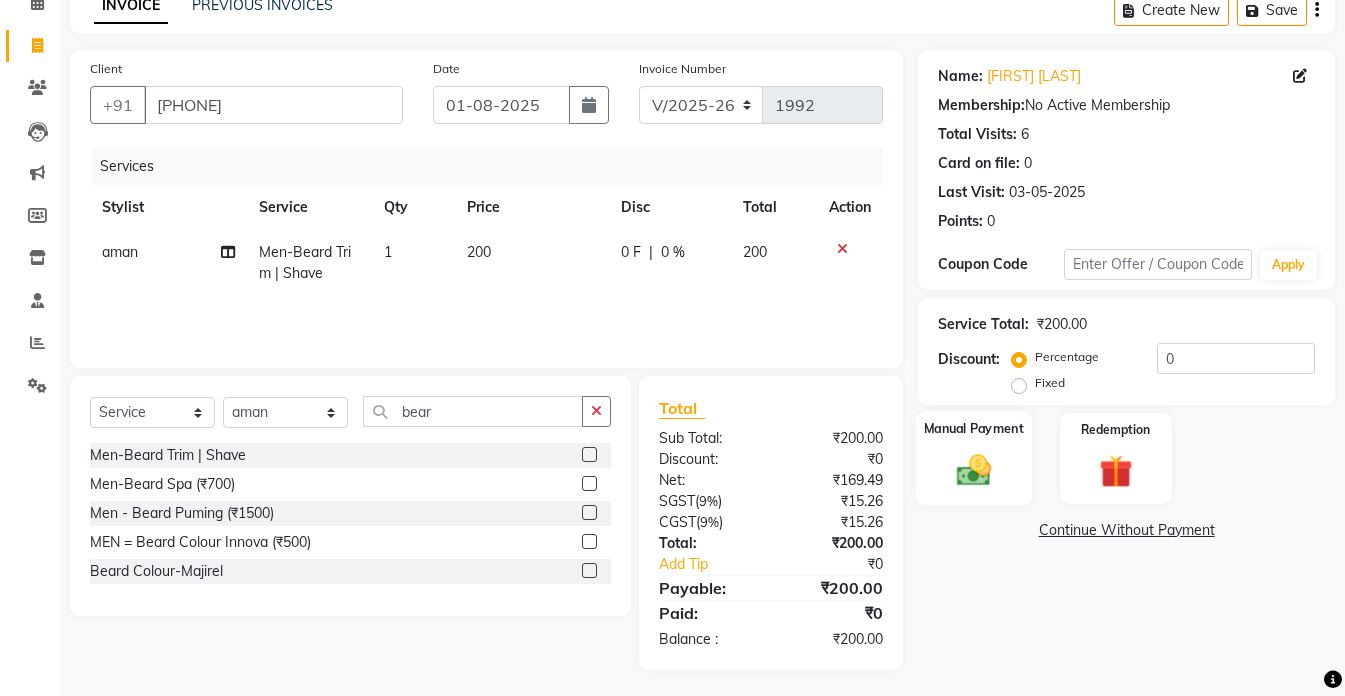 click on "Manual Payment" 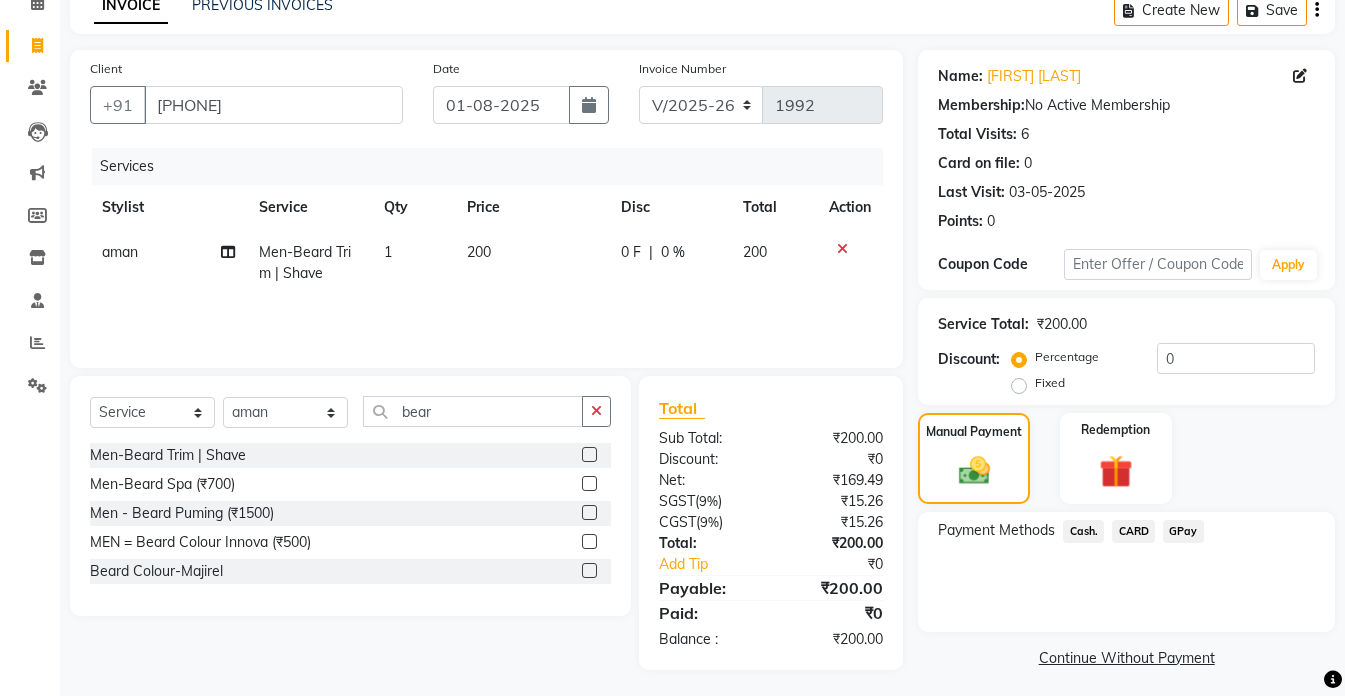 click on "GPay" 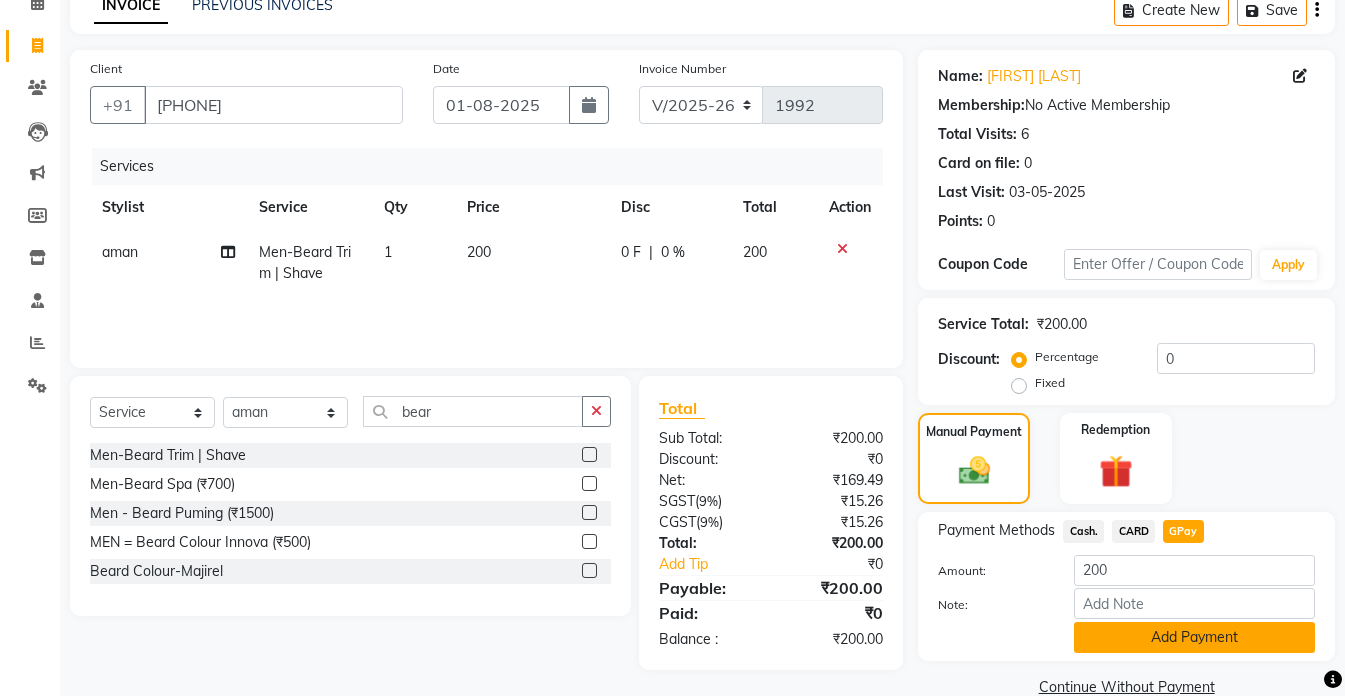 click on "Add Payment" 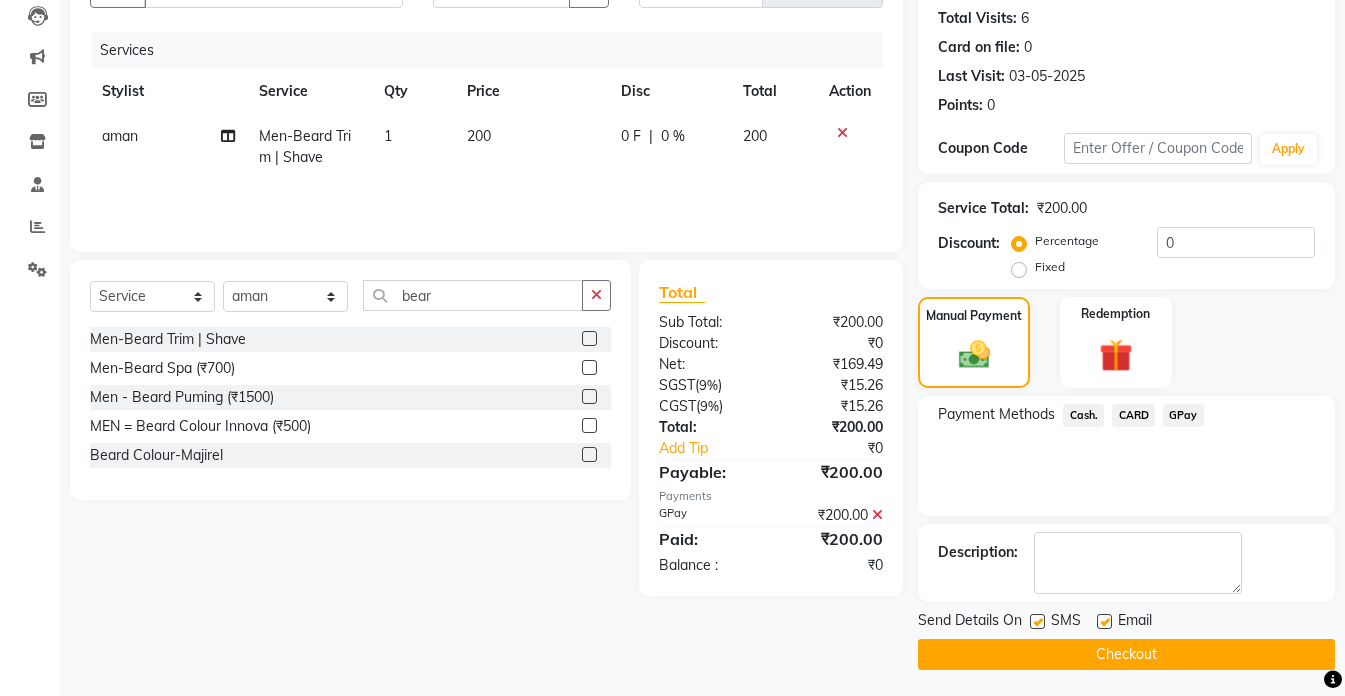 scroll, scrollTop: 220, scrollLeft: 0, axis: vertical 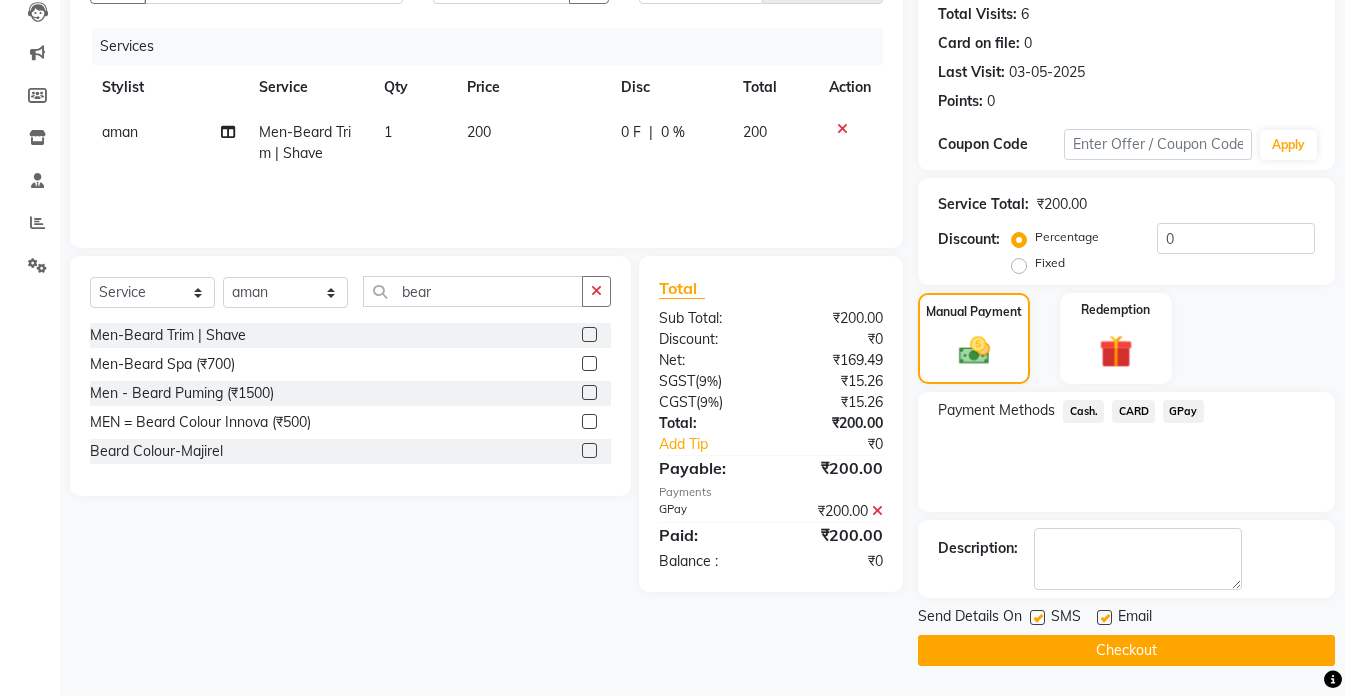click on "200" 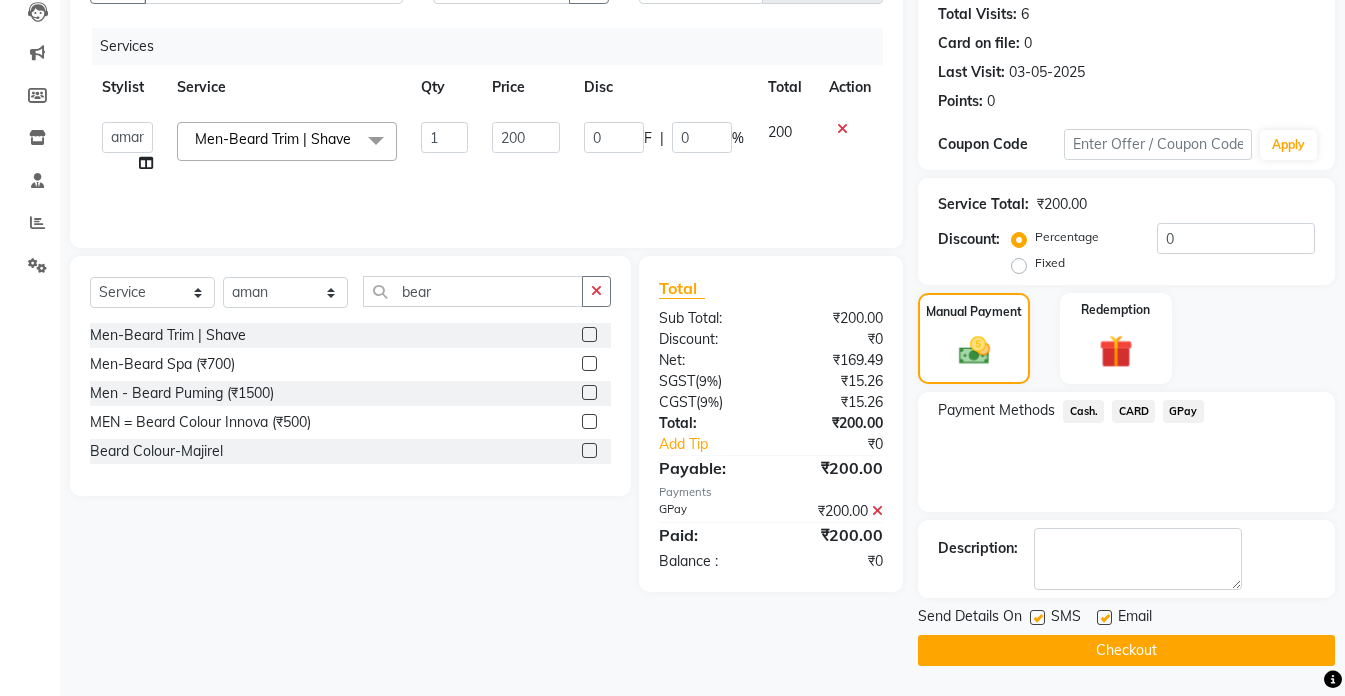 click on "200" 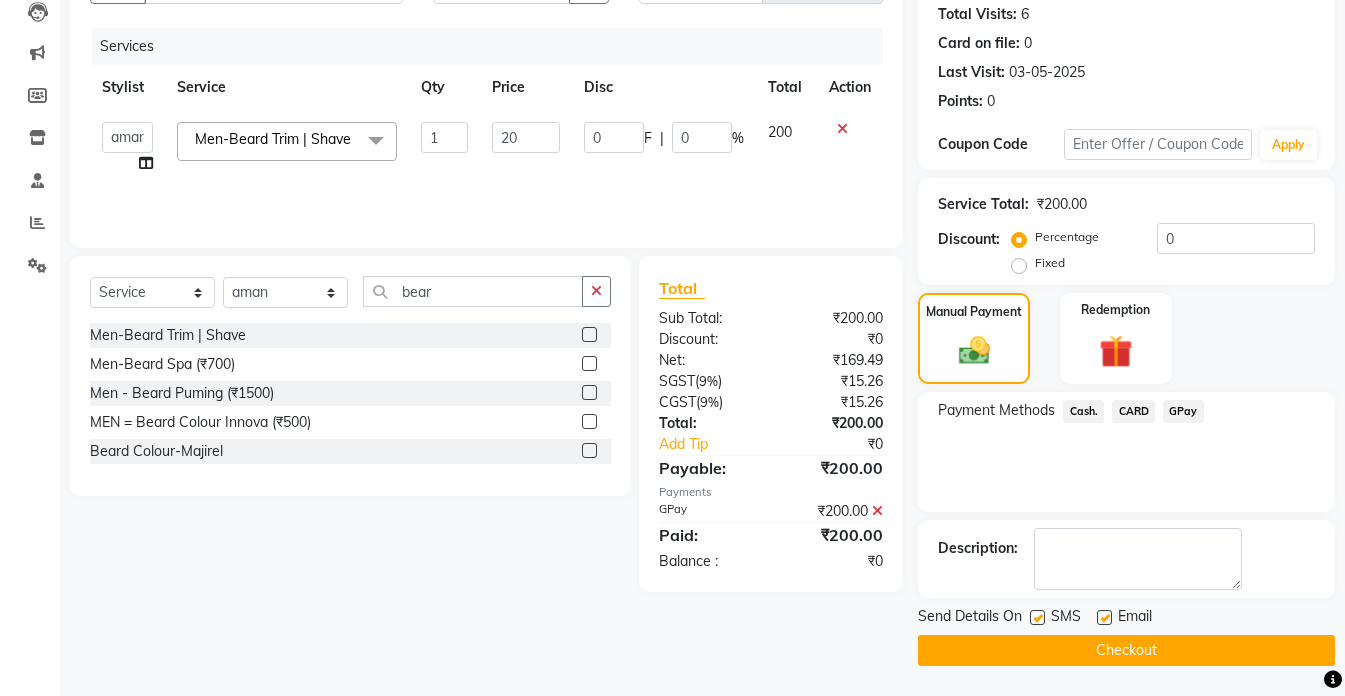 type on "2" 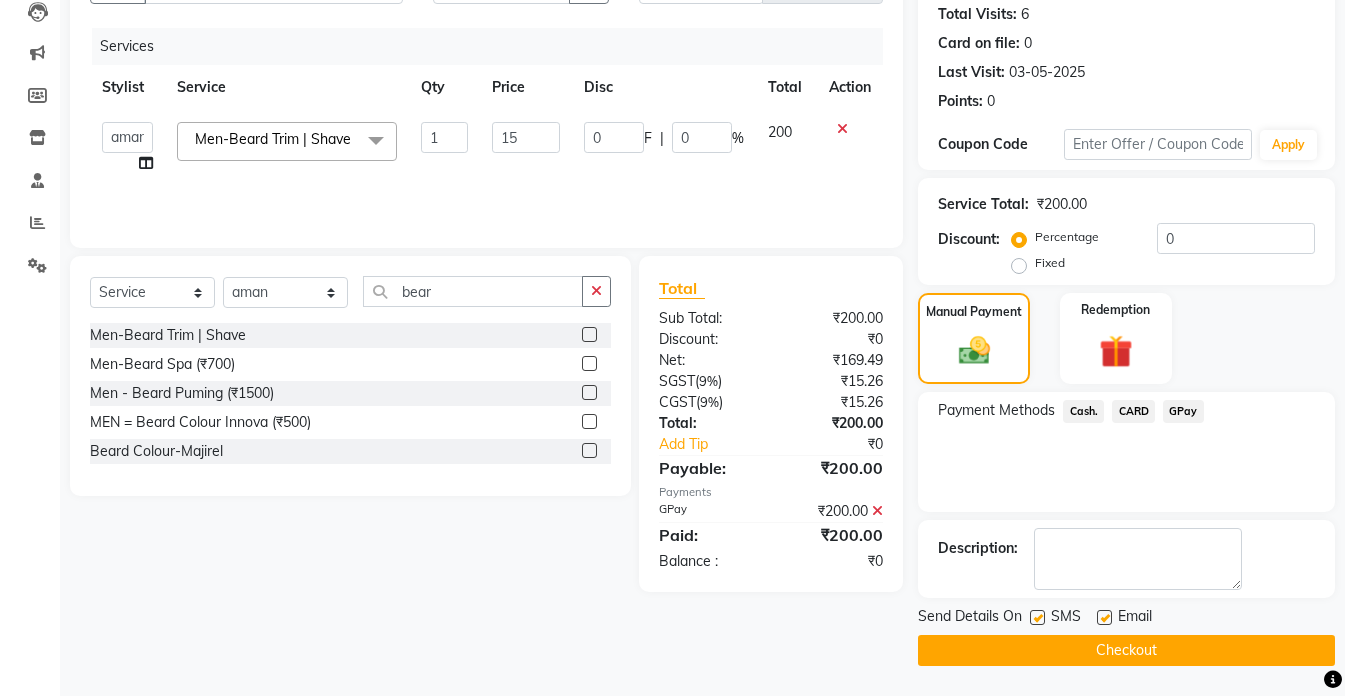 type on "150" 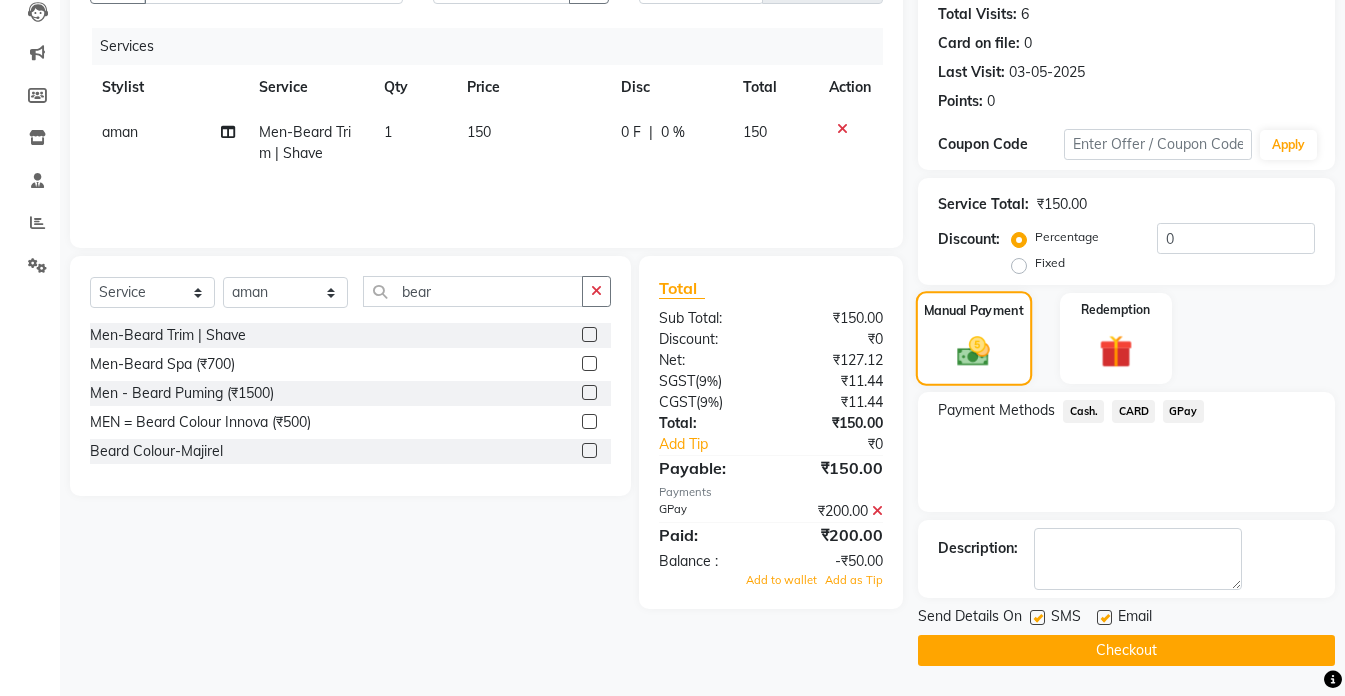 click 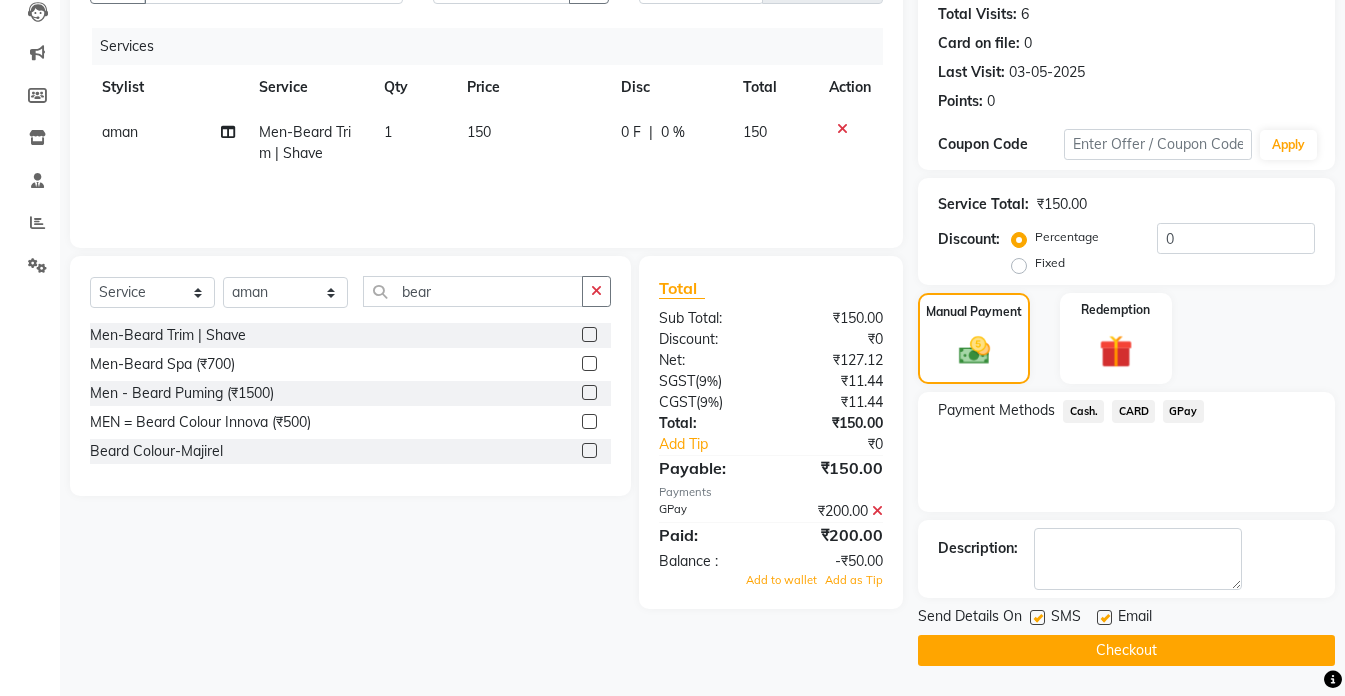 click 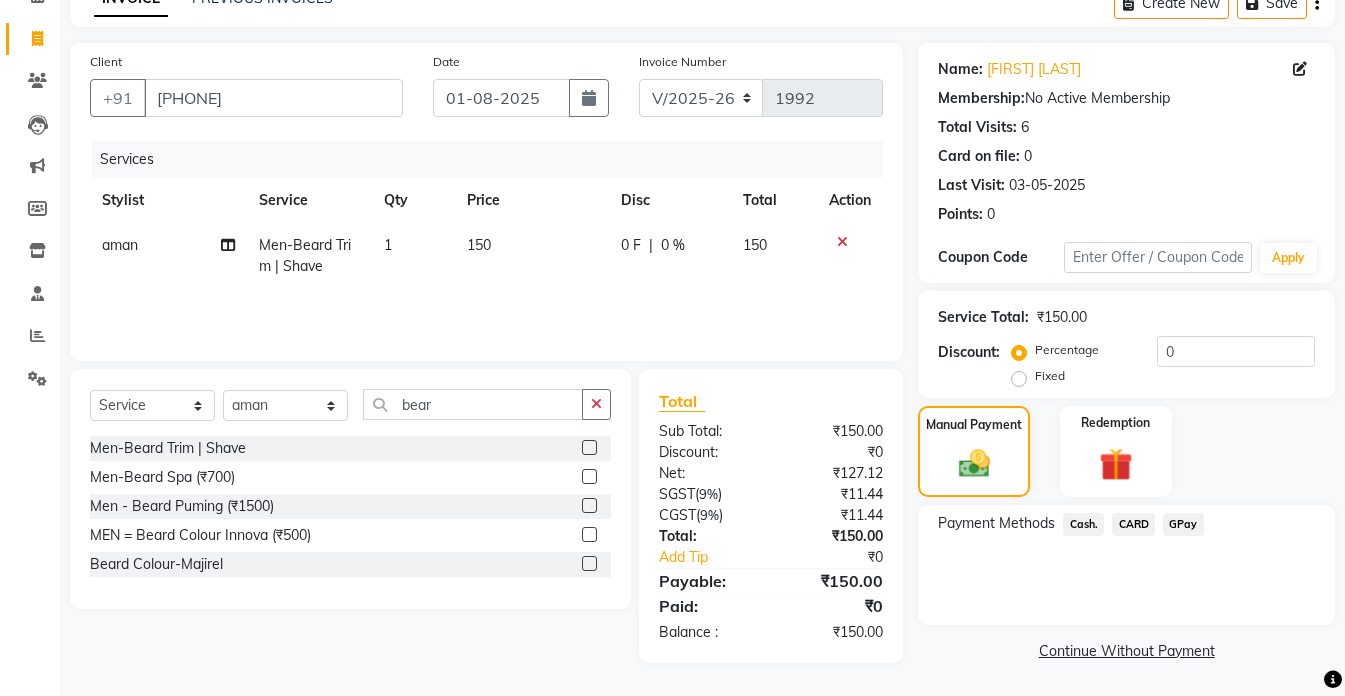 scroll, scrollTop: 107, scrollLeft: 0, axis: vertical 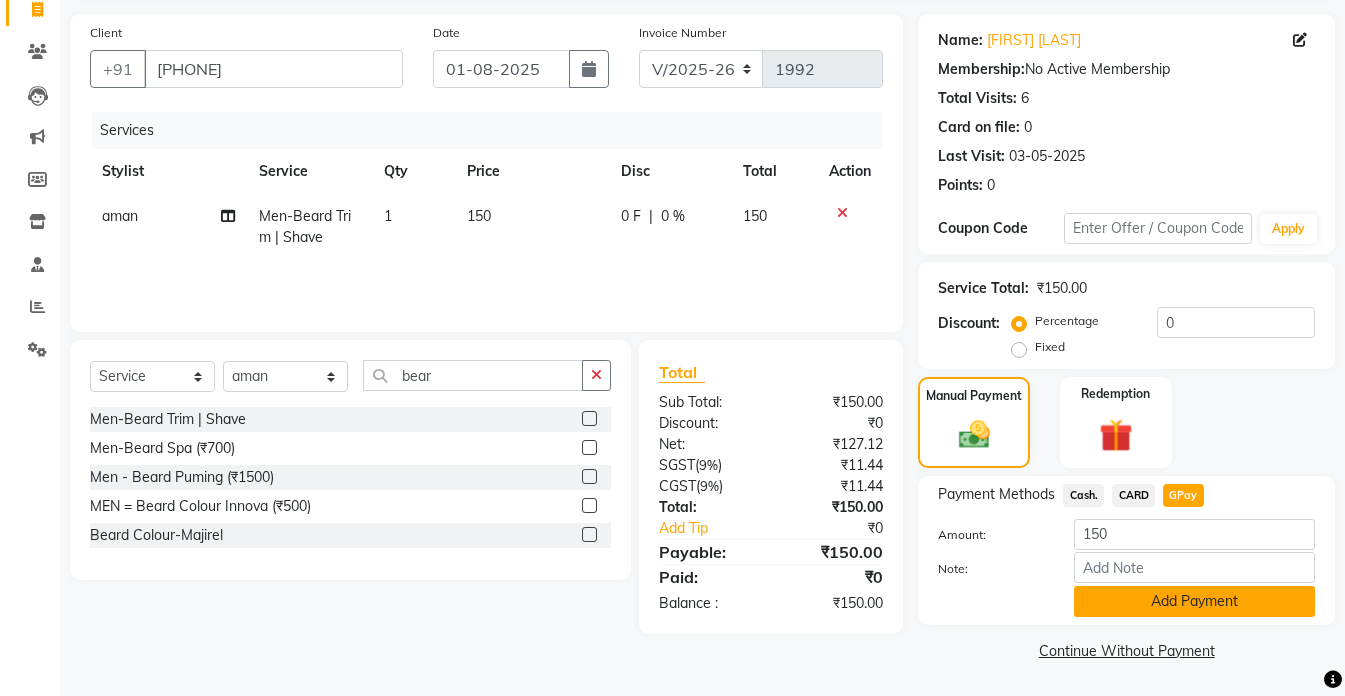 click on "Add Payment" 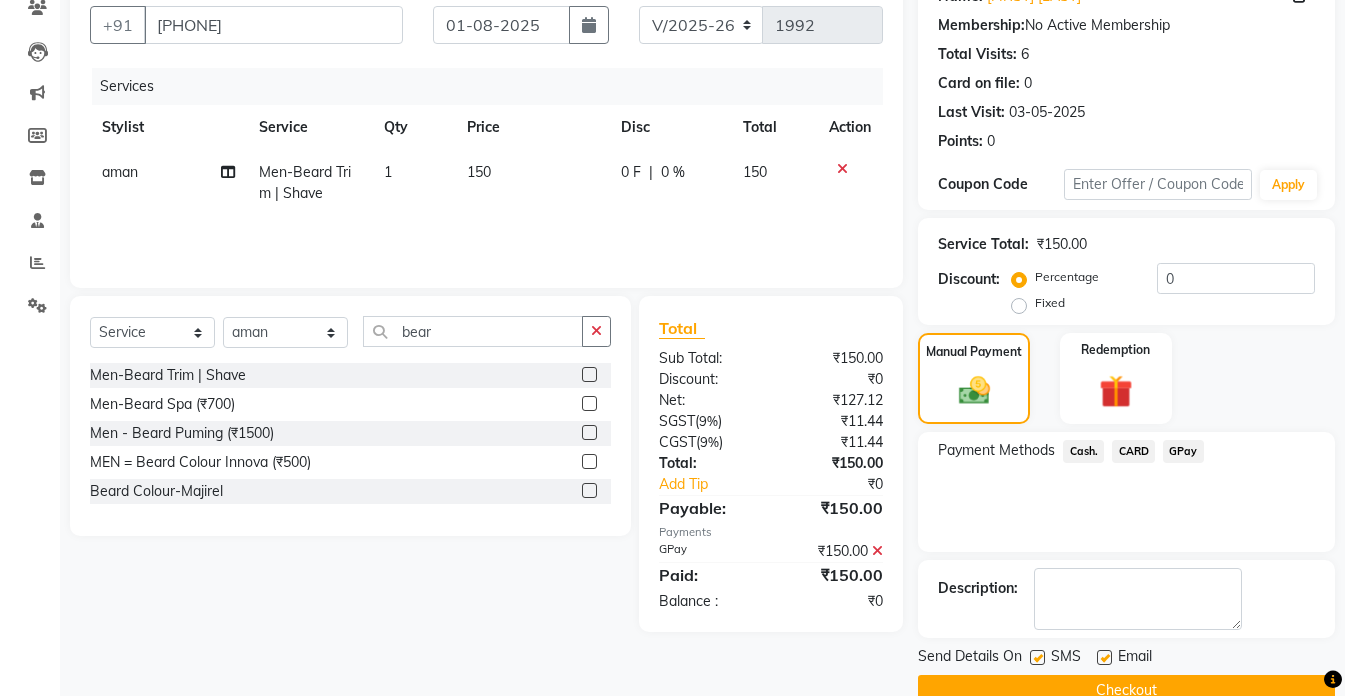 scroll, scrollTop: 220, scrollLeft: 0, axis: vertical 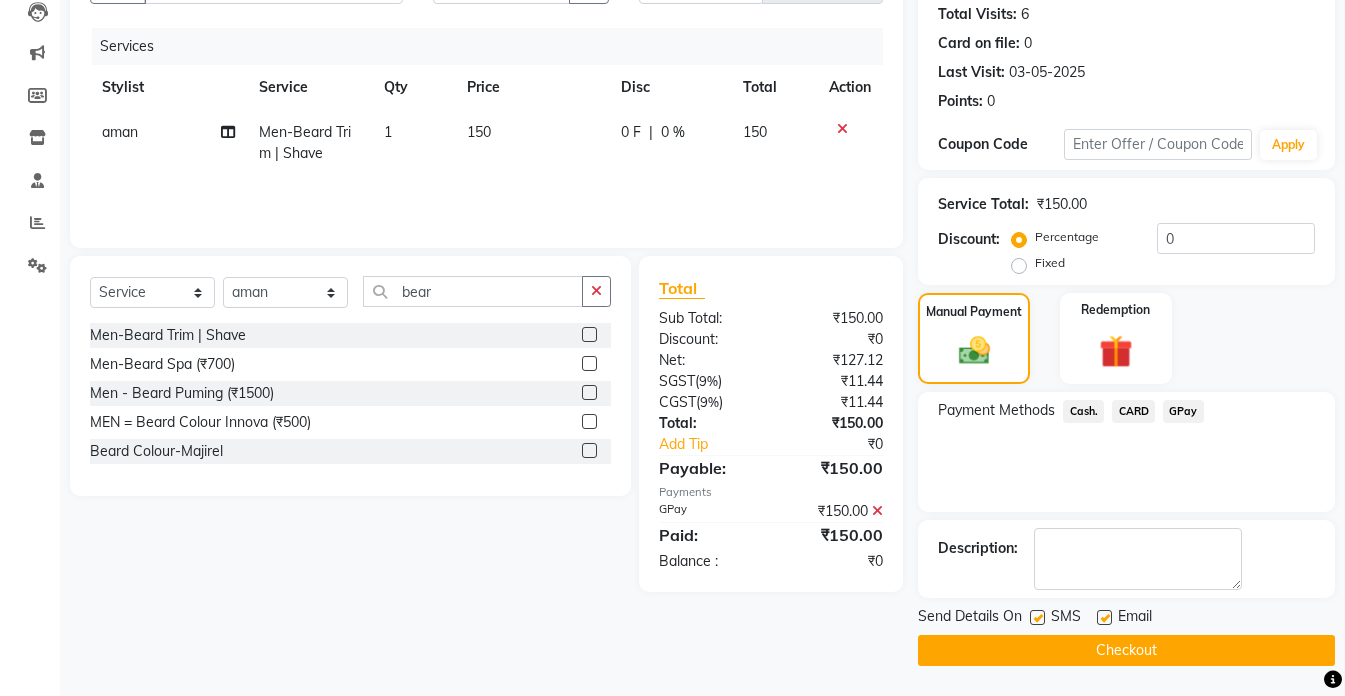 click on "Checkout" 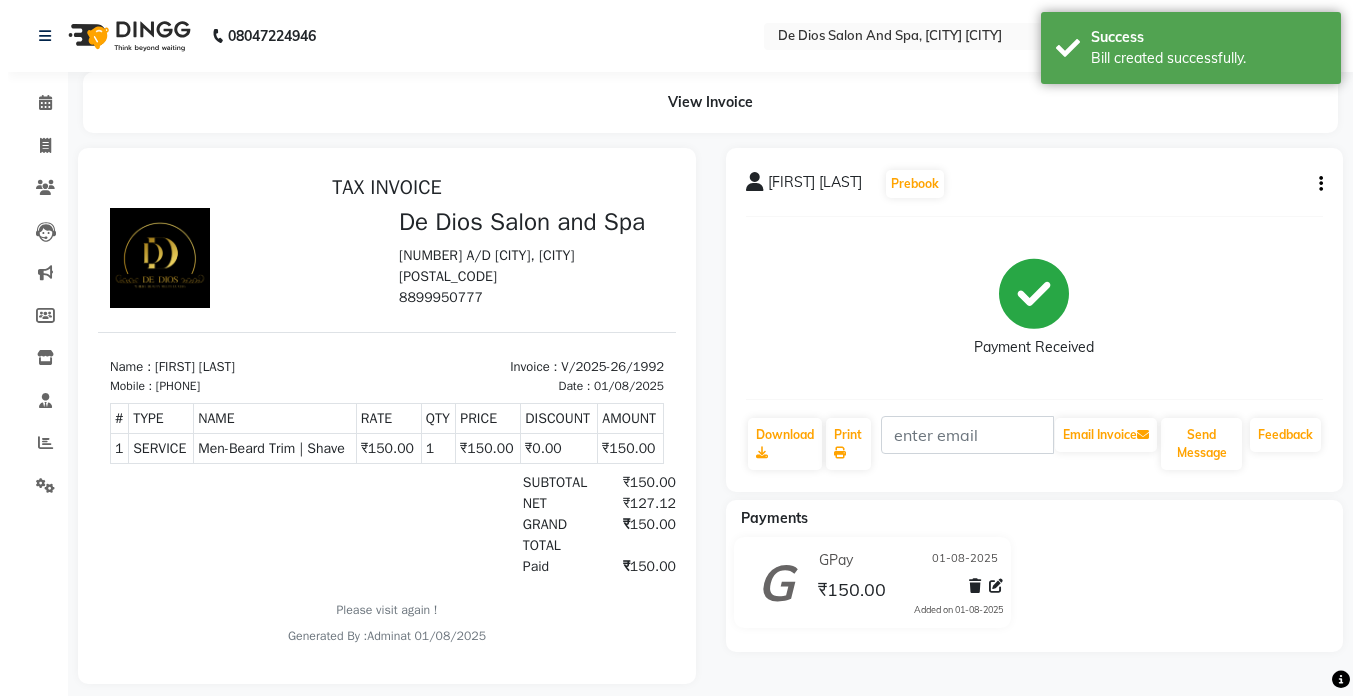 scroll, scrollTop: 0, scrollLeft: 0, axis: both 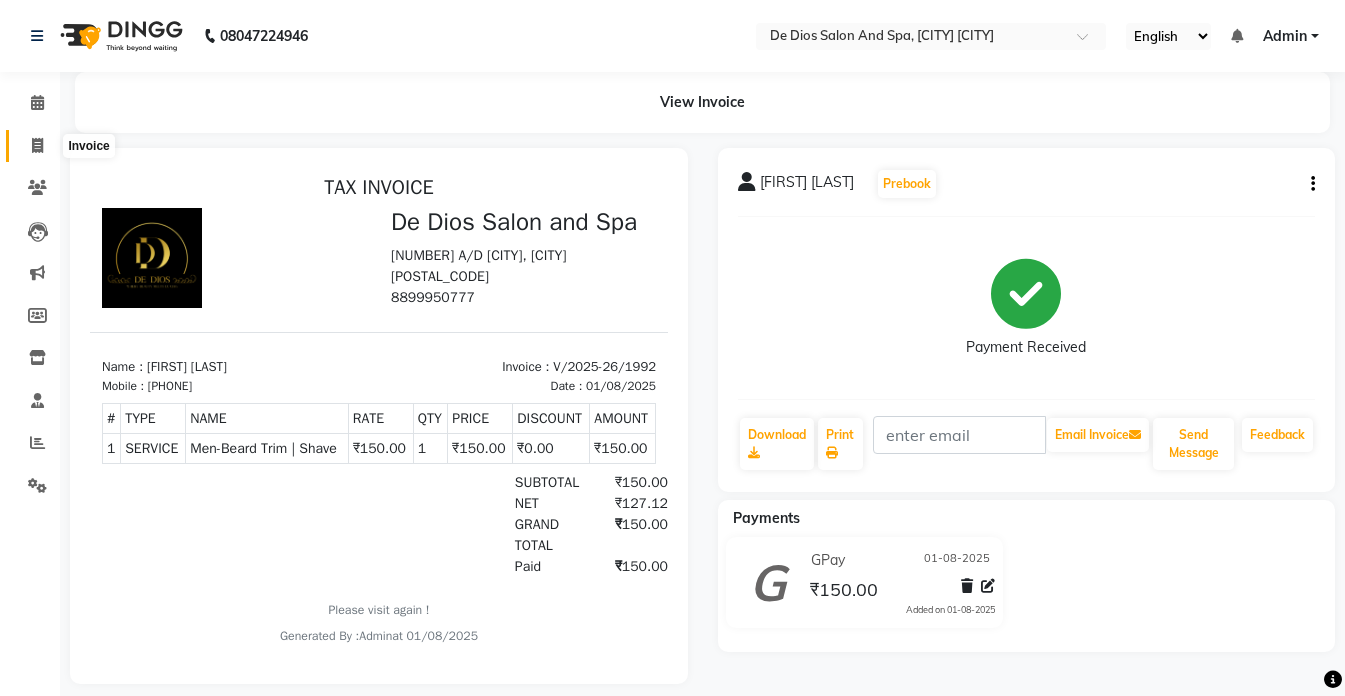 click 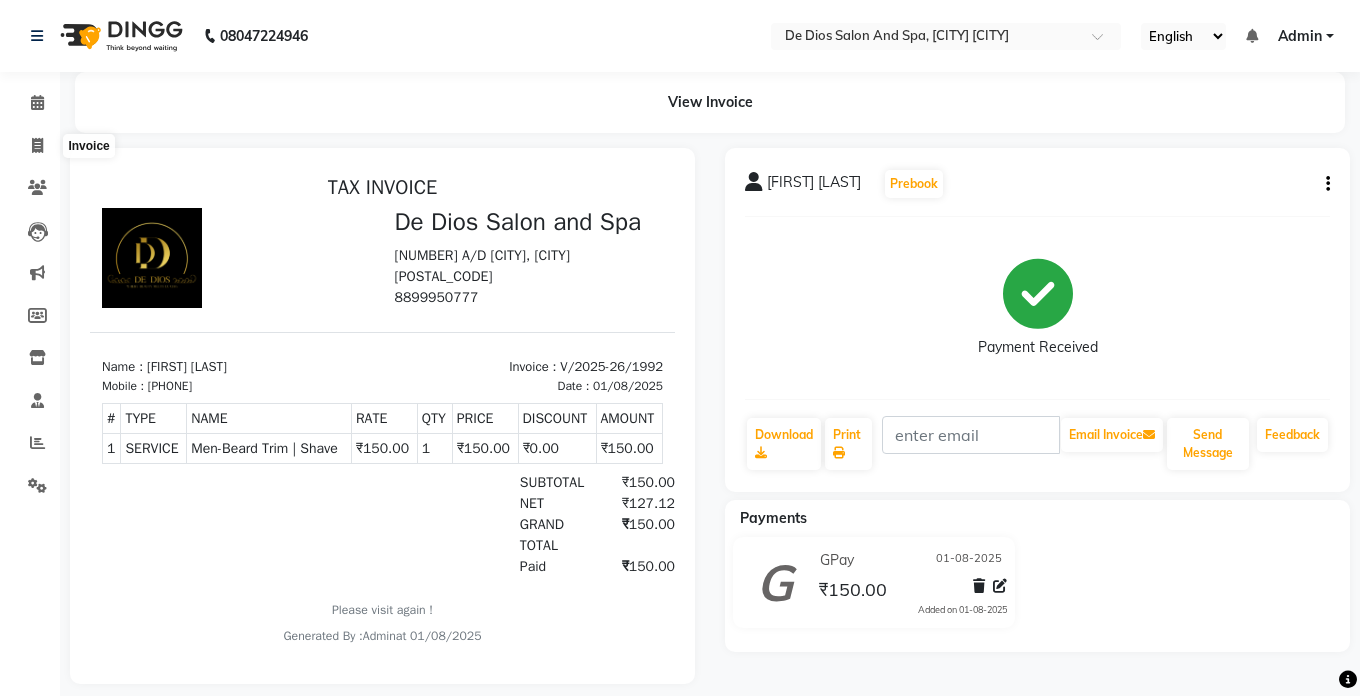 select on "service" 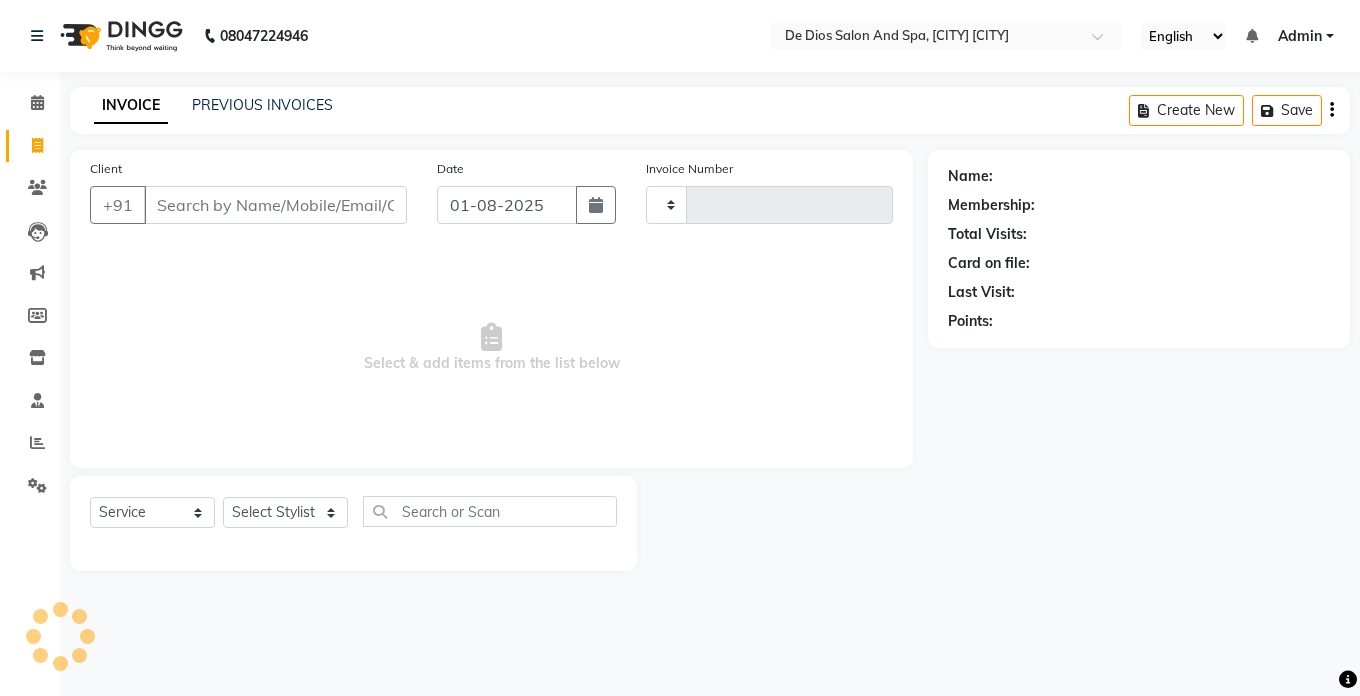 type on "1993" 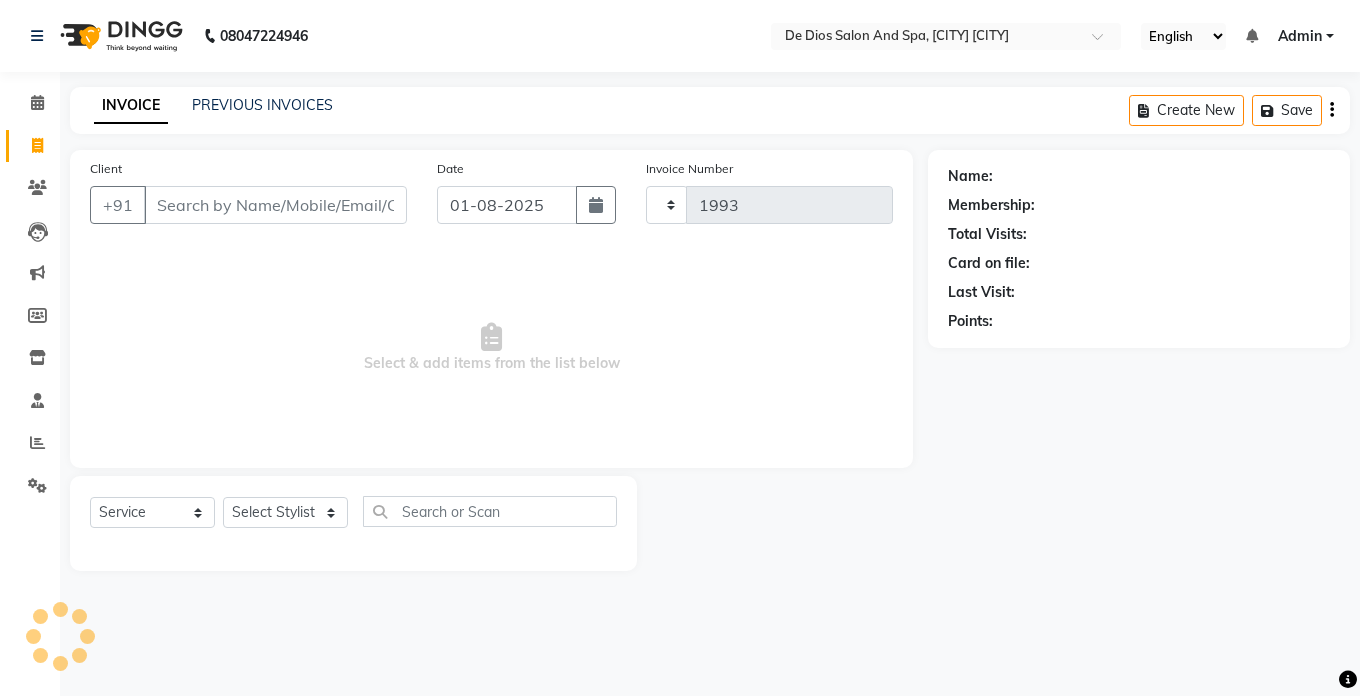 select on "6431" 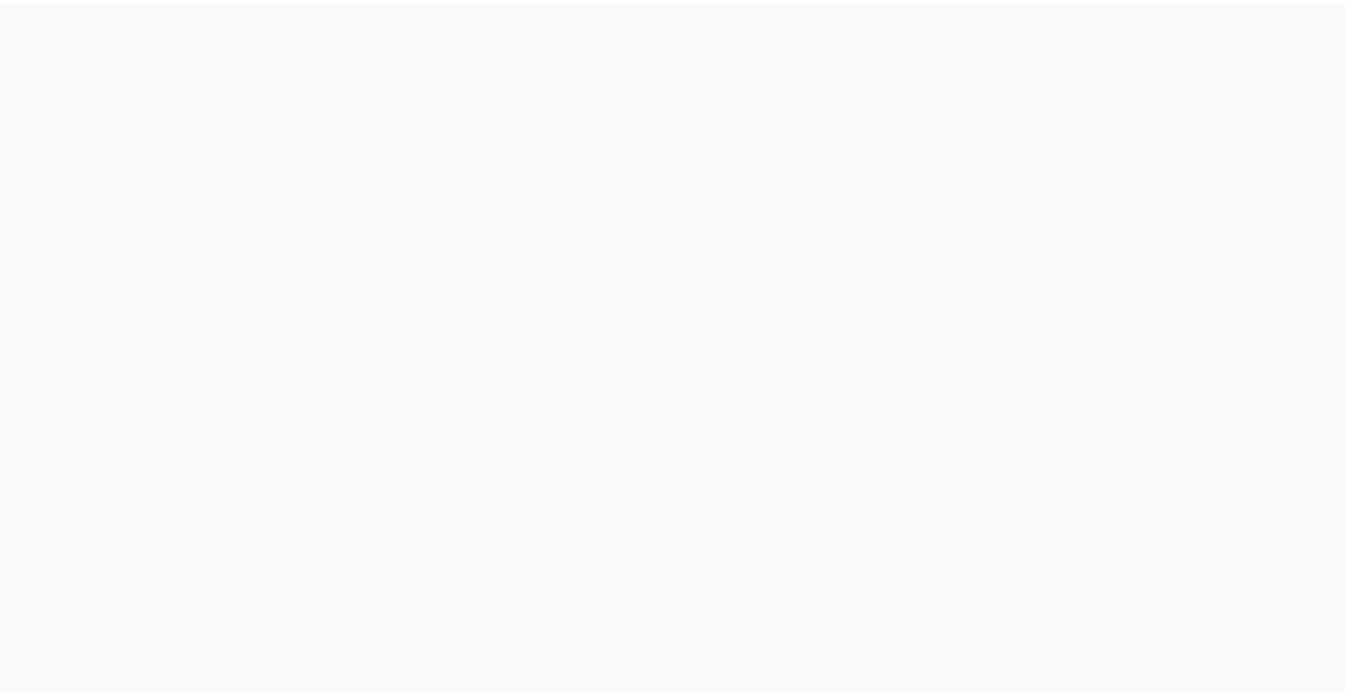 scroll, scrollTop: 0, scrollLeft: 0, axis: both 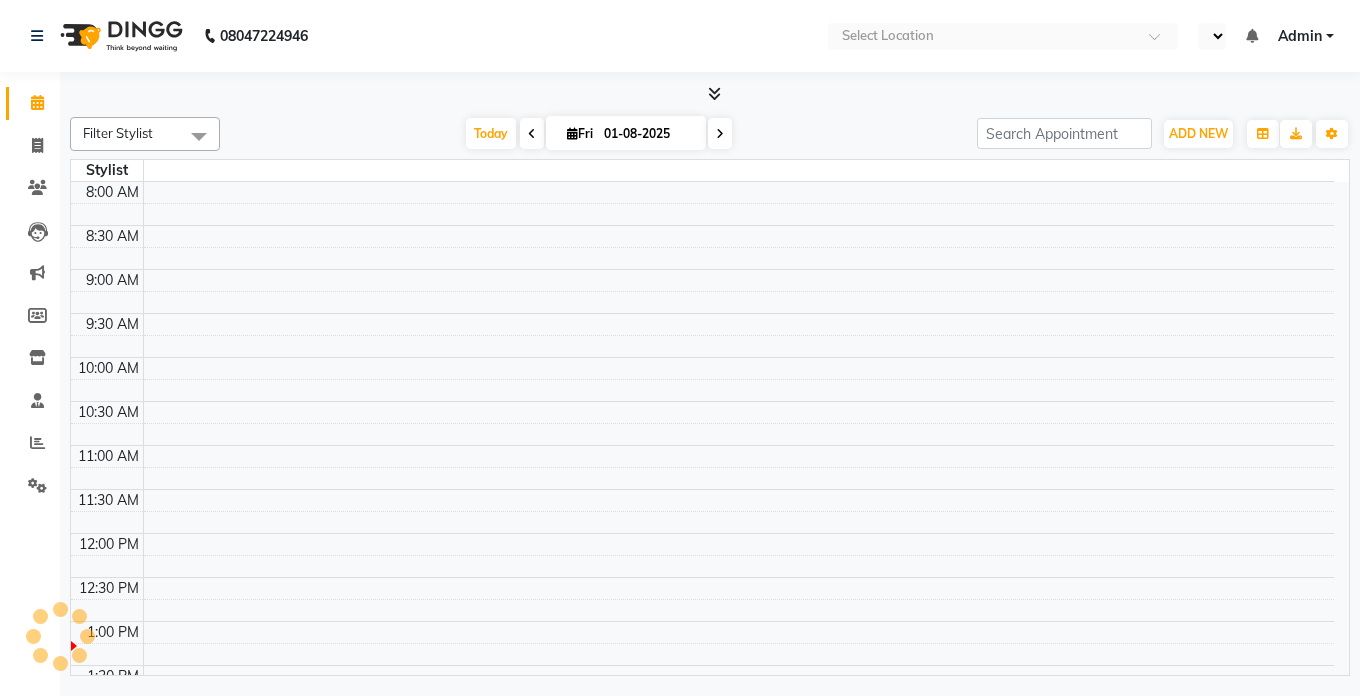 select on "en" 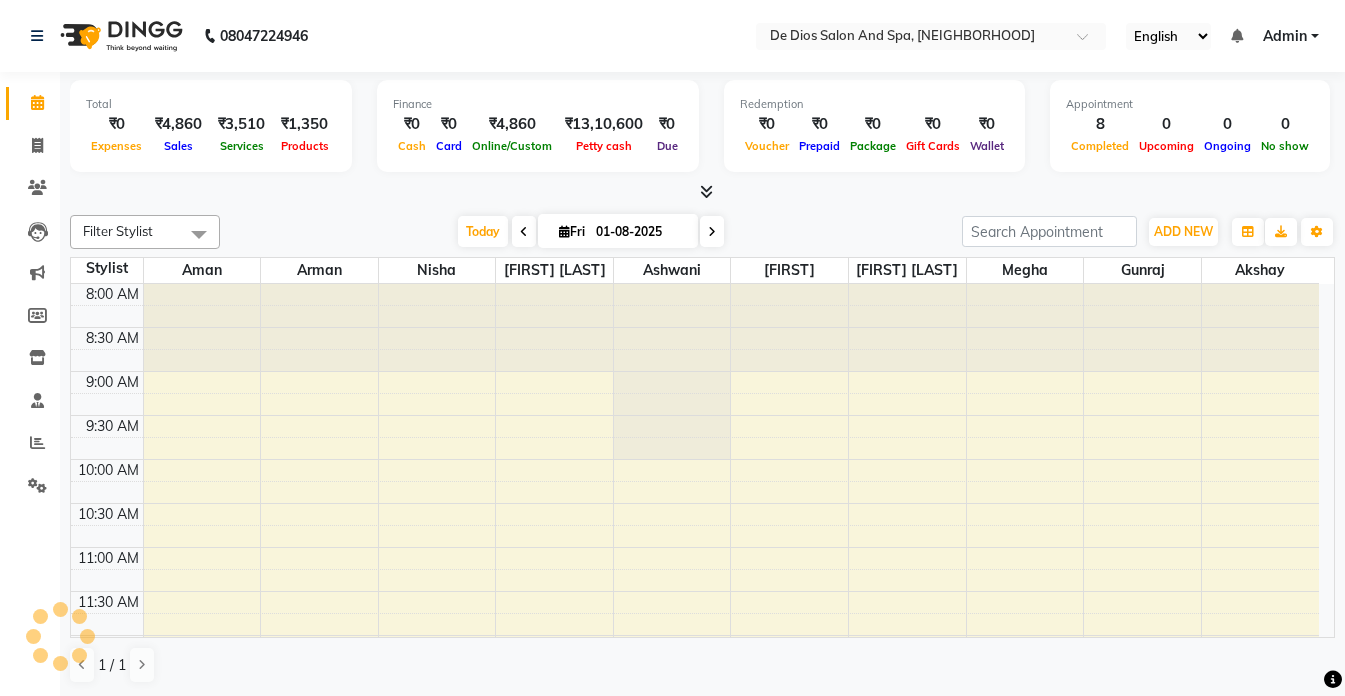 scroll, scrollTop: 0, scrollLeft: 0, axis: both 